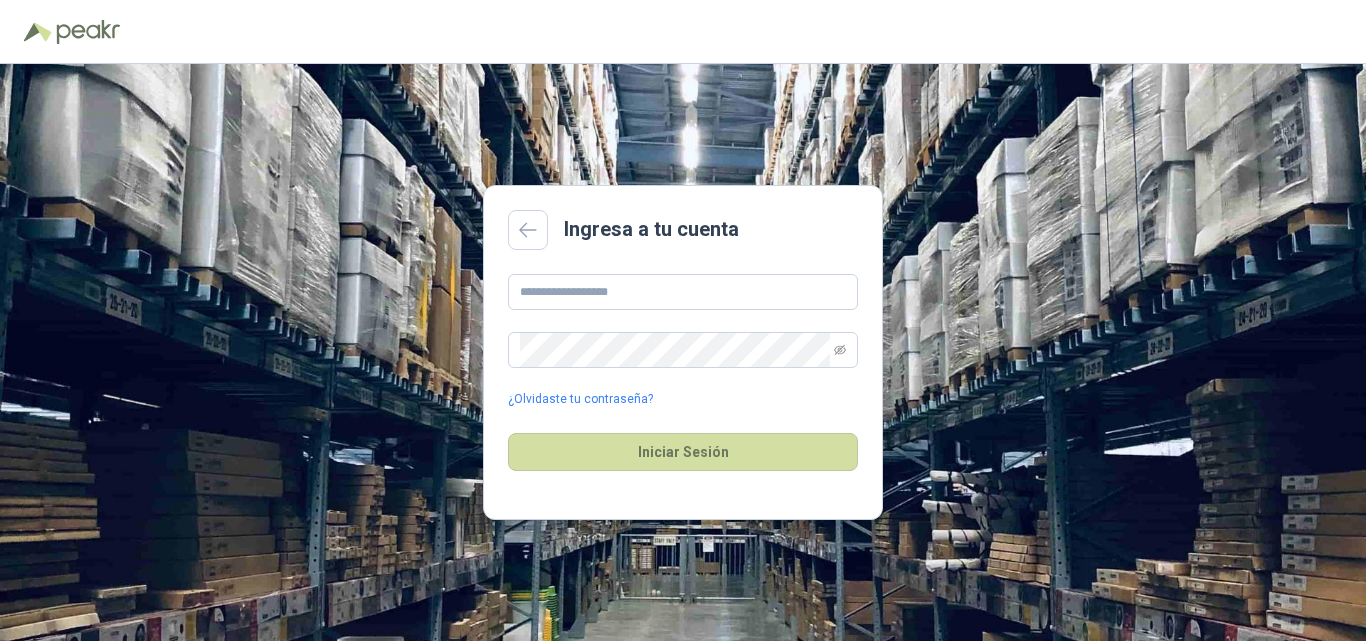 scroll, scrollTop: 0, scrollLeft: 0, axis: both 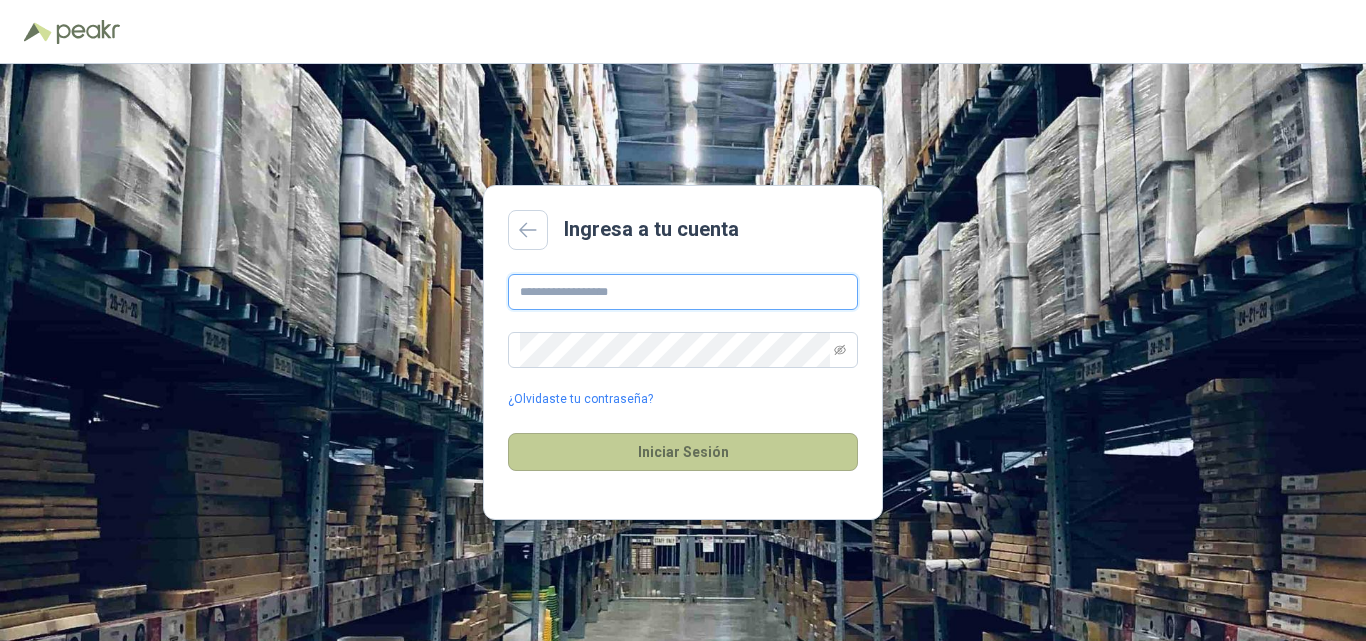type on "**********" 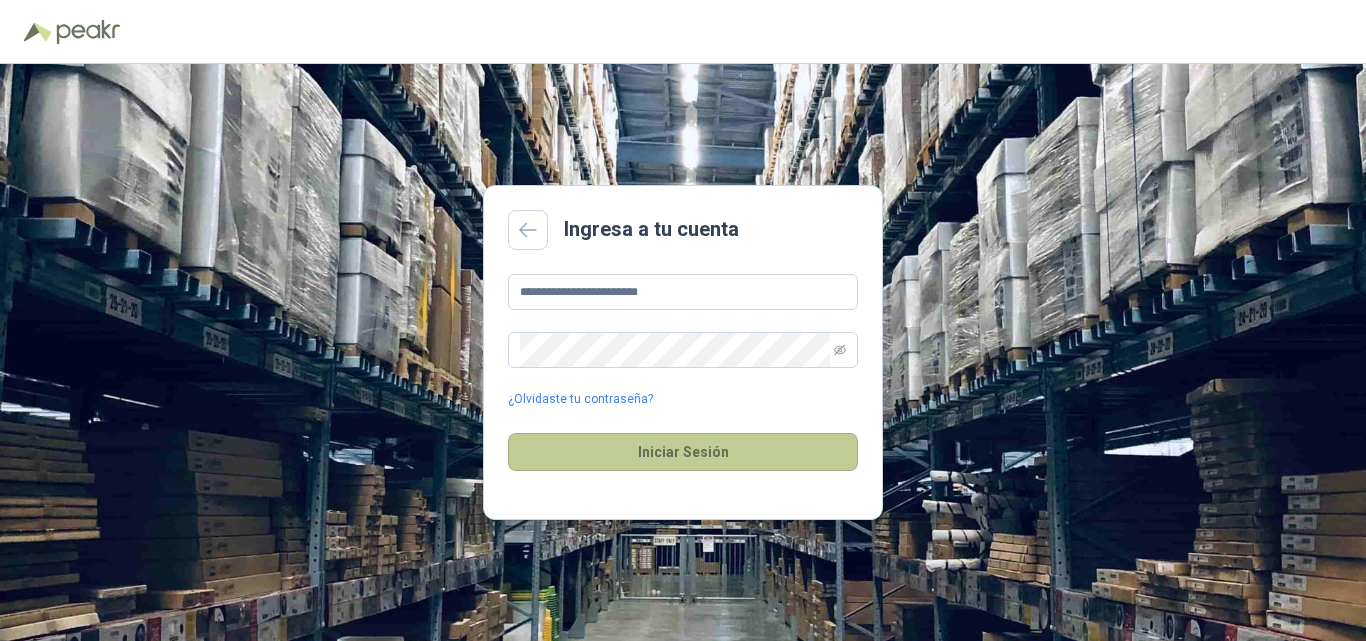 click on "Iniciar Sesión" at bounding box center (683, 452) 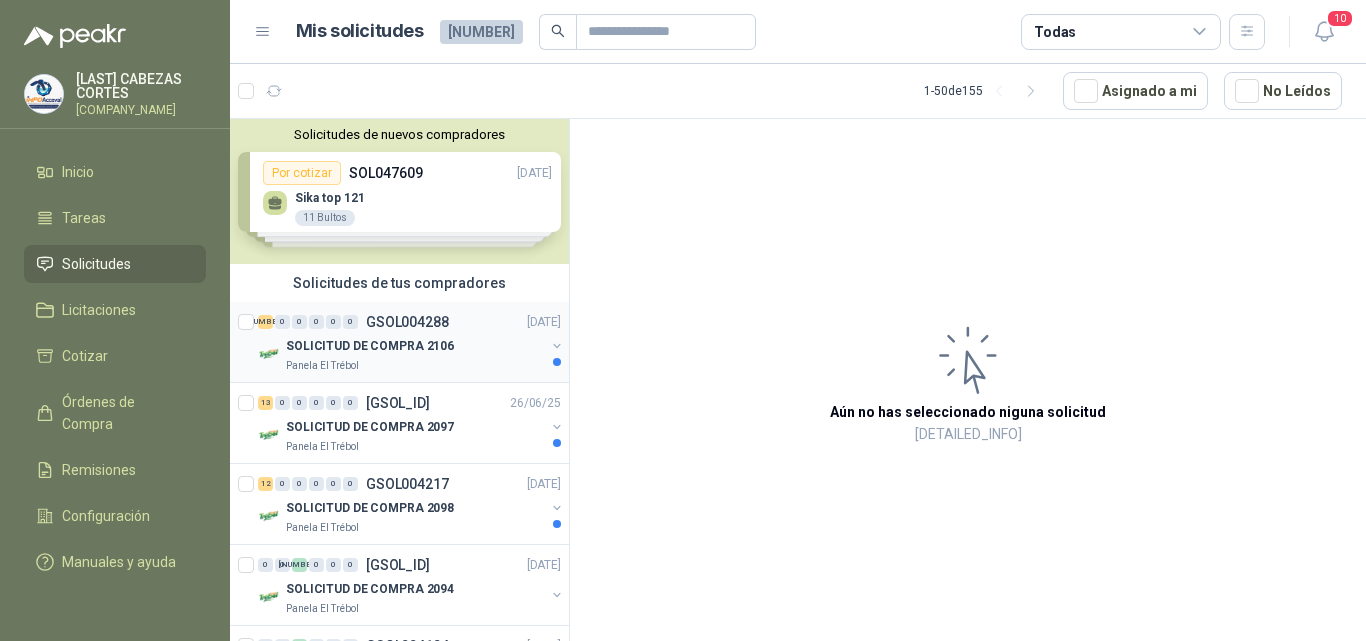 click on "31   0   0   0   0   0   GSOL004288 01/07/25" at bounding box center [411, 322] 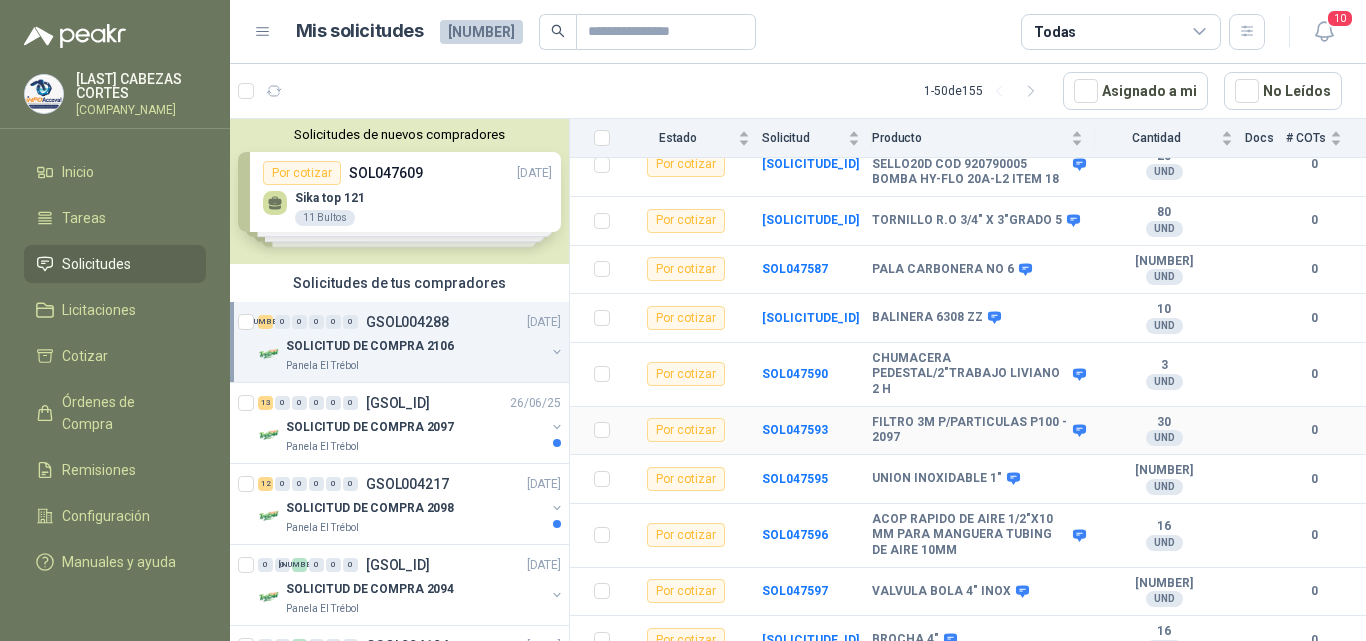 scroll, scrollTop: 1000, scrollLeft: 0, axis: vertical 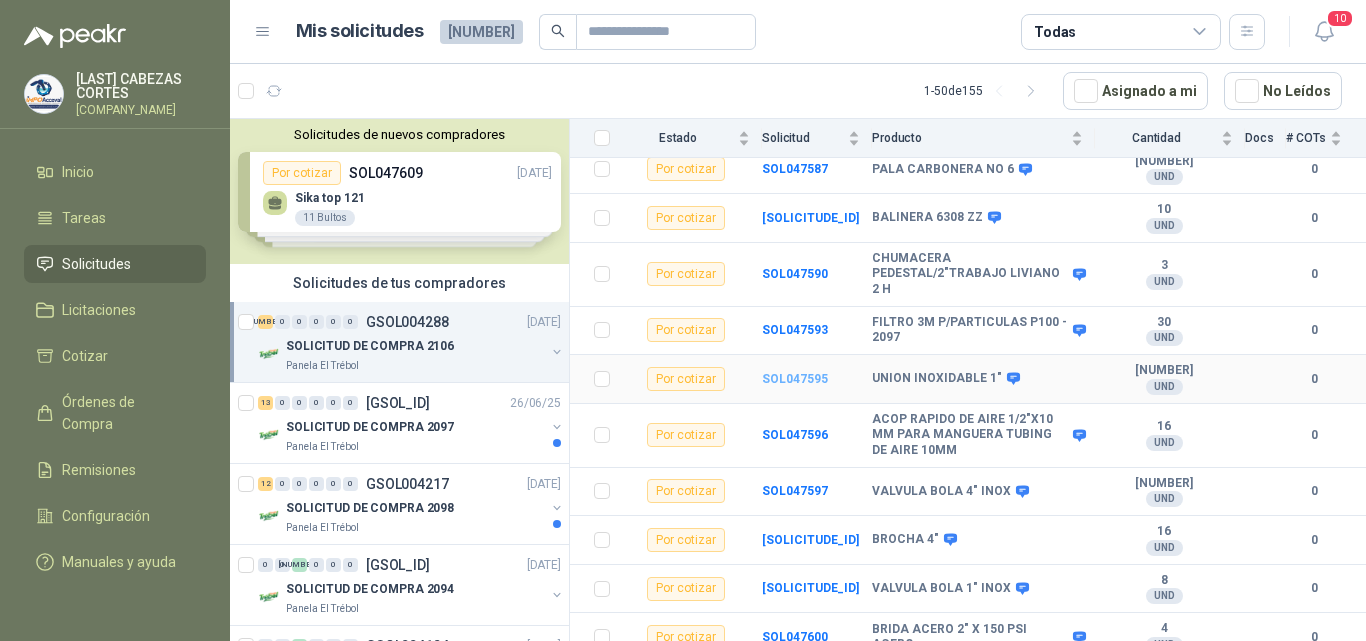 click on "SOL047595" at bounding box center (795, 379) 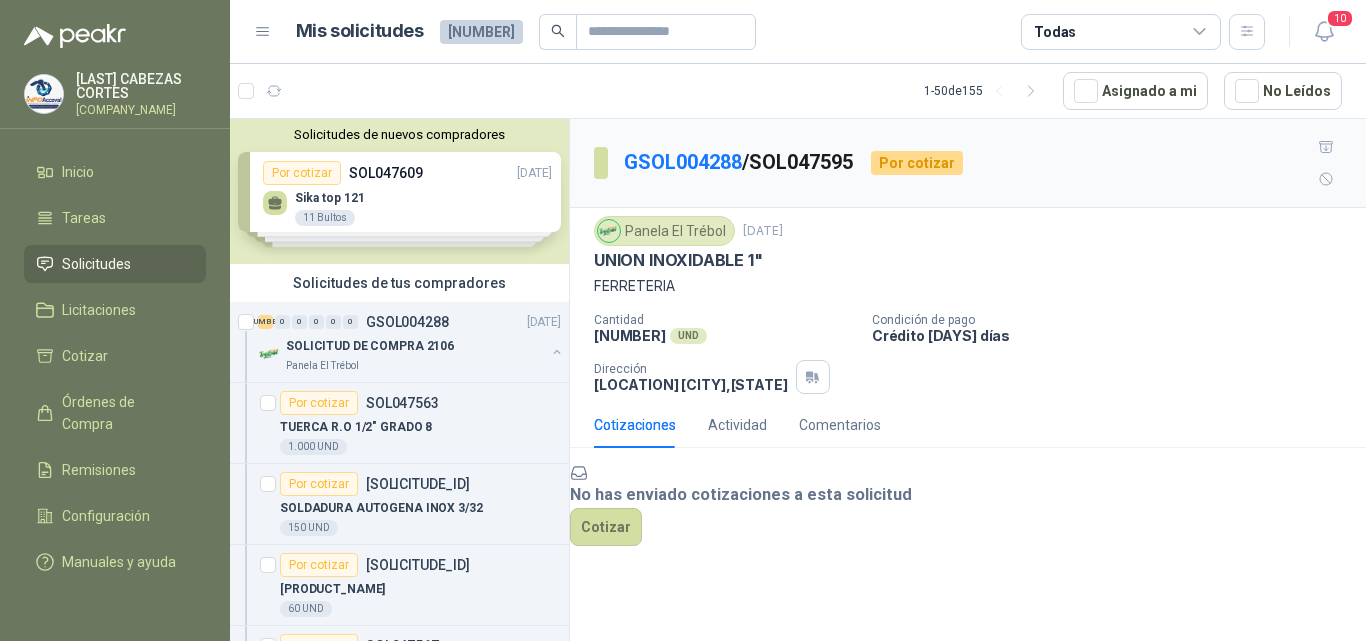 scroll, scrollTop: 54, scrollLeft: 0, axis: vertical 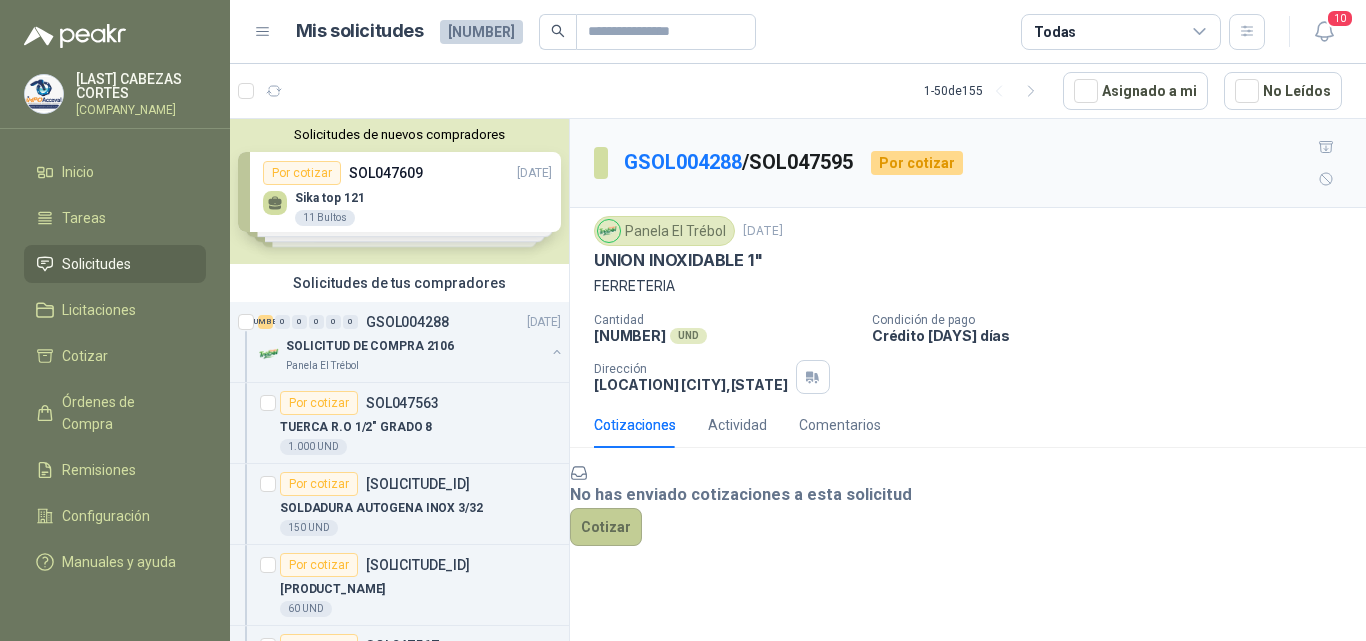 click on "Cotizar" at bounding box center [606, 527] 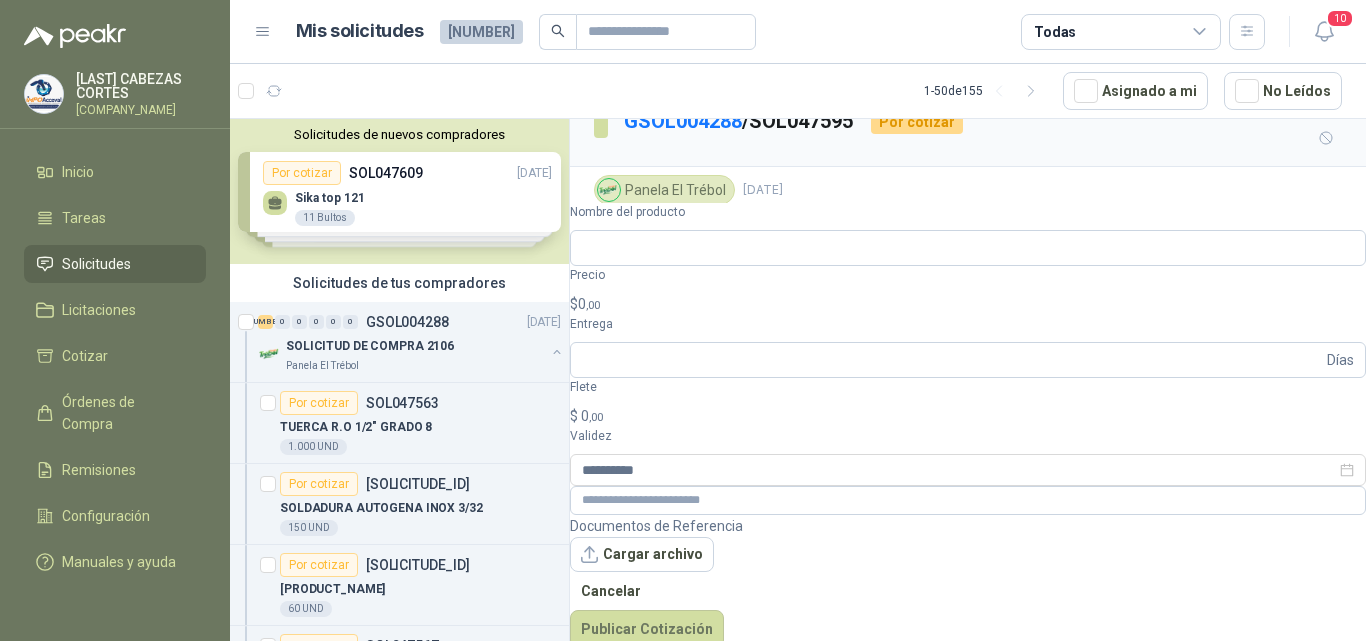 scroll, scrollTop: 40, scrollLeft: 0, axis: vertical 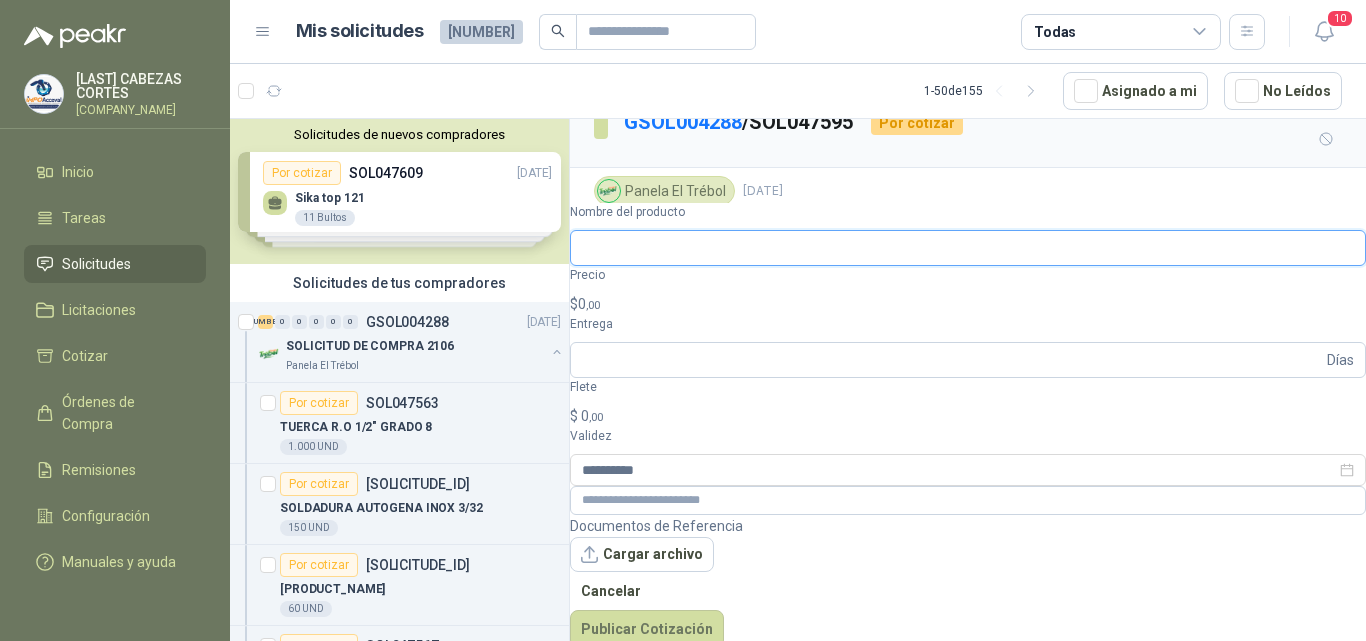 click on "Nombre del producto" at bounding box center (968, 248) 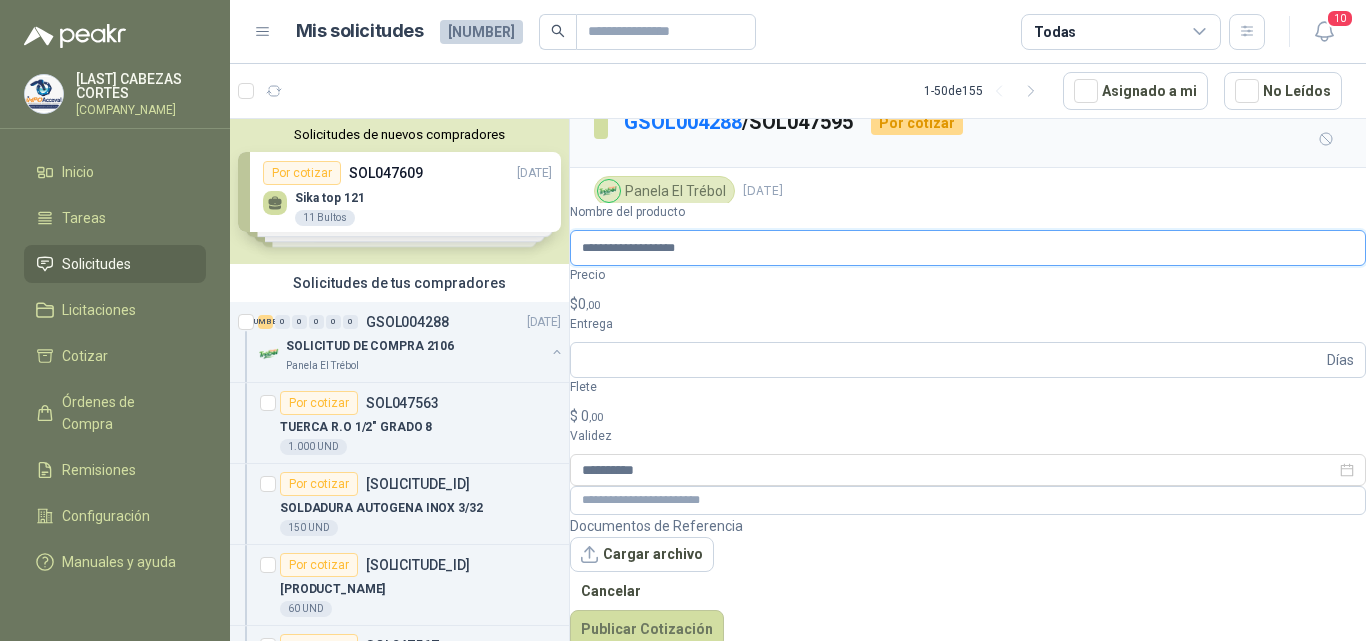 type on "**********" 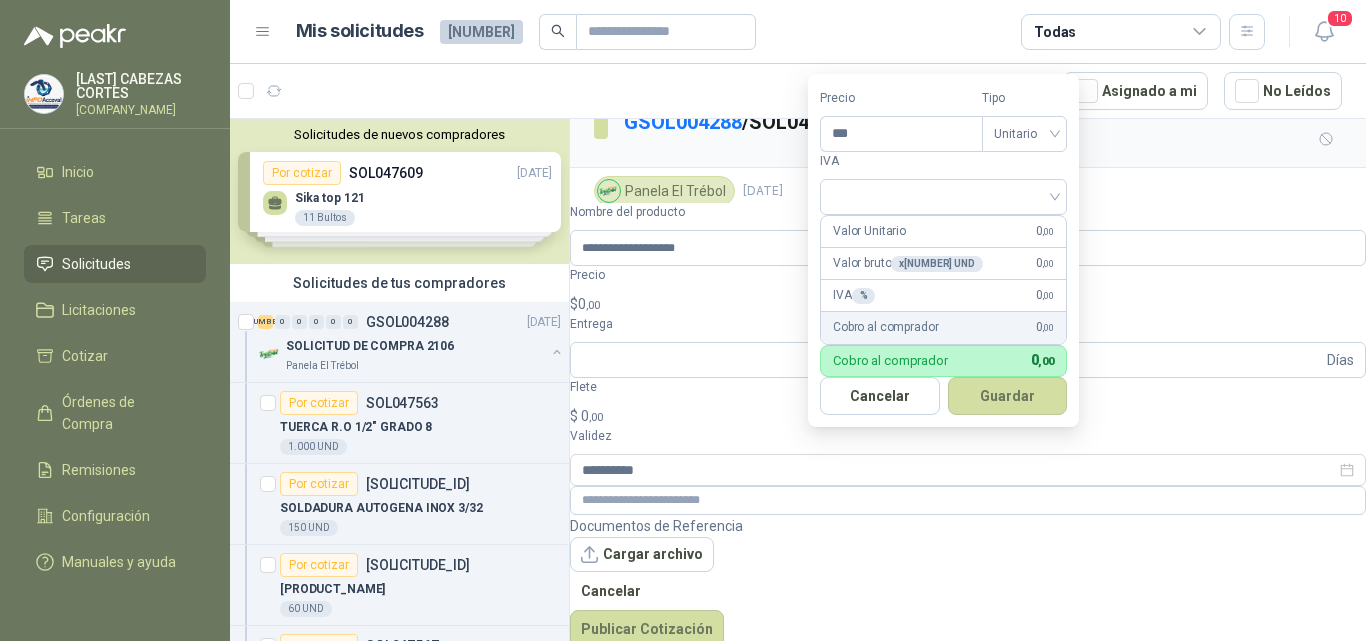 click on ",00" at bounding box center (593, 305) 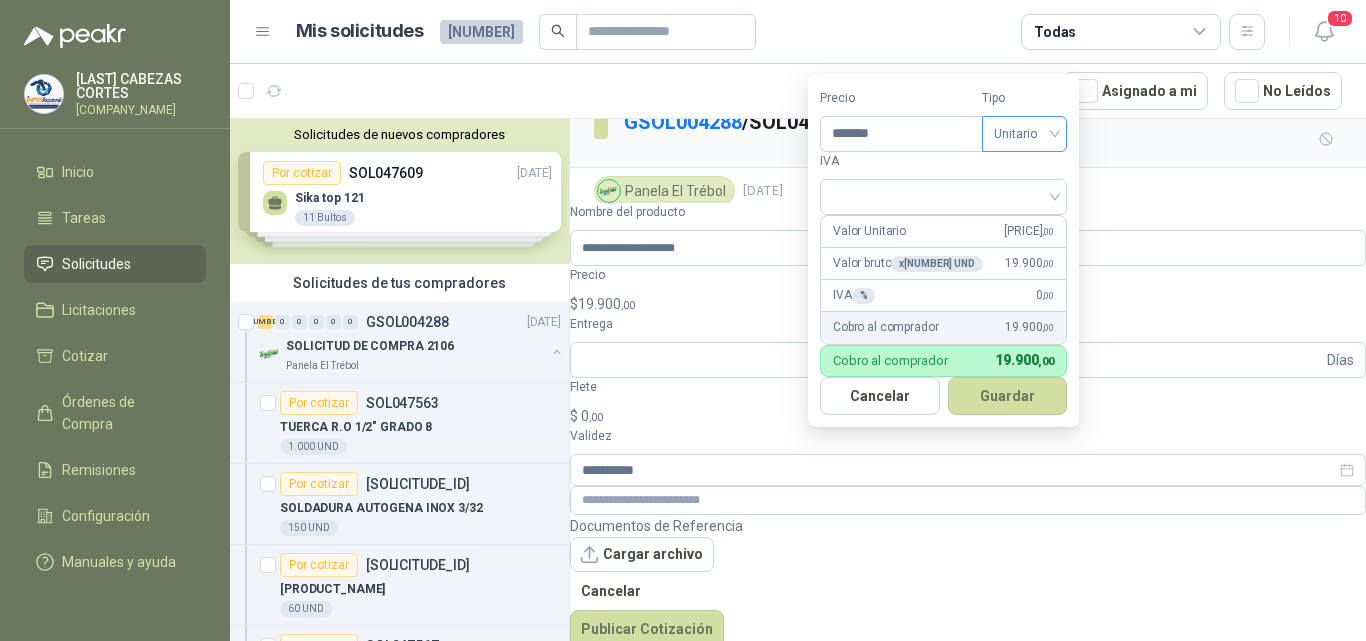 click on "Unitario" at bounding box center [1024, 134] 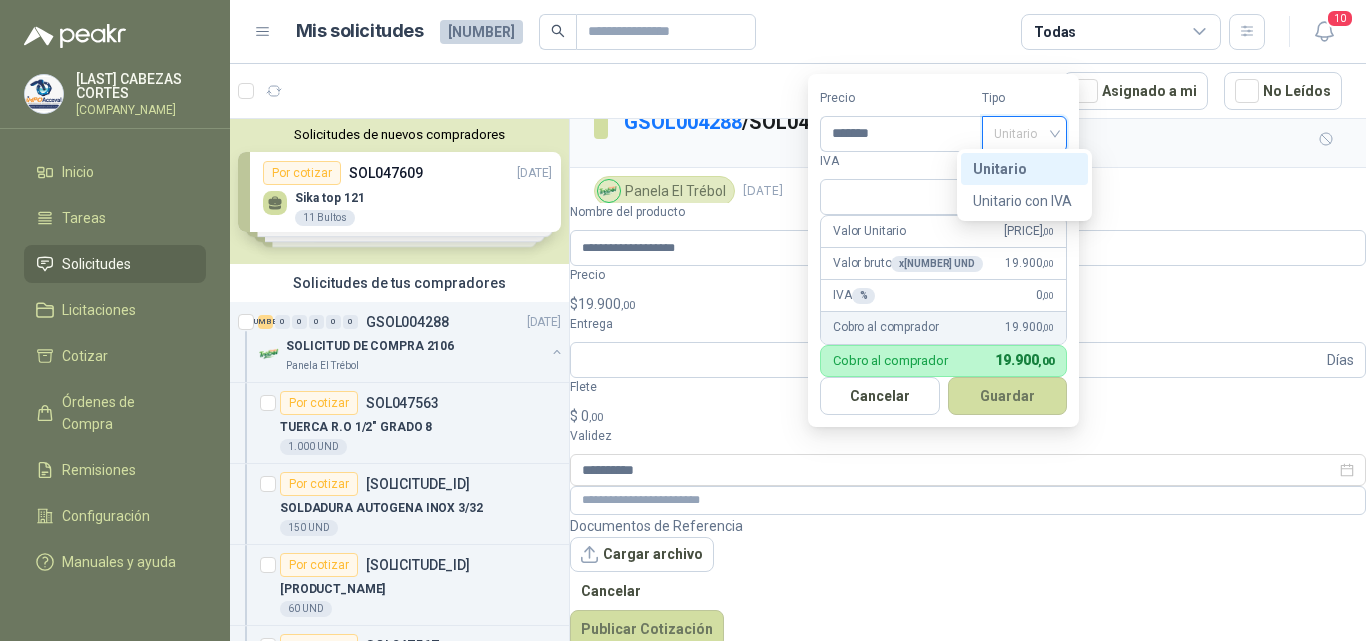 click on "Unitario" at bounding box center (1024, 169) 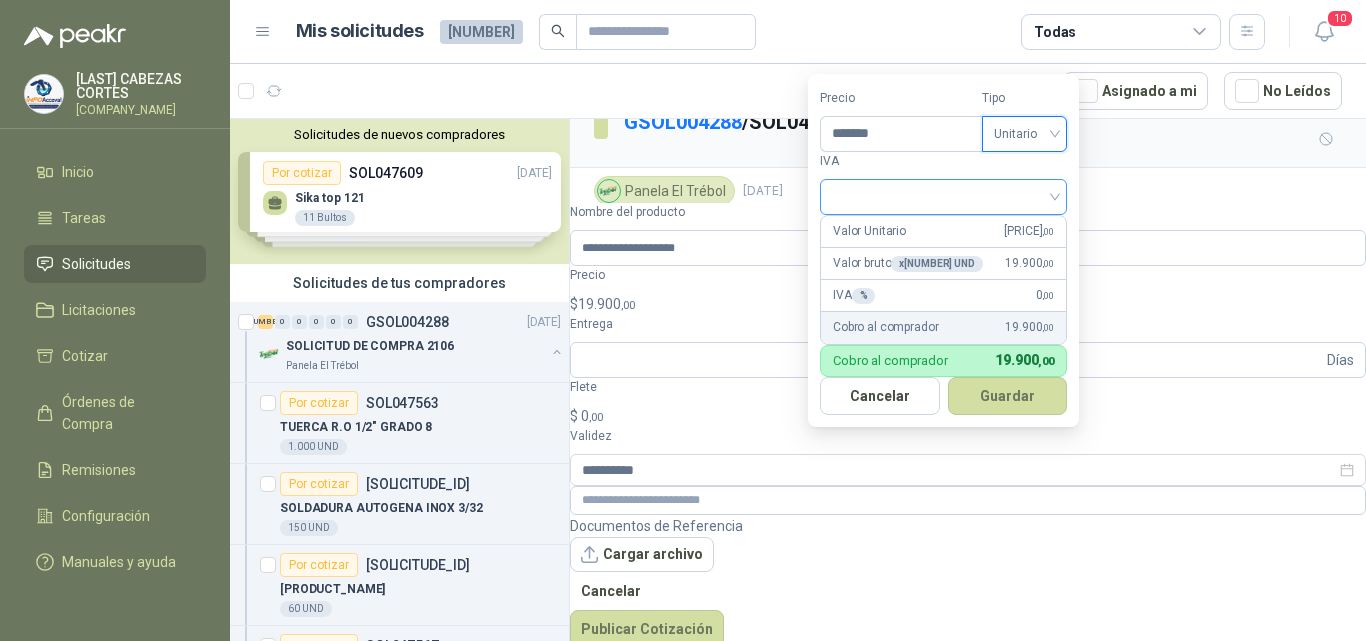 click at bounding box center (943, 197) 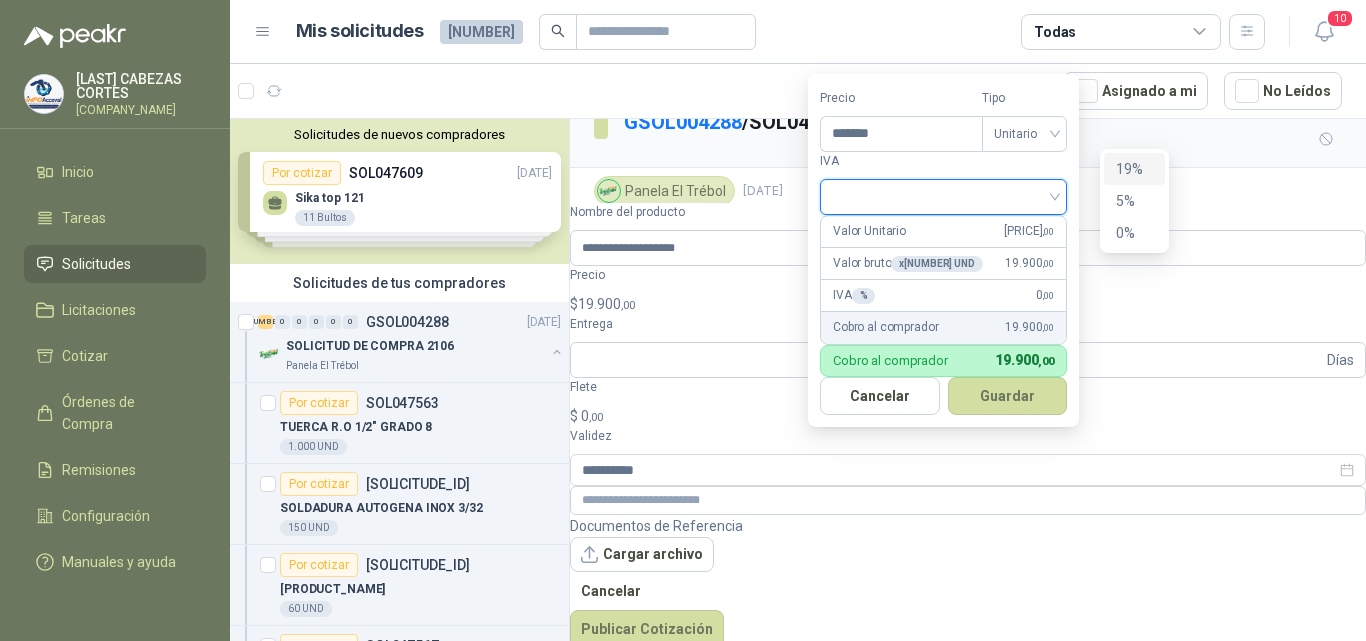 click on "19%" at bounding box center [0, 0] 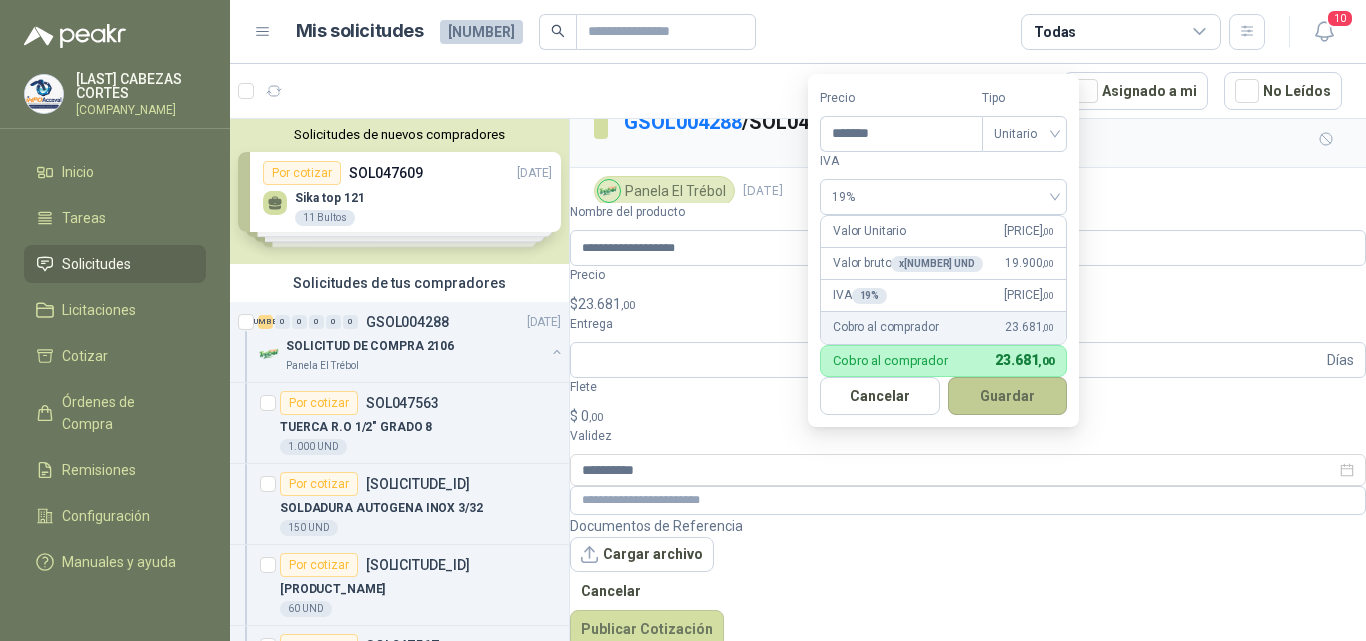 click on "Guardar" at bounding box center [1008, 396] 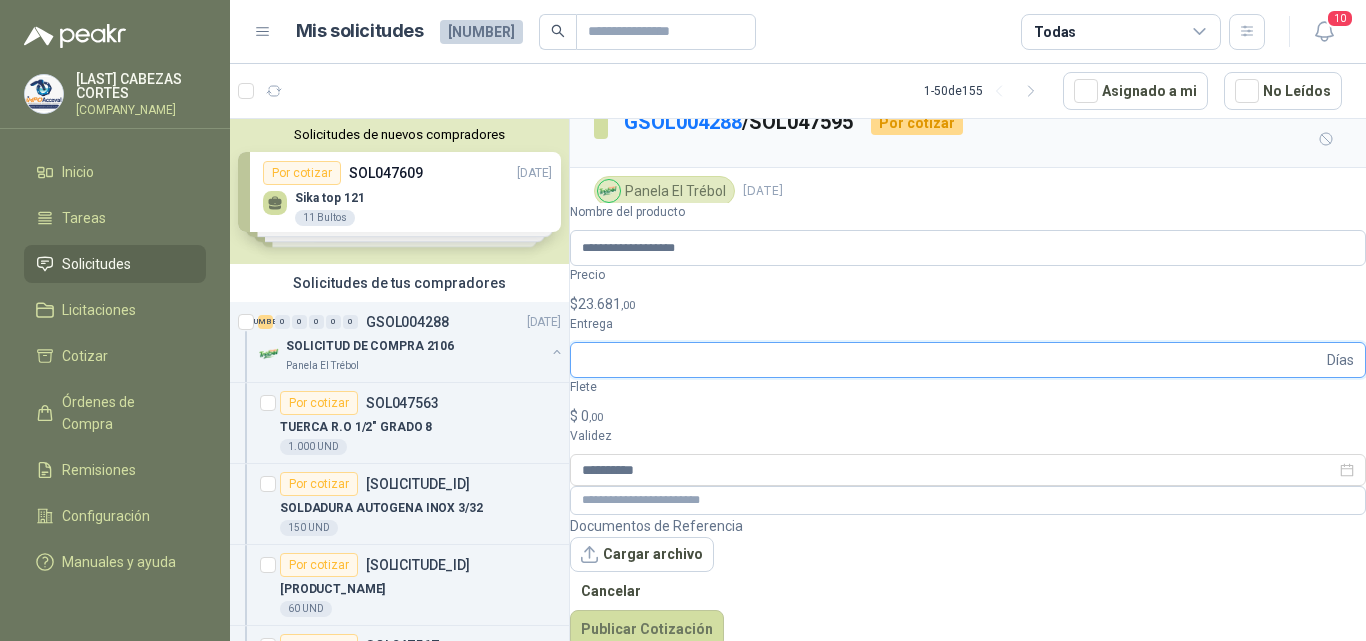 click on "Entrega" at bounding box center (952, 360) 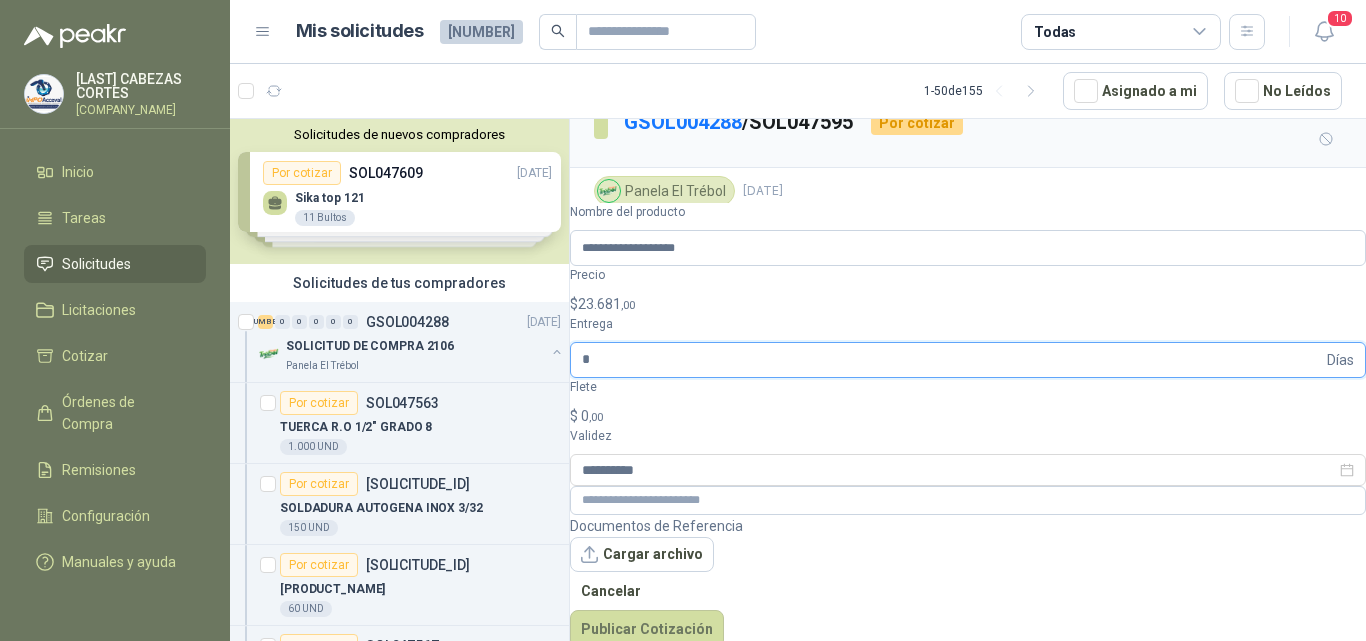 type on "*" 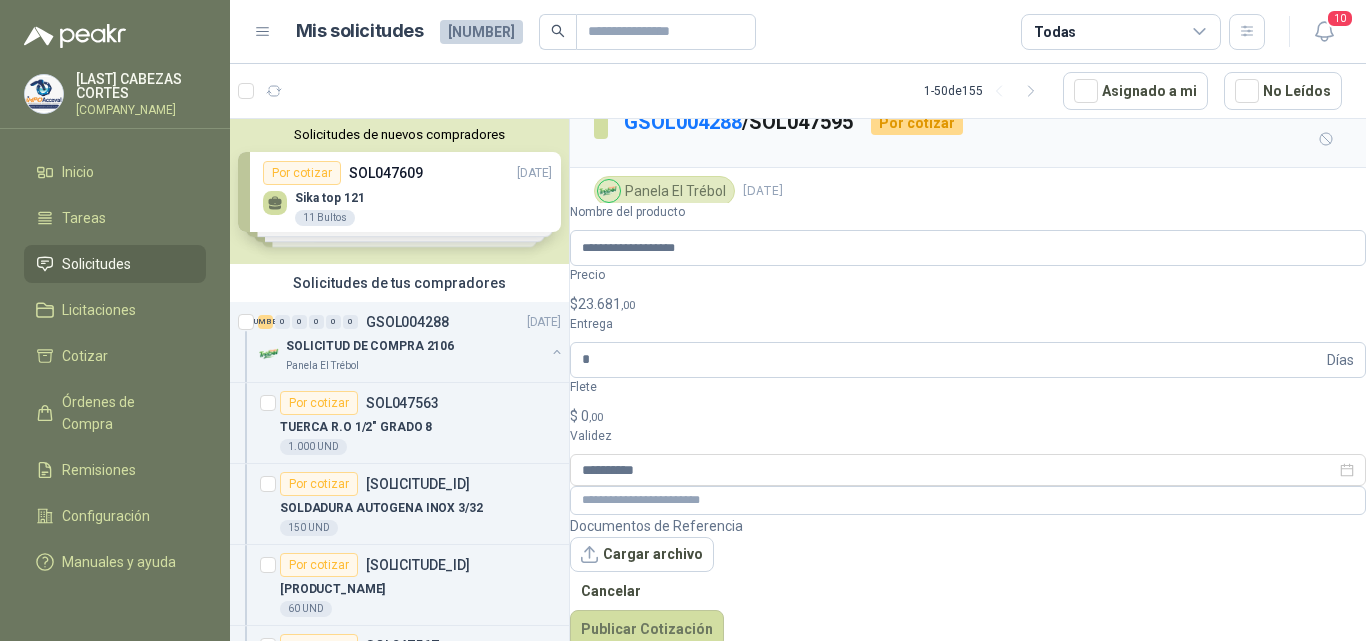 click on "$    0 ,00" at bounding box center [968, 416] 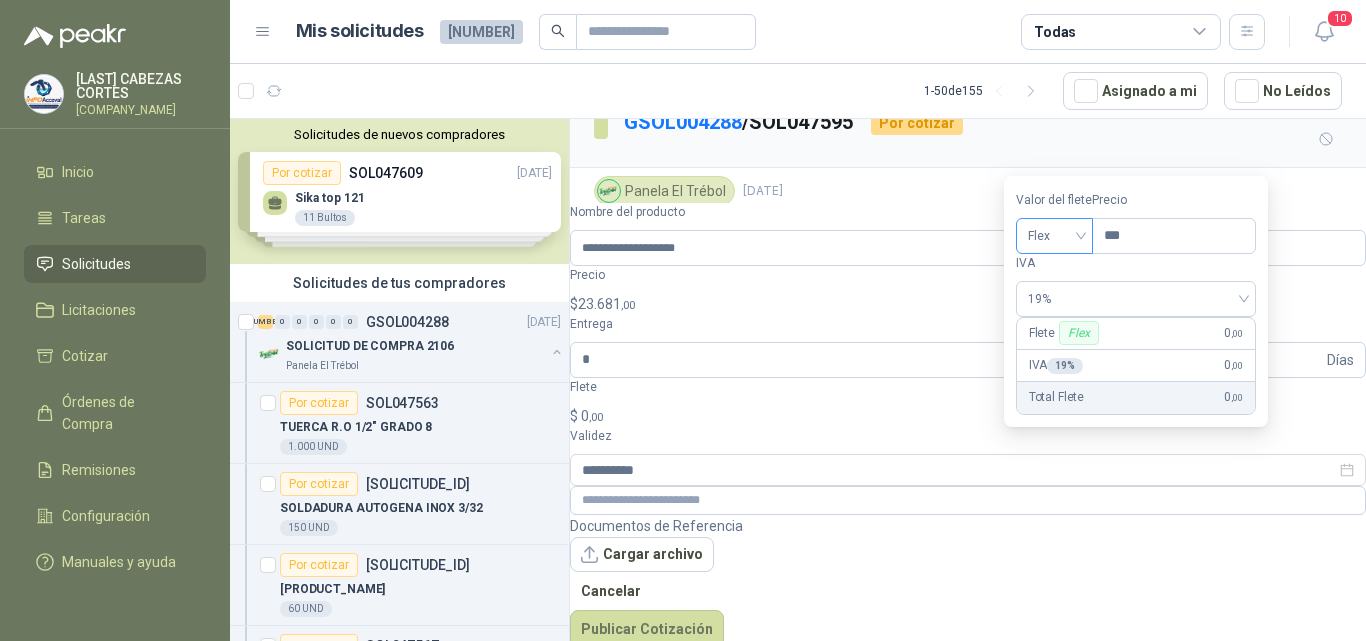 click on "Flex" at bounding box center (1054, 236) 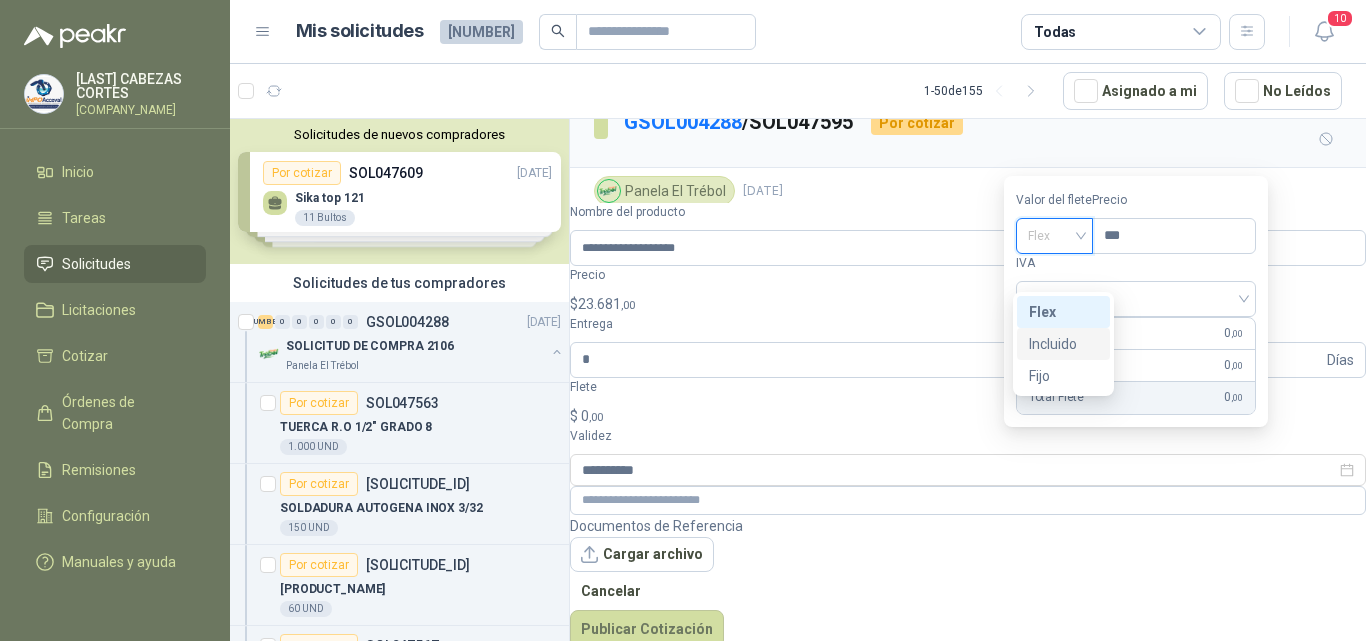 click on "Incluido" at bounding box center [0, 0] 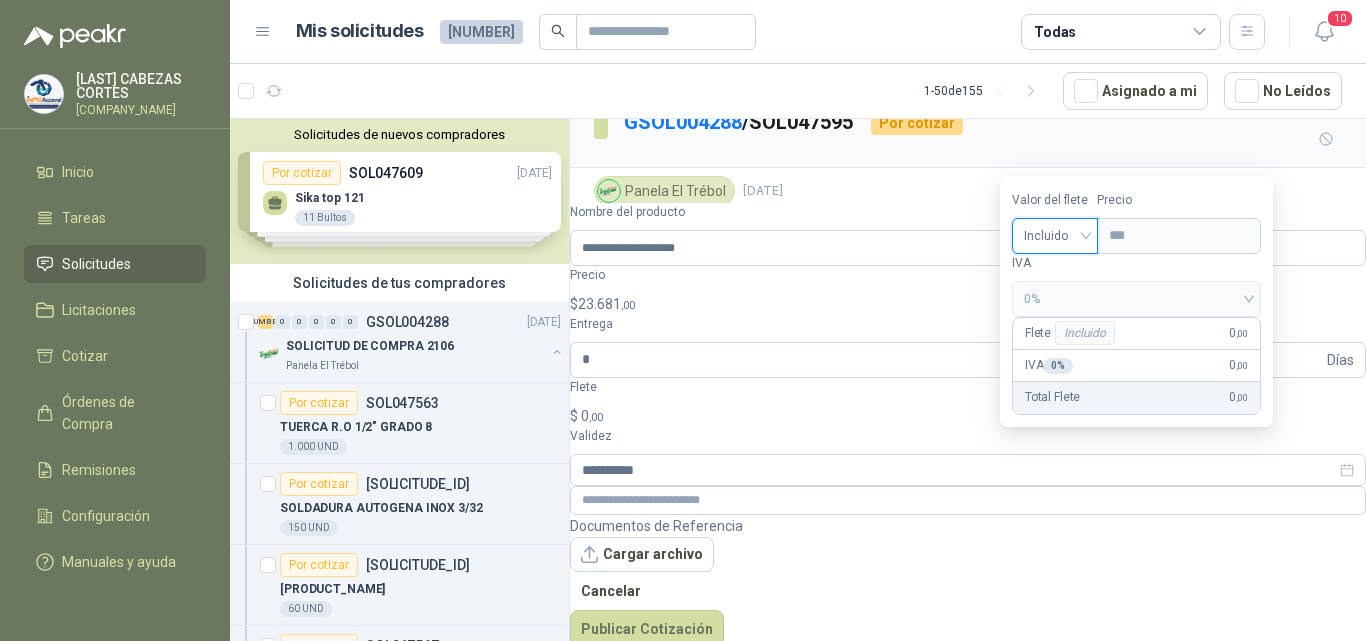 click on "0%" at bounding box center (1136, 299) 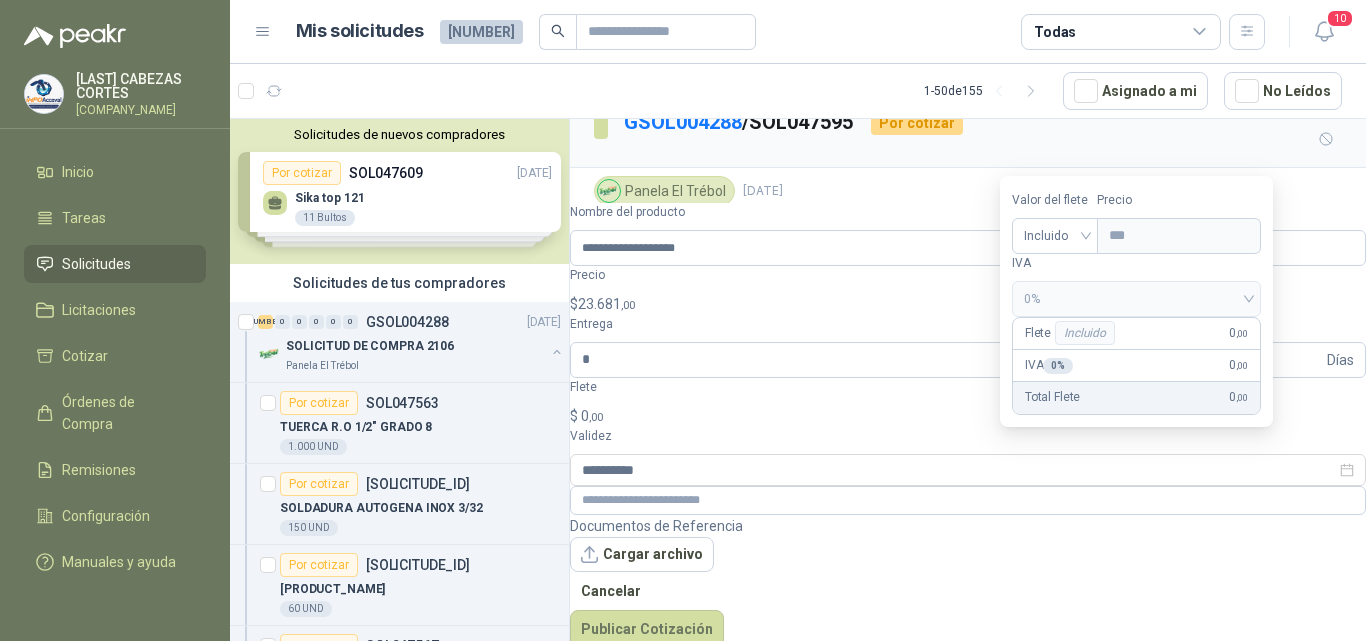 click on "0%" at bounding box center [1136, 299] 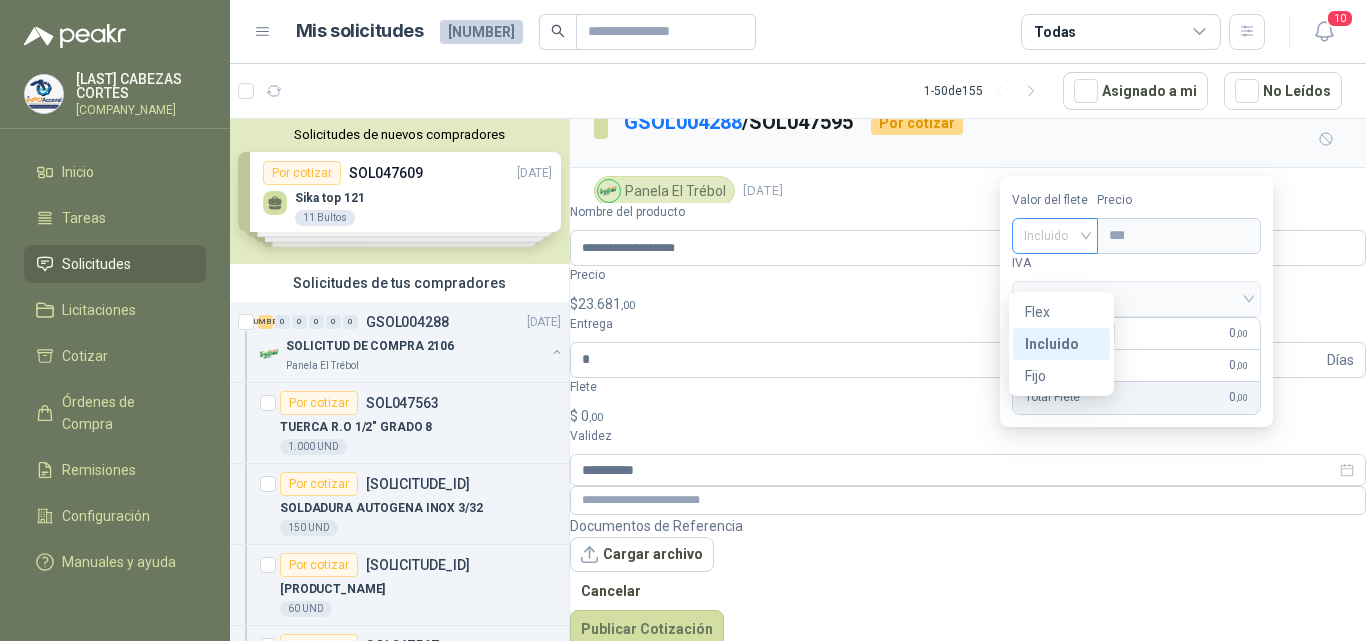 click on "Incluido" at bounding box center [1055, 236] 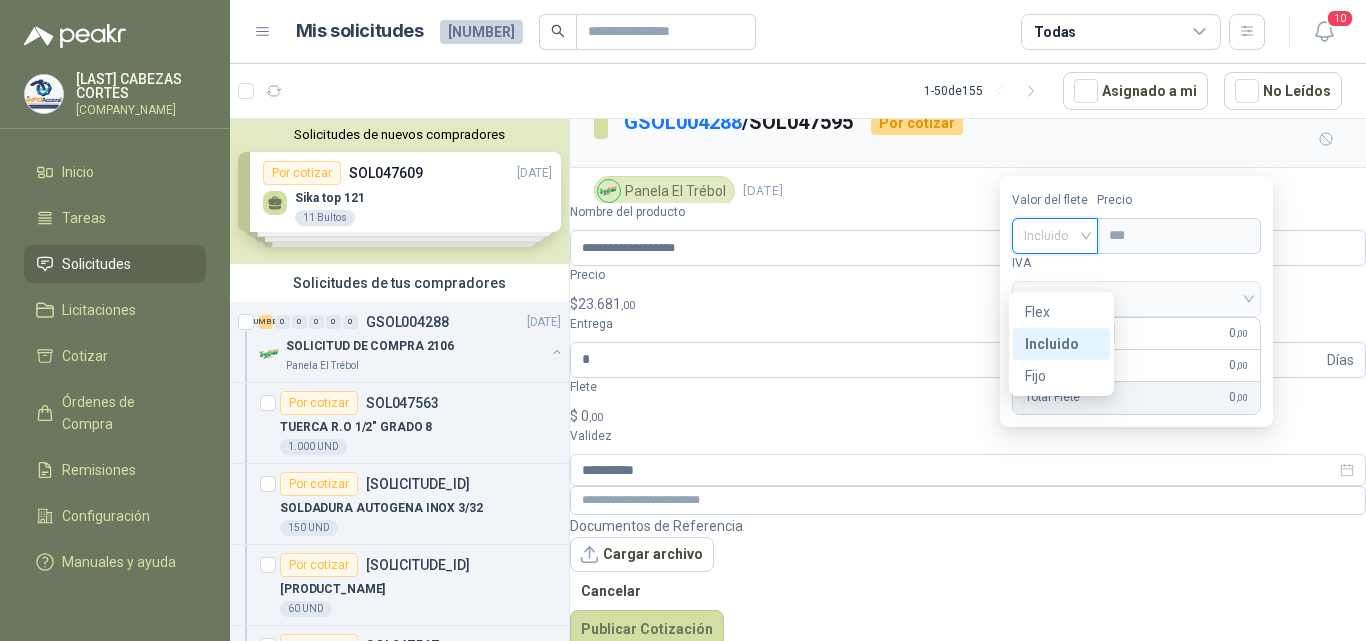 click on "Incluido" at bounding box center [0, 0] 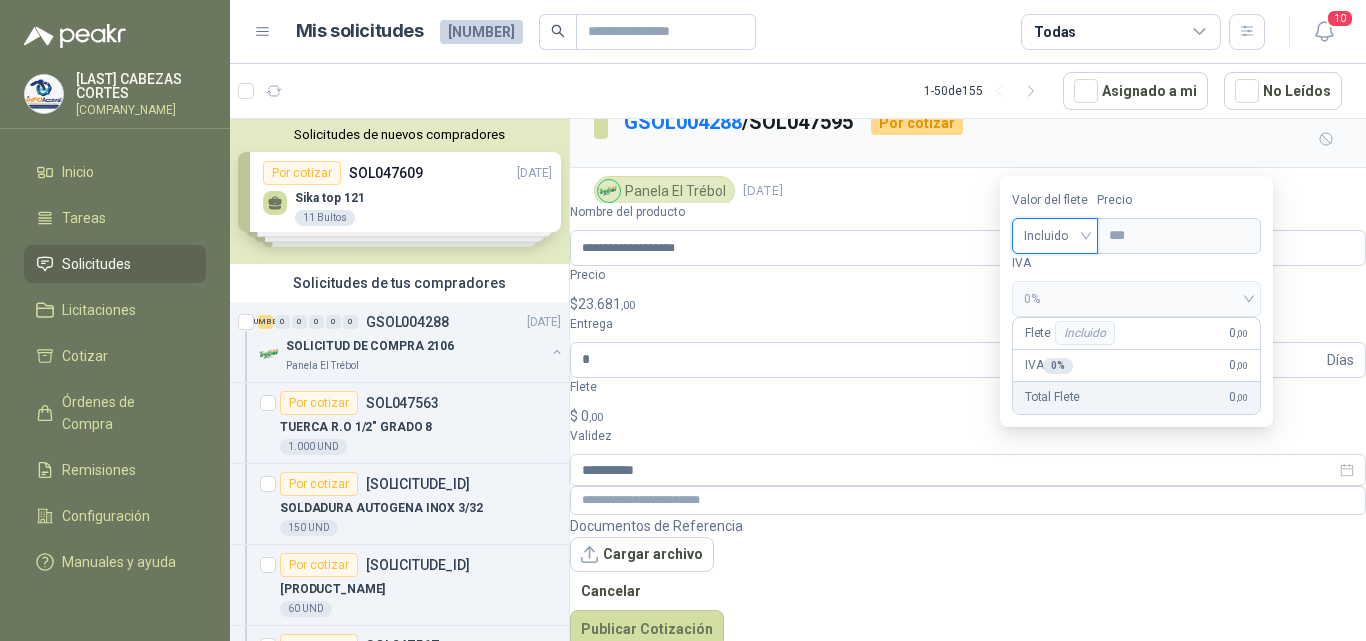 click on "Valor del flete Incluido Incluido Precio *** IVA 0% Flete Incluido   0 ,00 IVA 0 % 0 ,00 Total Flete 0 ,00" at bounding box center (1136, 301) 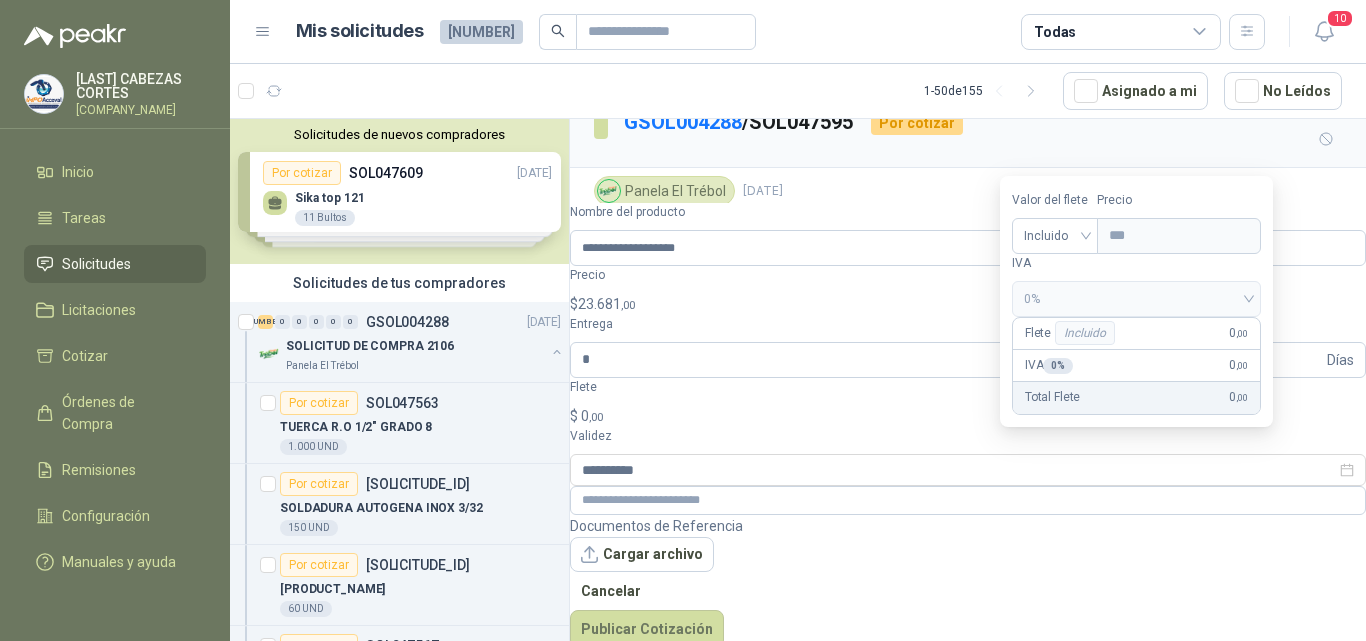 click on "0%" at bounding box center (1136, 299) 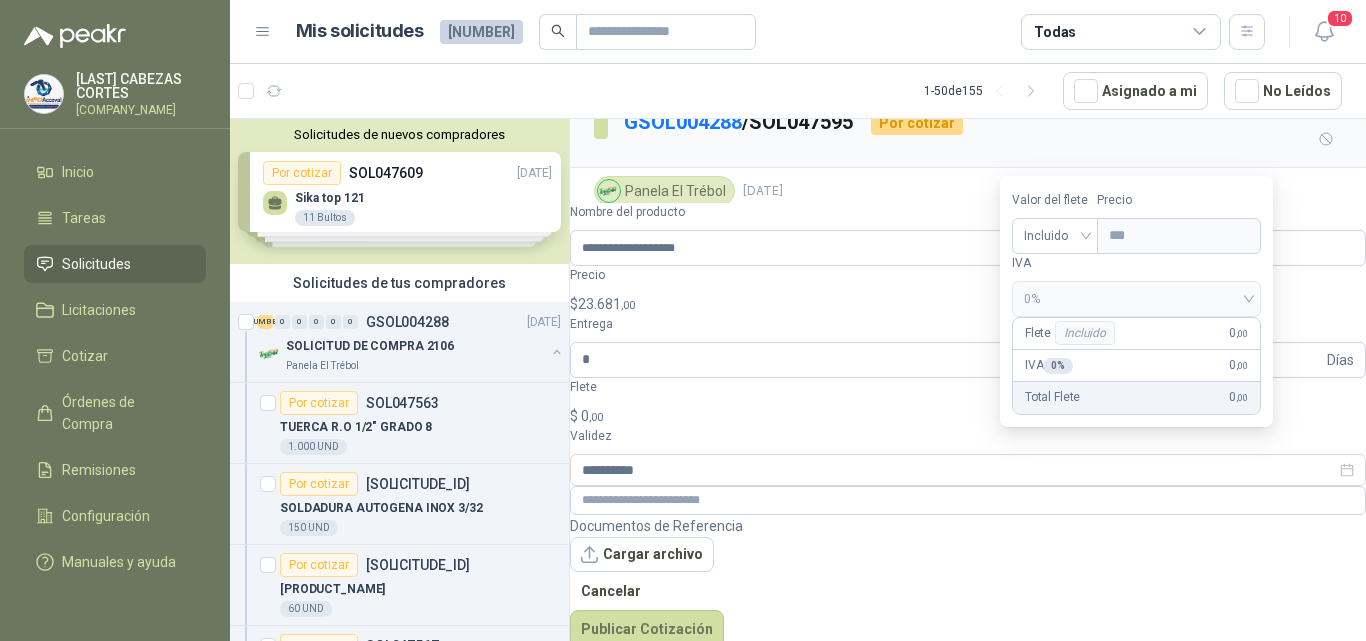 click on "0%" at bounding box center [1136, 299] 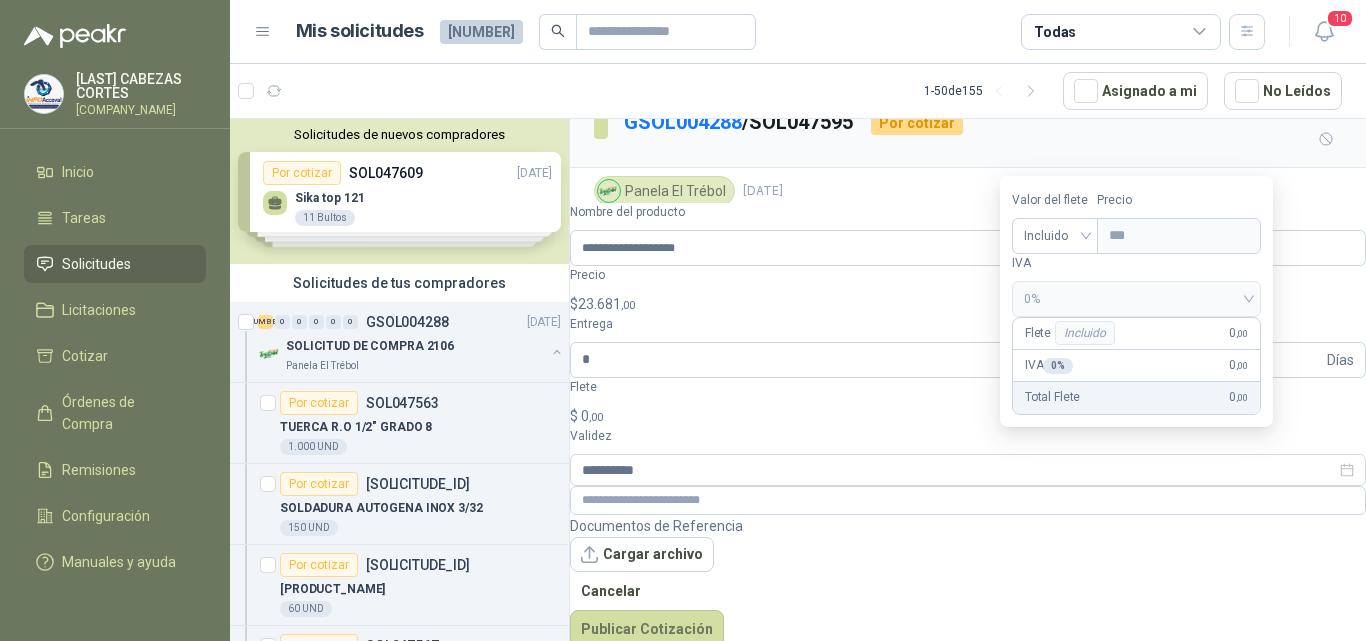 click on "IVA" at bounding box center (1136, 263) 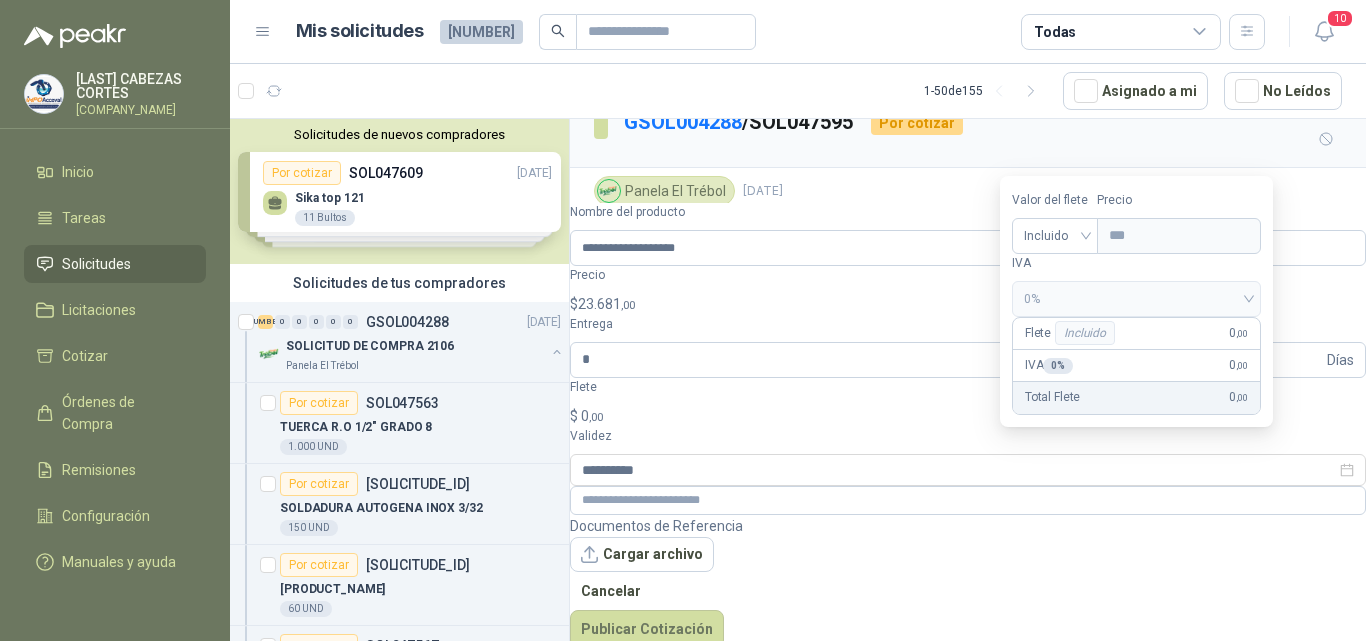 click on "Total Flete 0 ,00" at bounding box center (1136, 398) 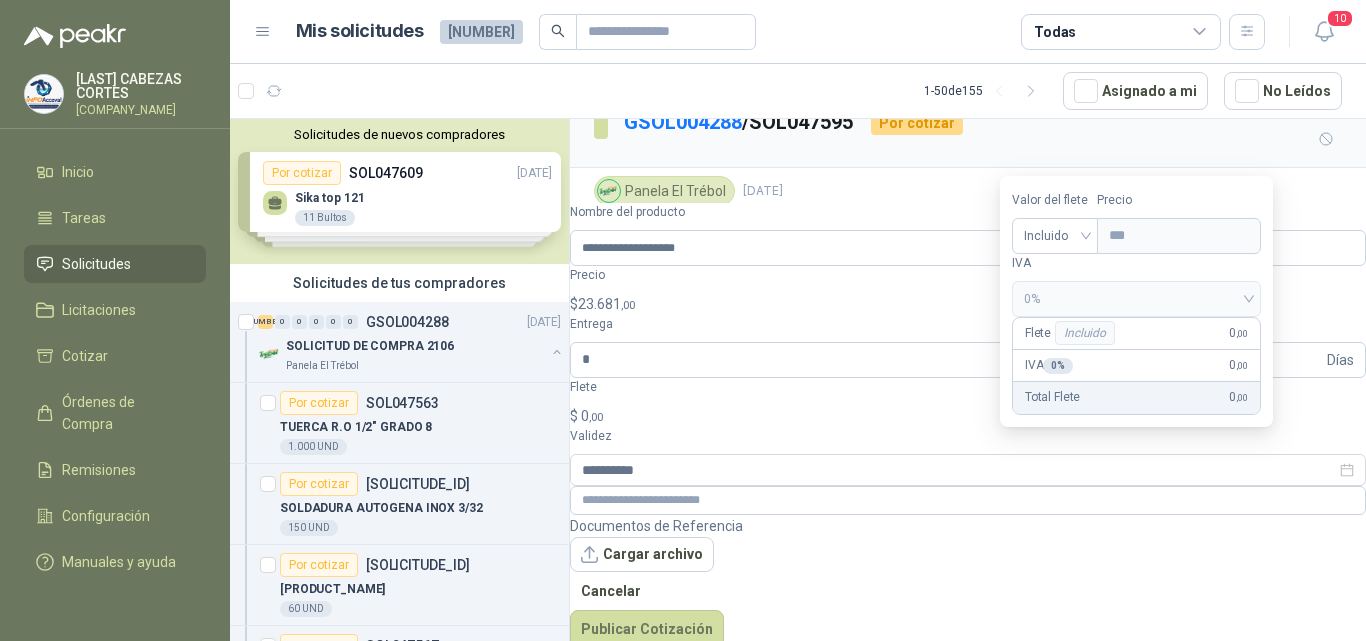 click on "0 ,00" at bounding box center (1238, 397) 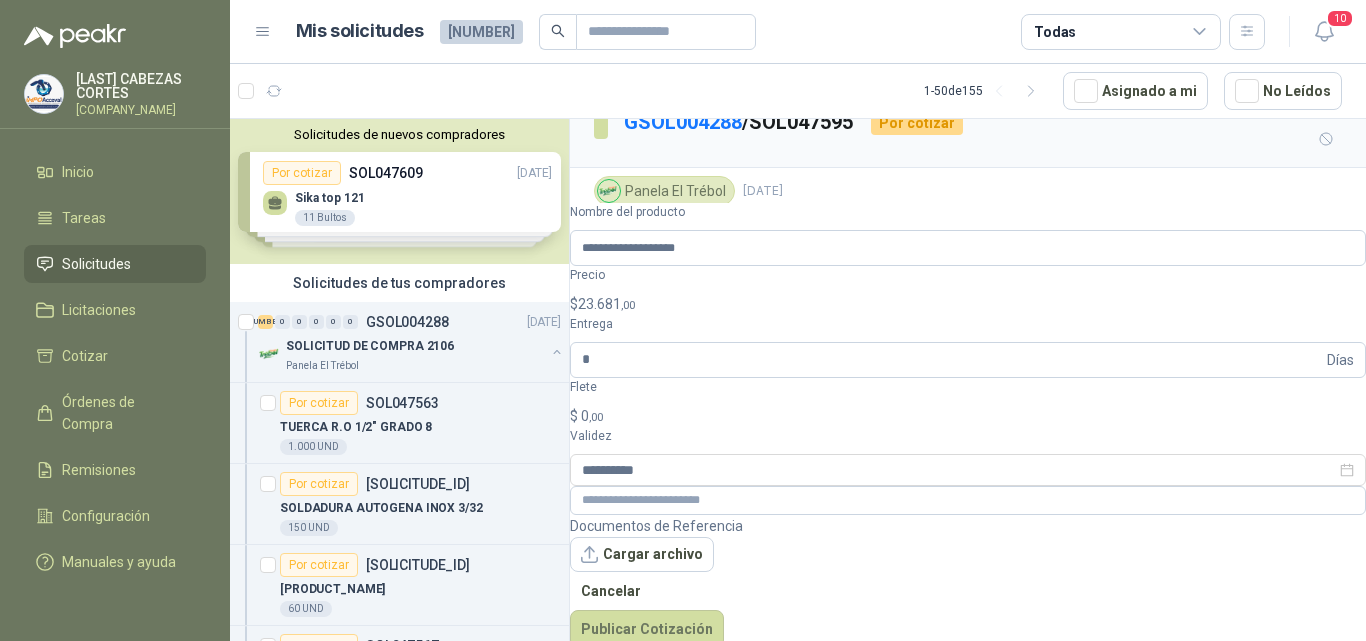 click on "Cotizaciones Actividad Comentarios" at bounding box center [968, 385] 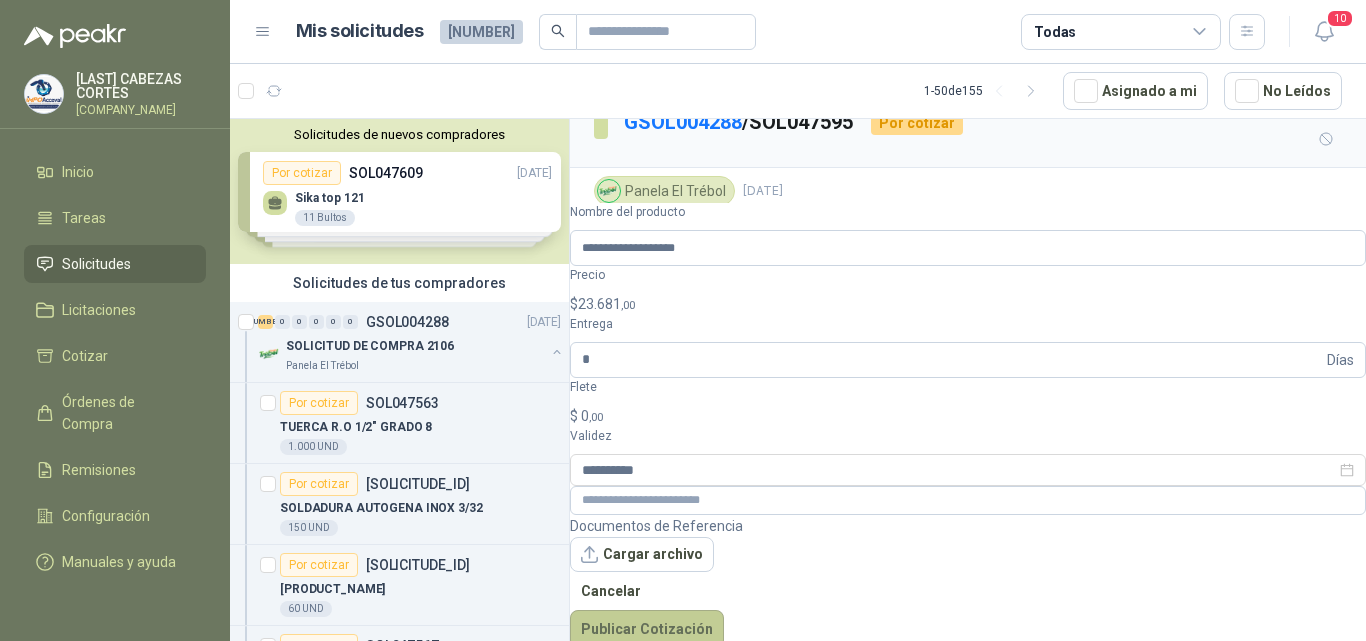 click on "Publicar Cotización" at bounding box center (647, 629) 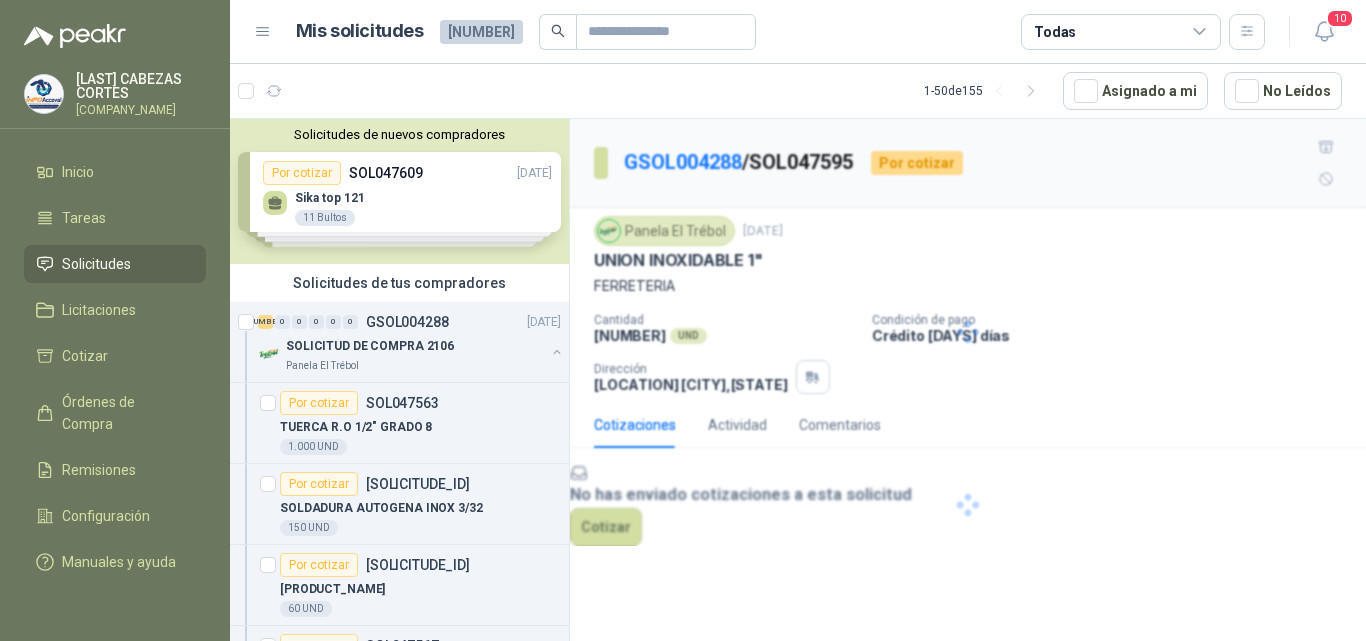 scroll, scrollTop: 0, scrollLeft: 0, axis: both 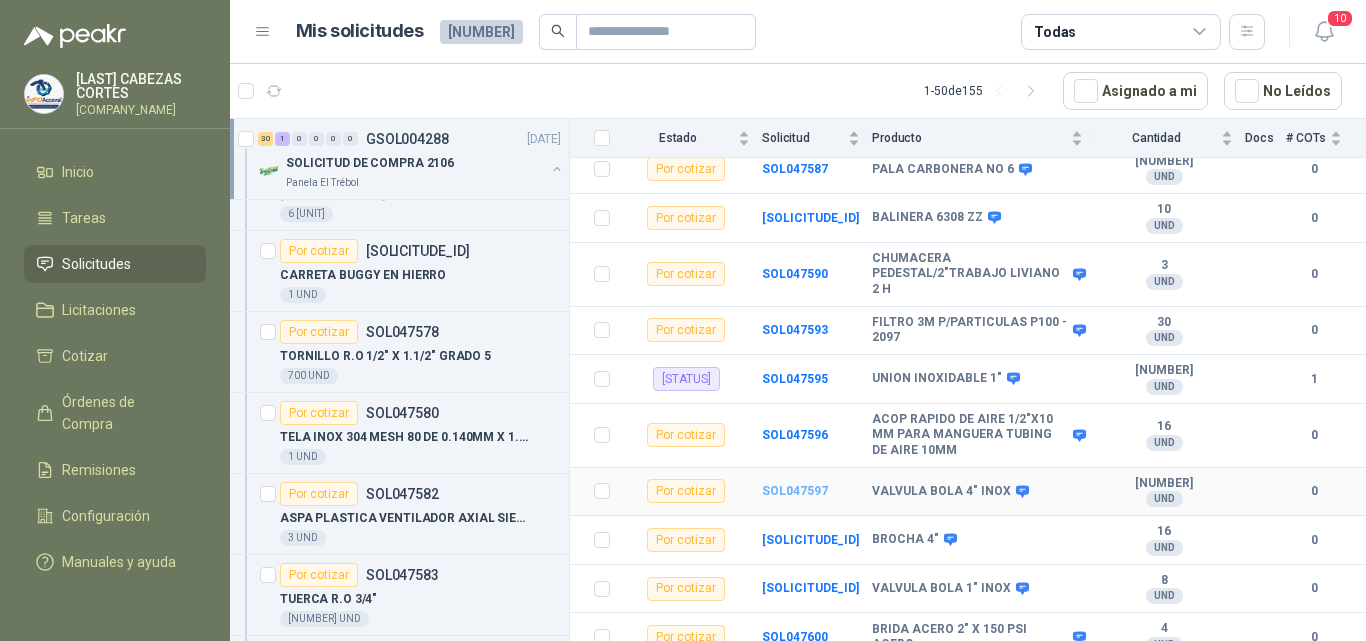 click on "SOL047597" at bounding box center (795, 491) 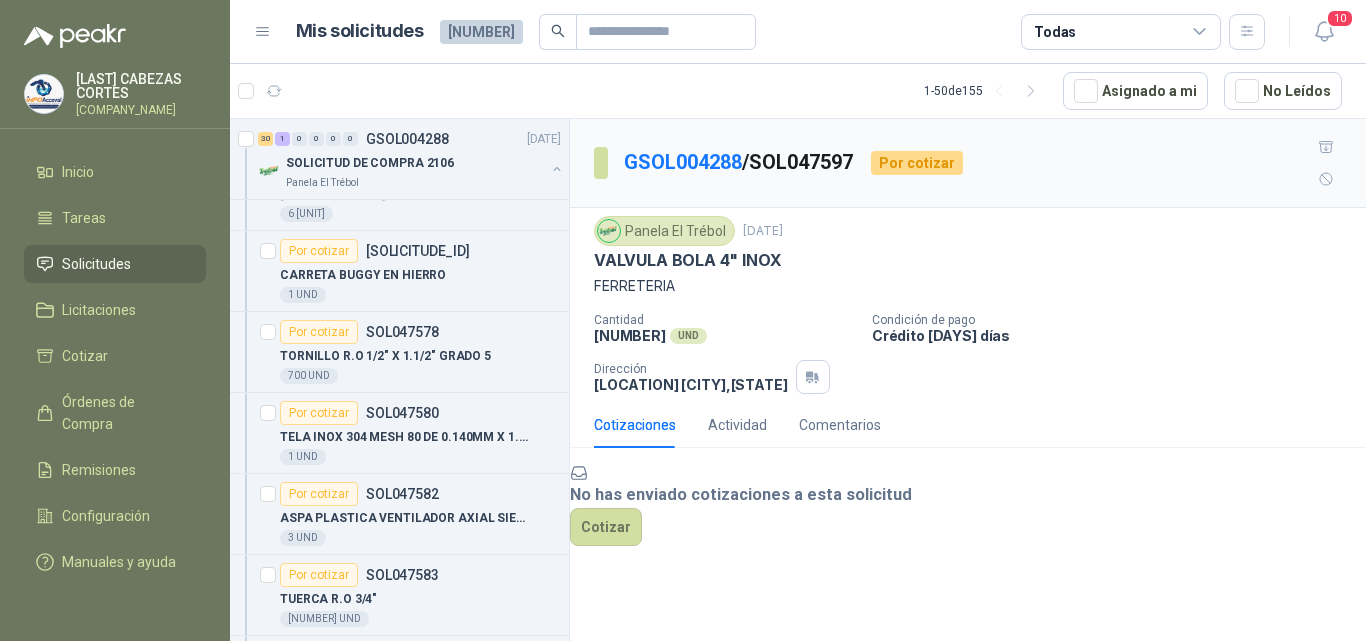 scroll, scrollTop: 54, scrollLeft: 0, axis: vertical 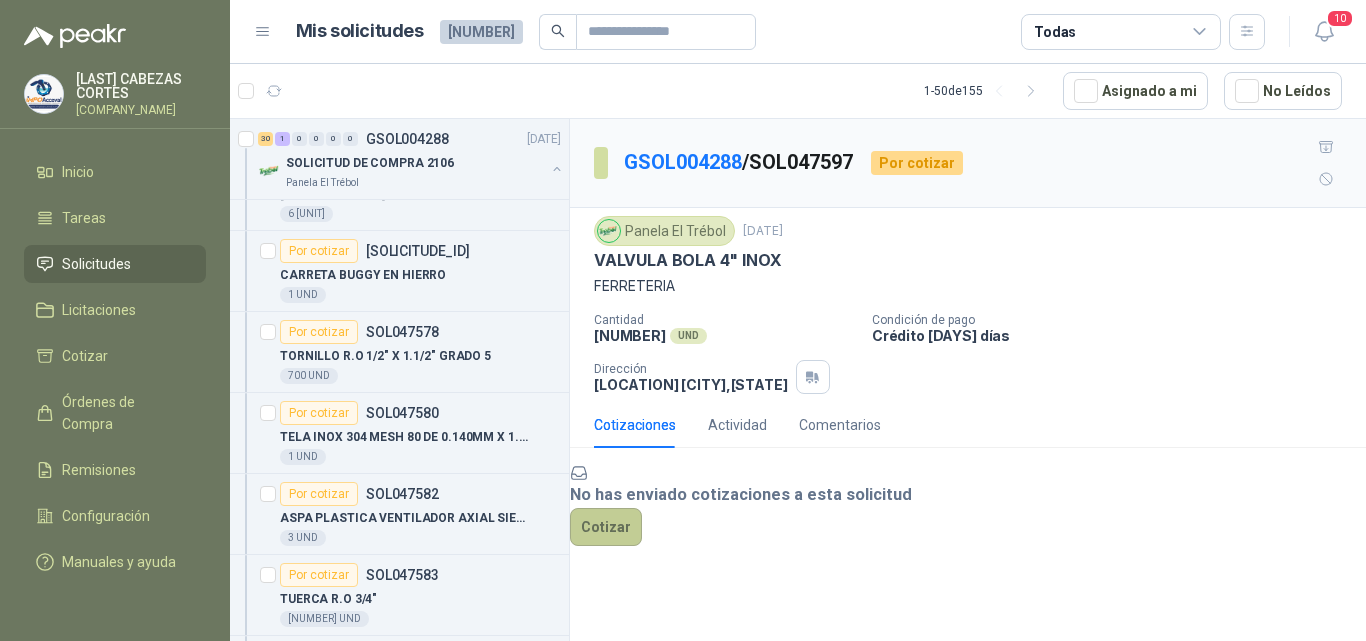click on "Cotizar" at bounding box center (606, 527) 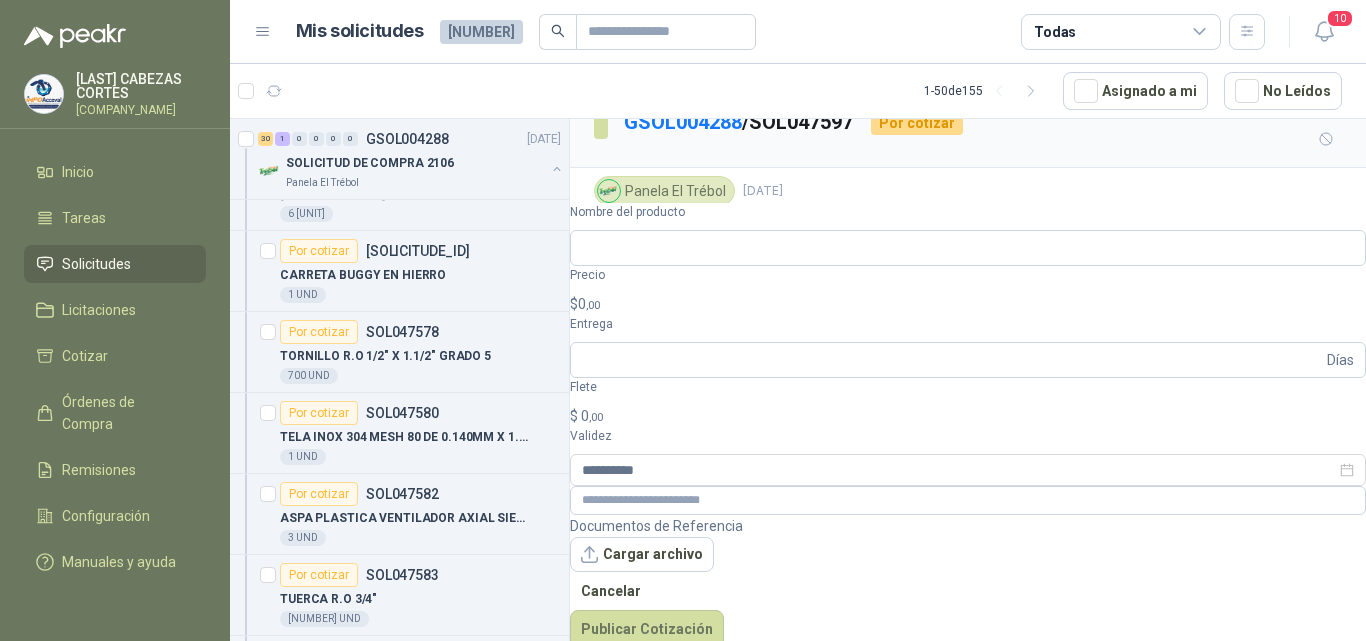 scroll, scrollTop: 40, scrollLeft: 0, axis: vertical 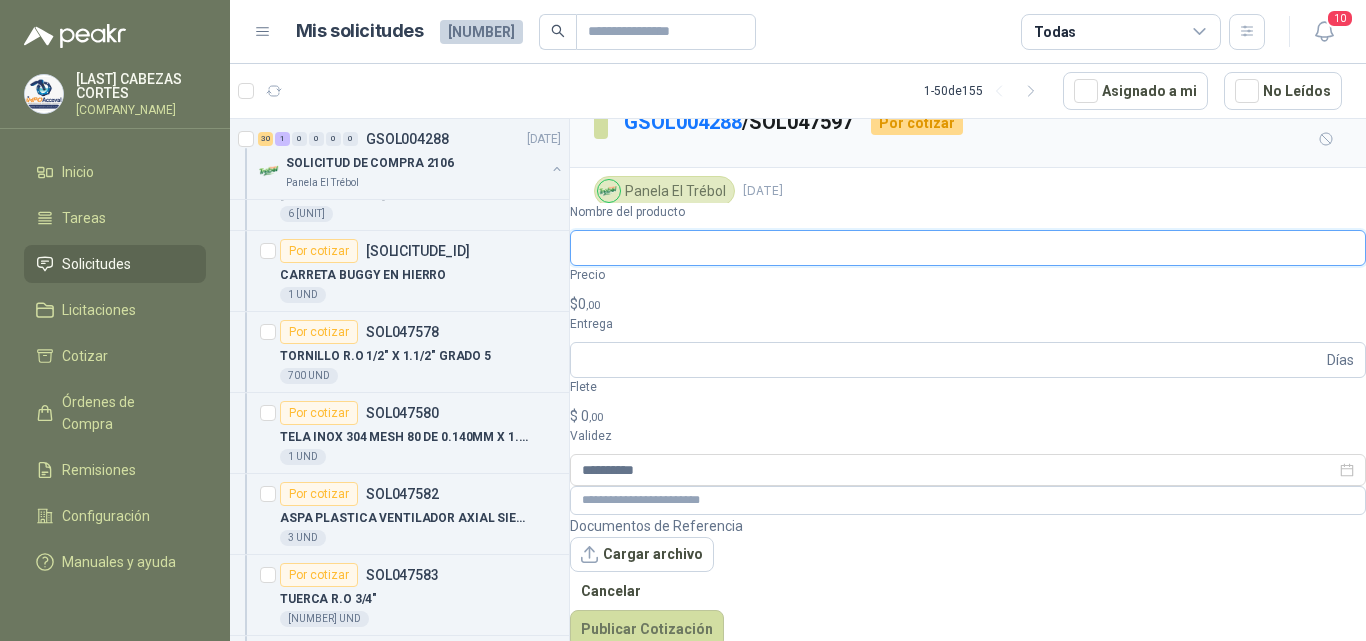 click on "Nombre del producto" at bounding box center [968, 248] 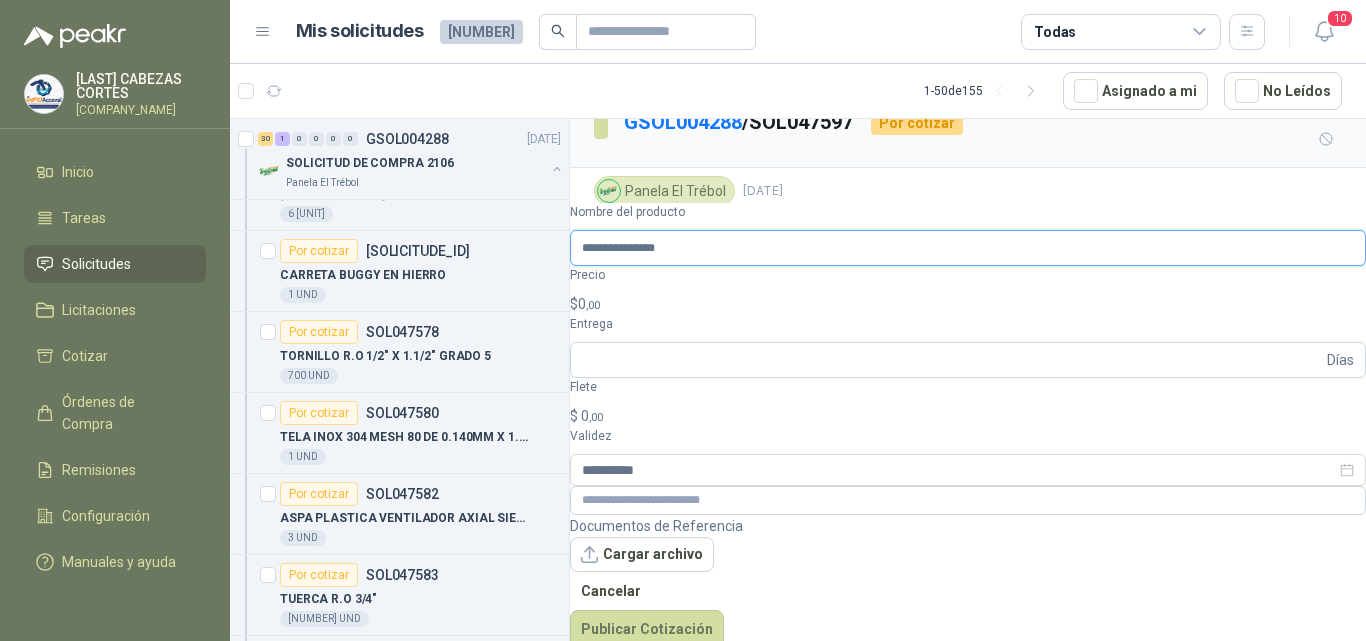 type on "**********" 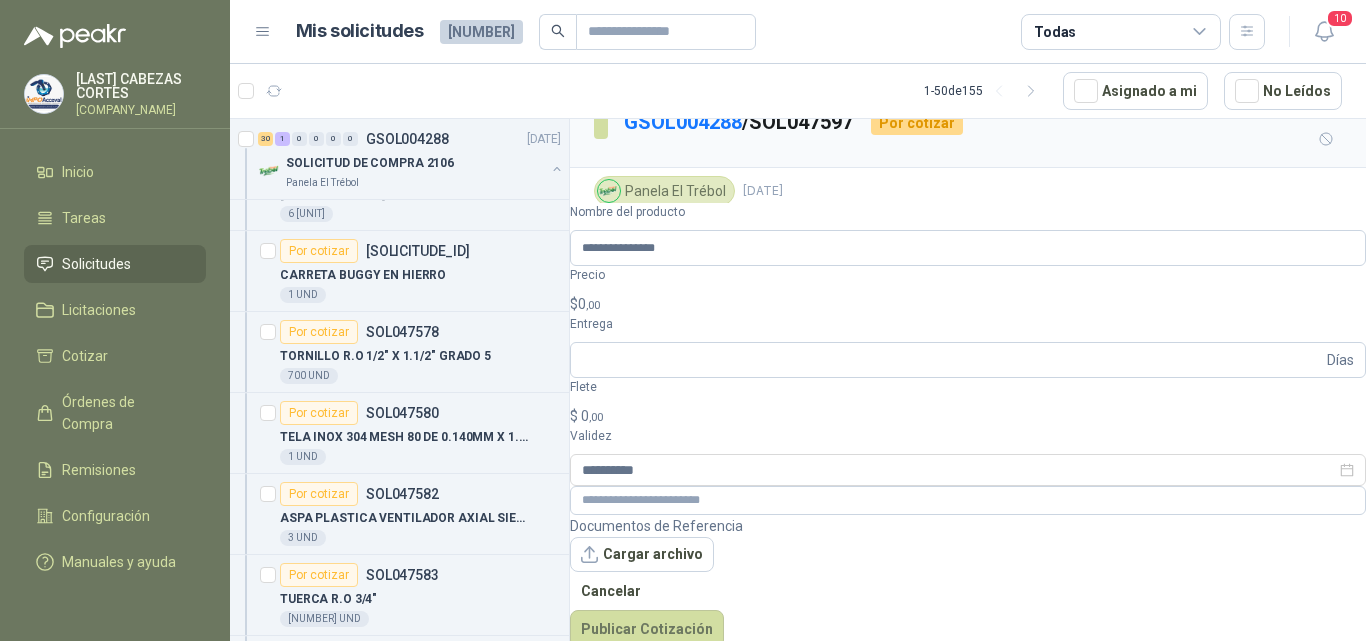 click on ",00" at bounding box center (593, 305) 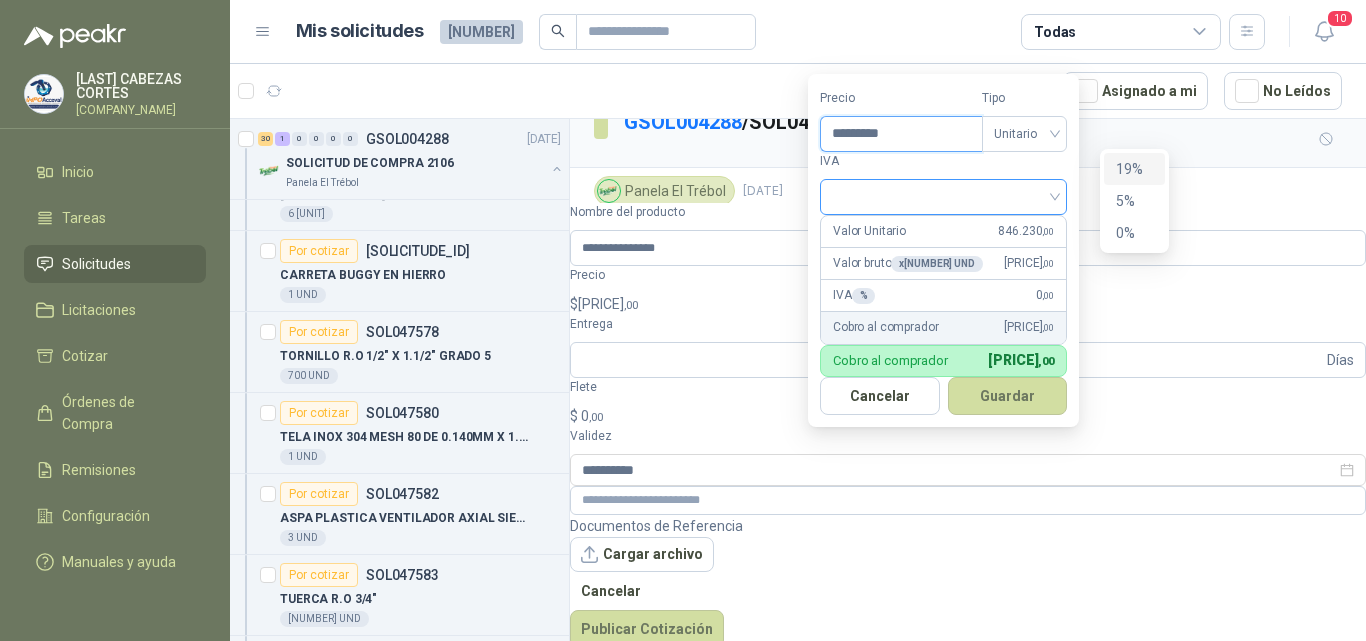 click at bounding box center [943, 197] 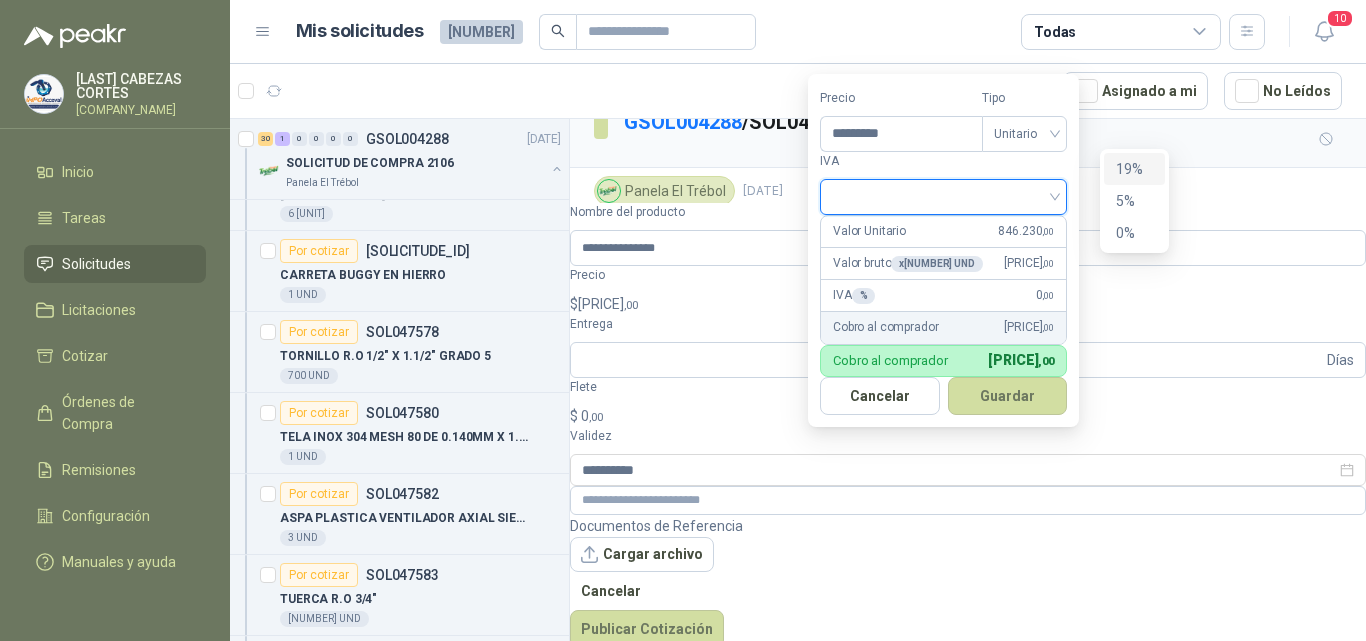 click on "19%" at bounding box center [1134, 169] 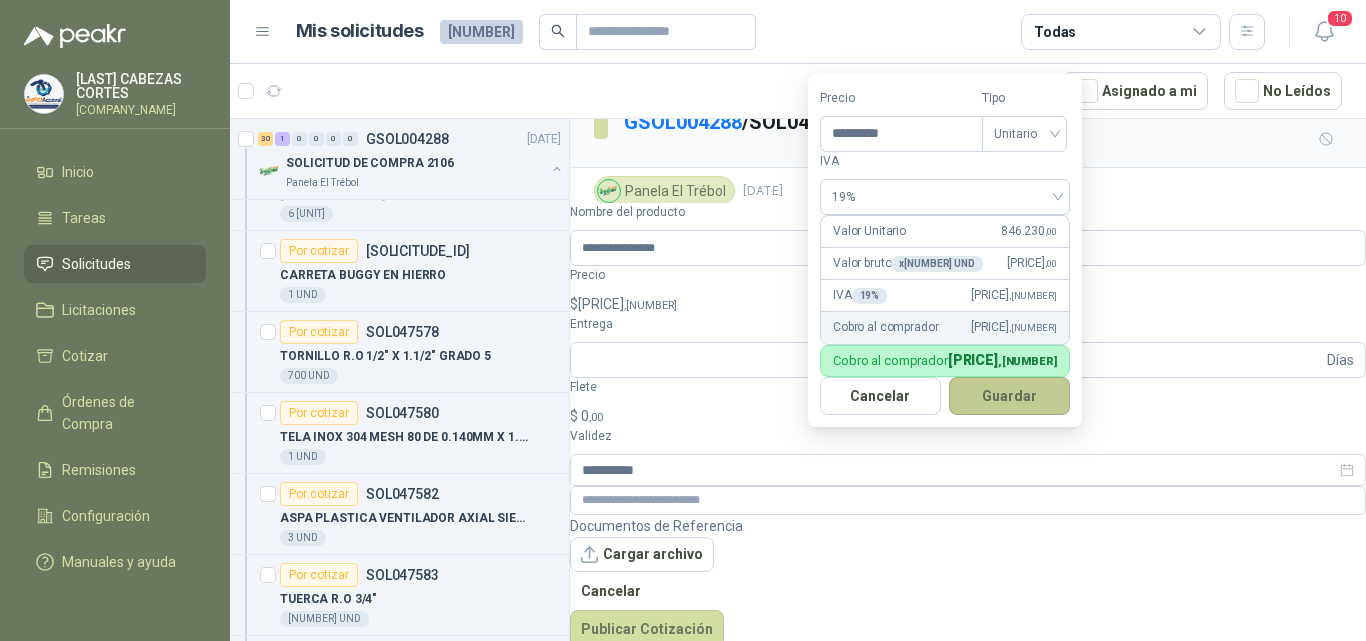 click on "Guardar" at bounding box center [1009, 396] 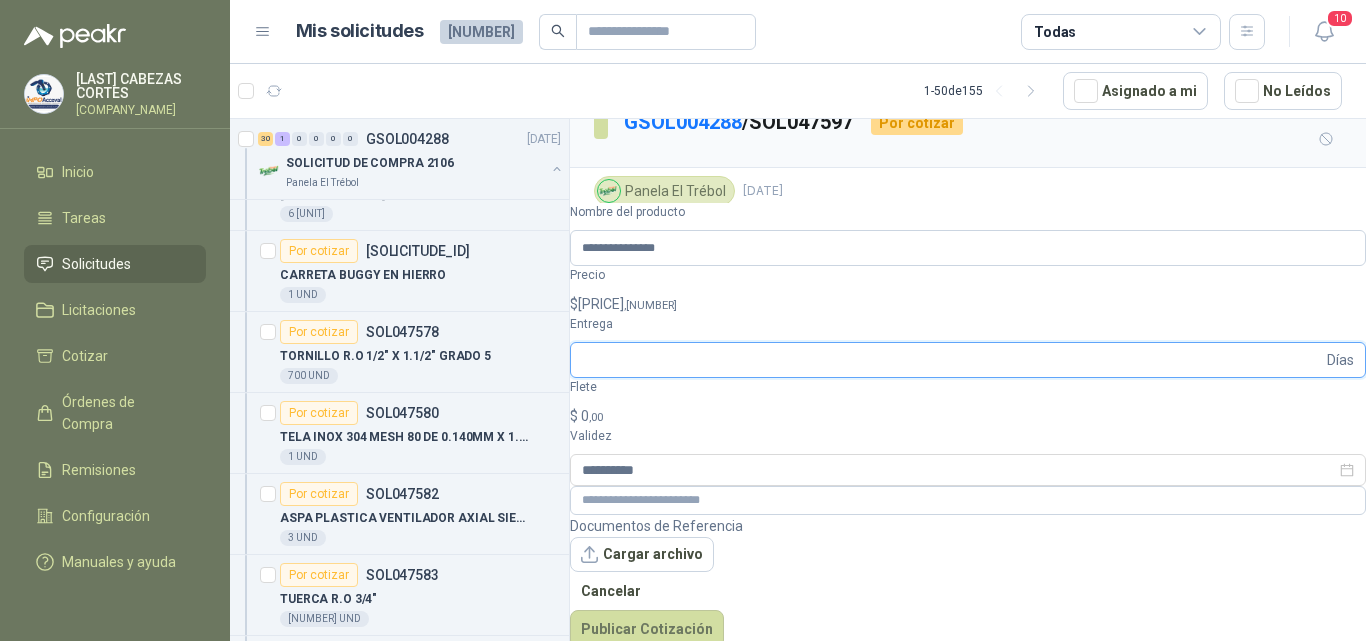 click on "Entrega" at bounding box center (952, 360) 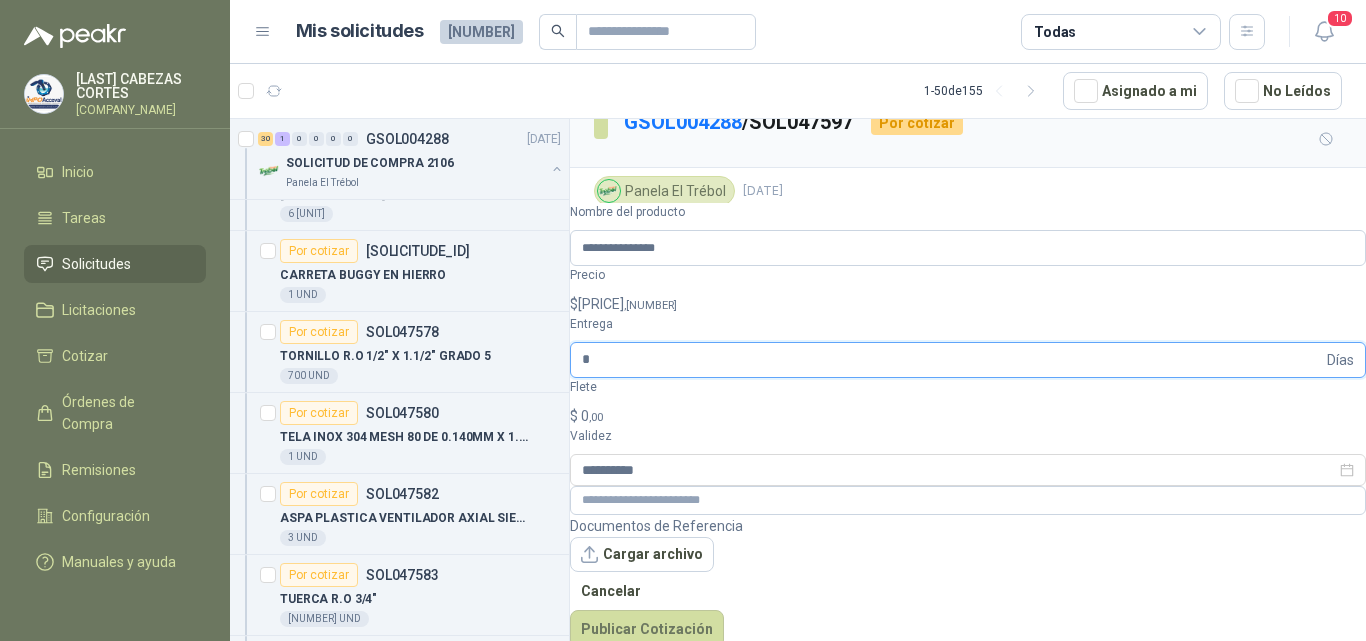 type on "*" 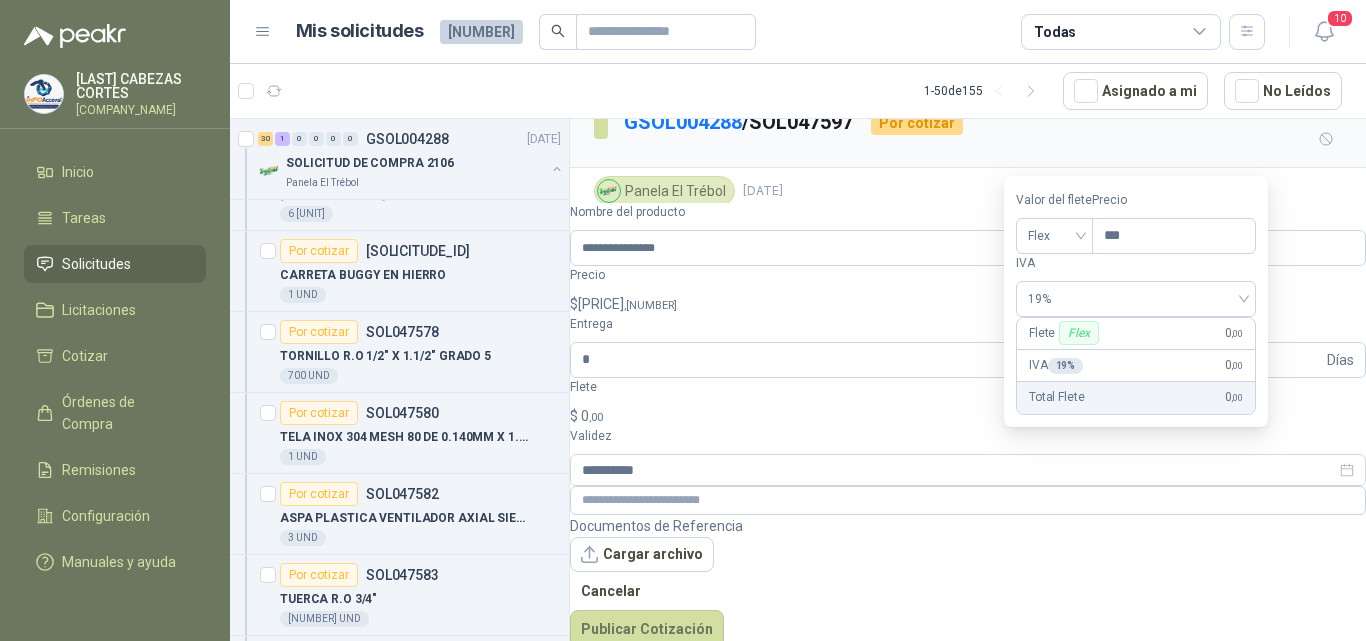 click on "$    0 ,00" at bounding box center (968, 416) 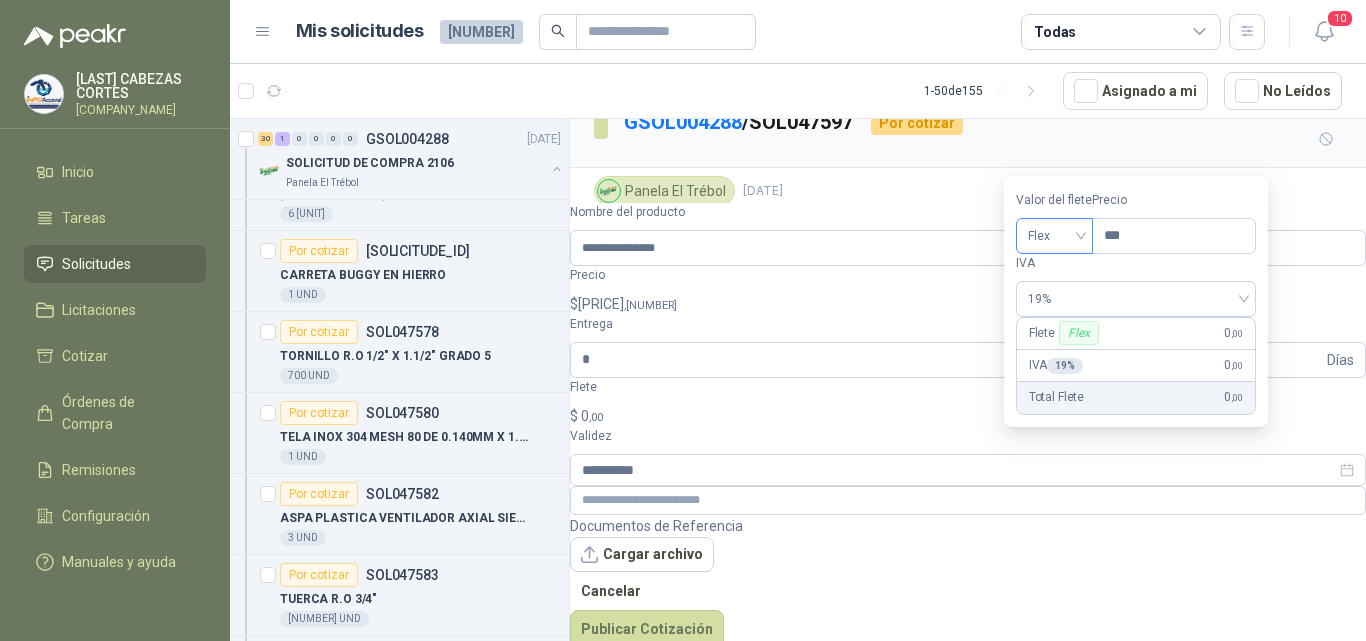 click on "Flex" at bounding box center [1054, 236] 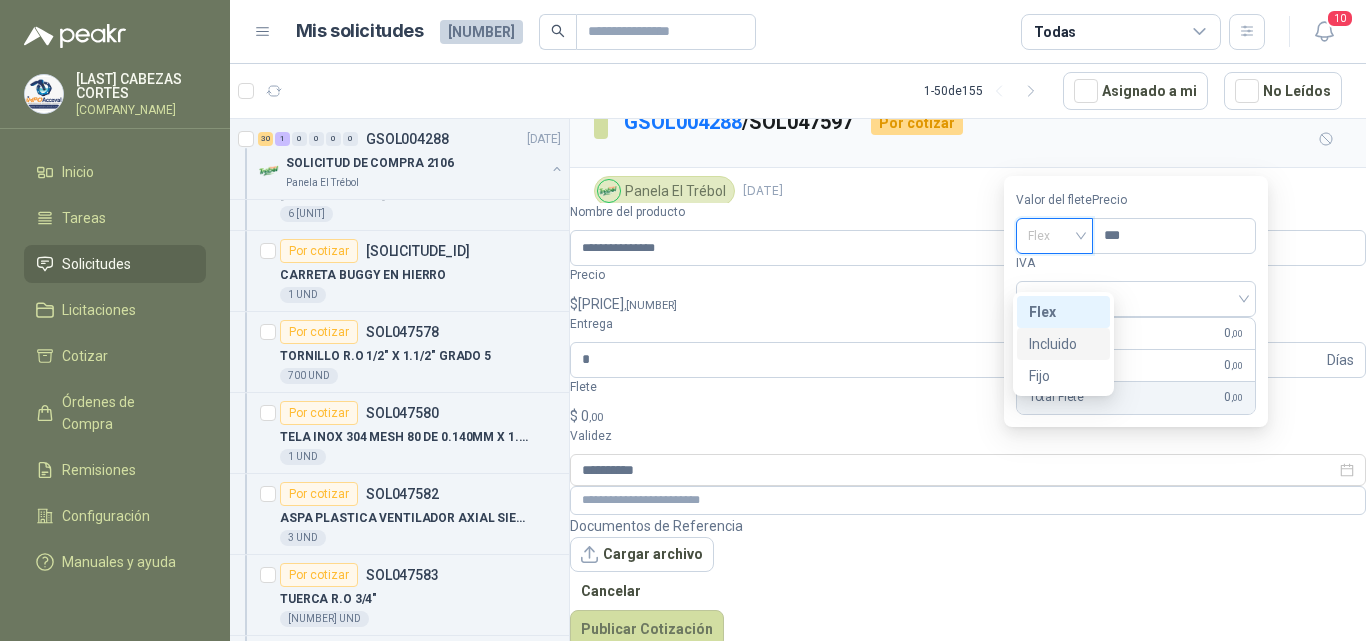 click on "Incluido" at bounding box center (0, 0) 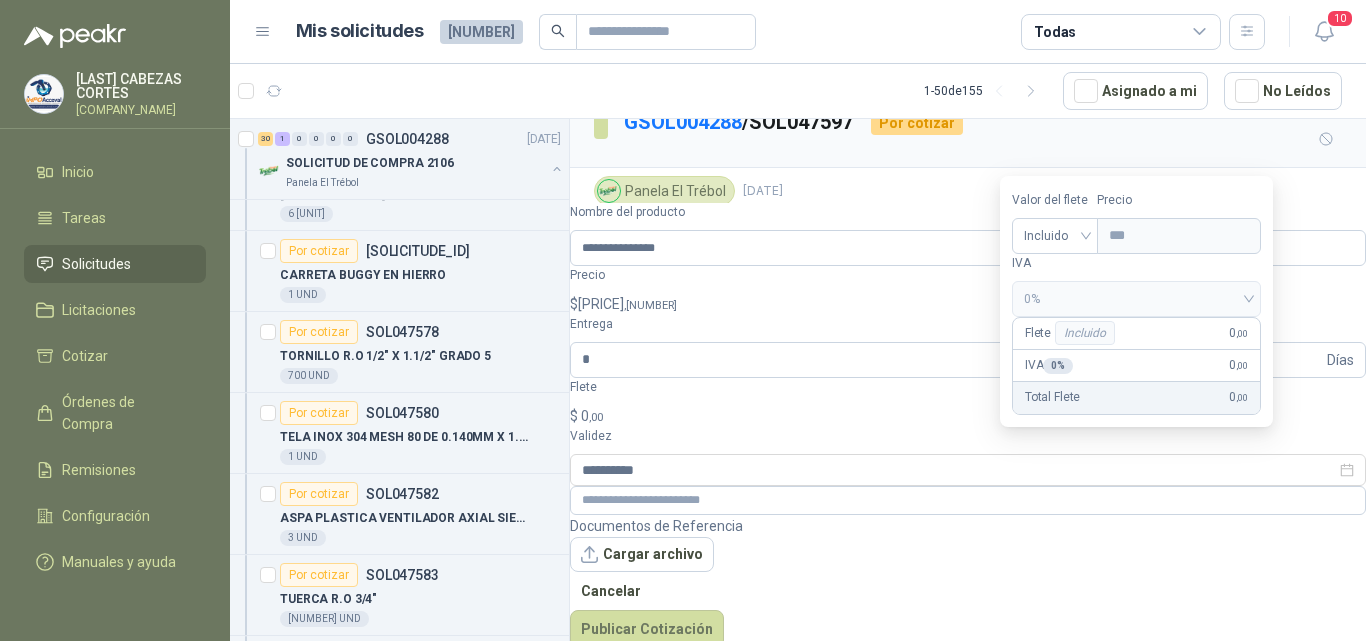 click on "Total Flete 0 ,00" at bounding box center [1136, 398] 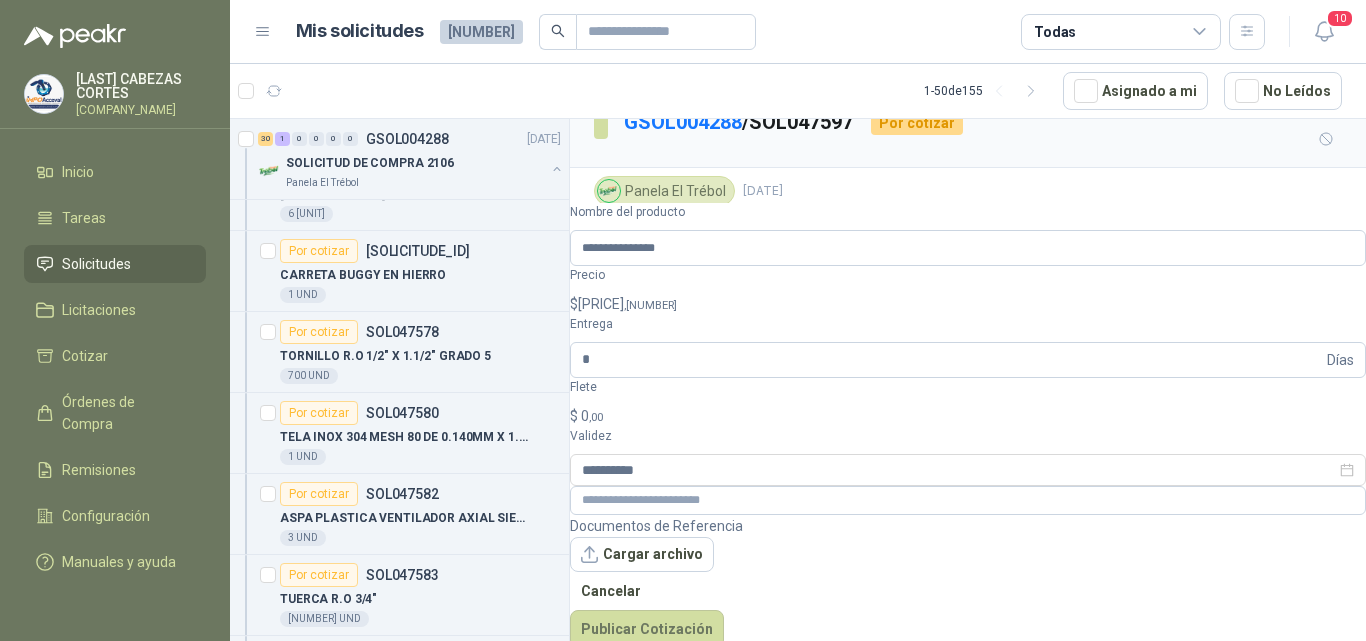 click on "Cotizaciones Actividad Comentarios" at bounding box center (968, 393) 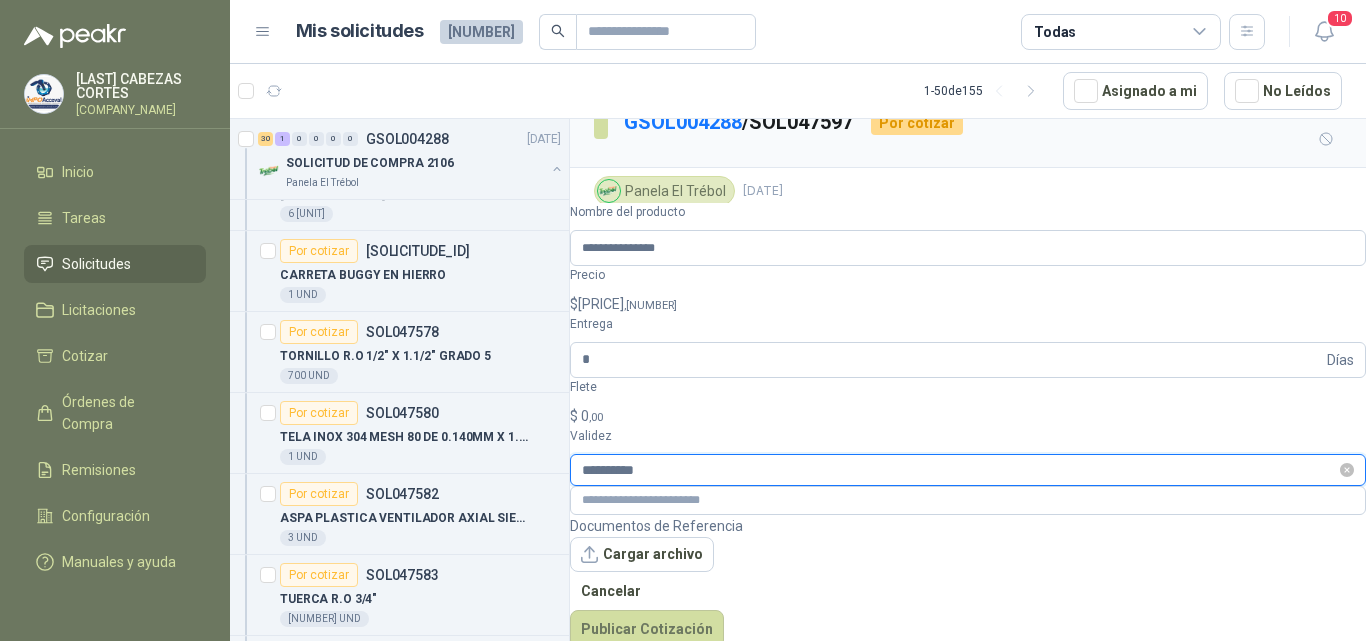click on "**********" at bounding box center (959, 470) 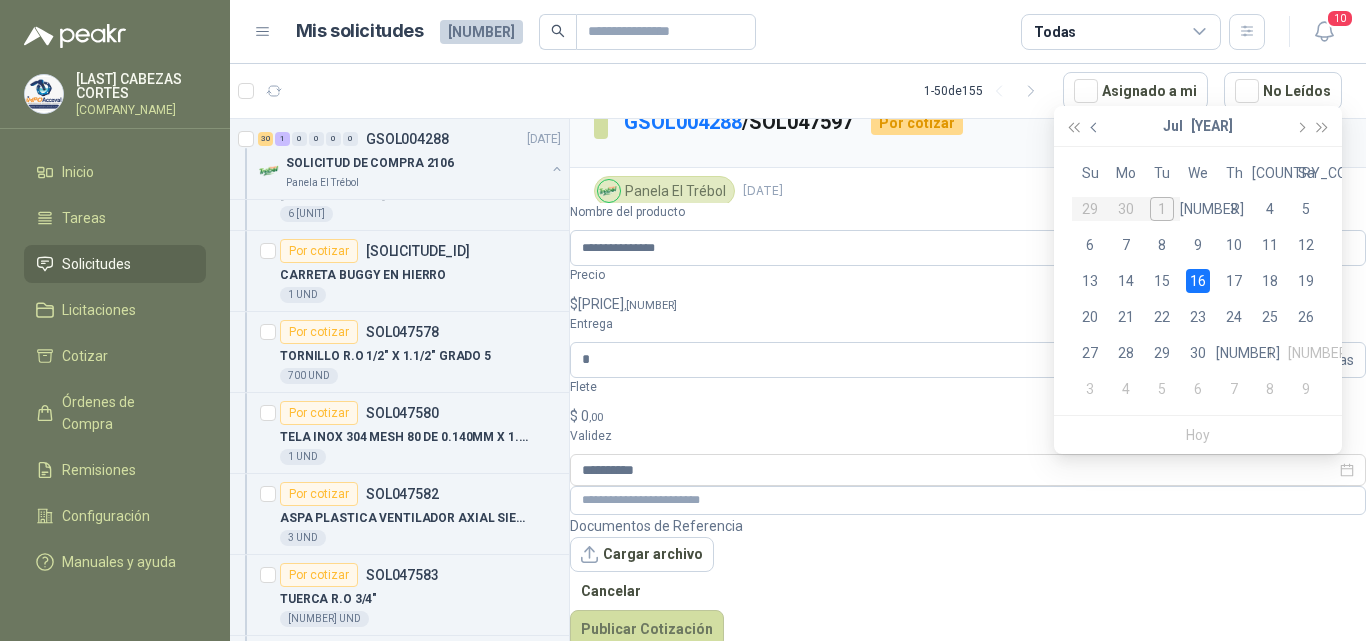 click at bounding box center (1095, 126) 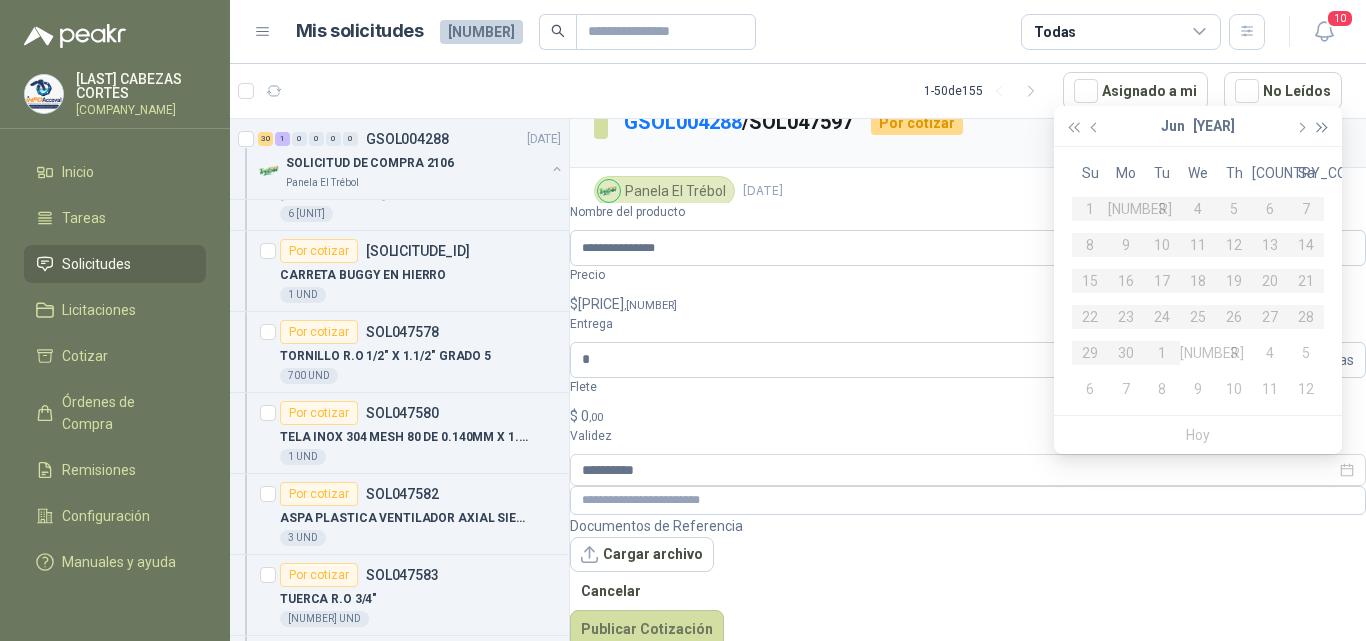 click at bounding box center (1323, 127) 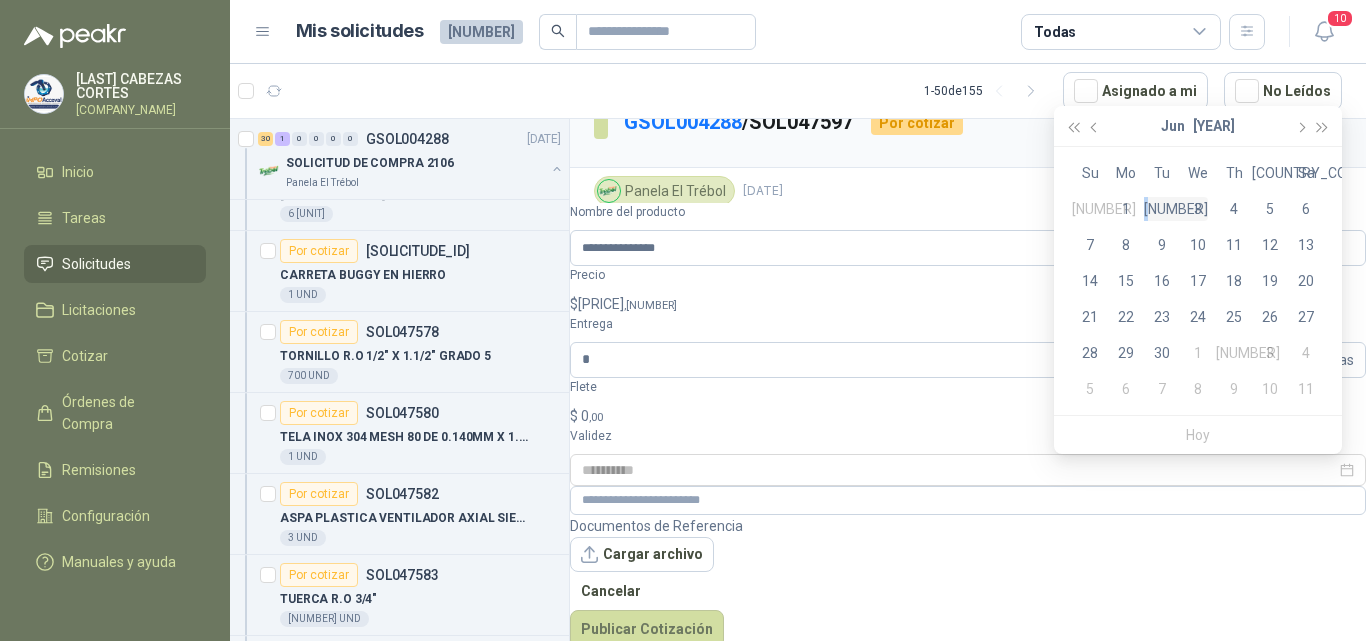 click on "2" at bounding box center (1176, 209) 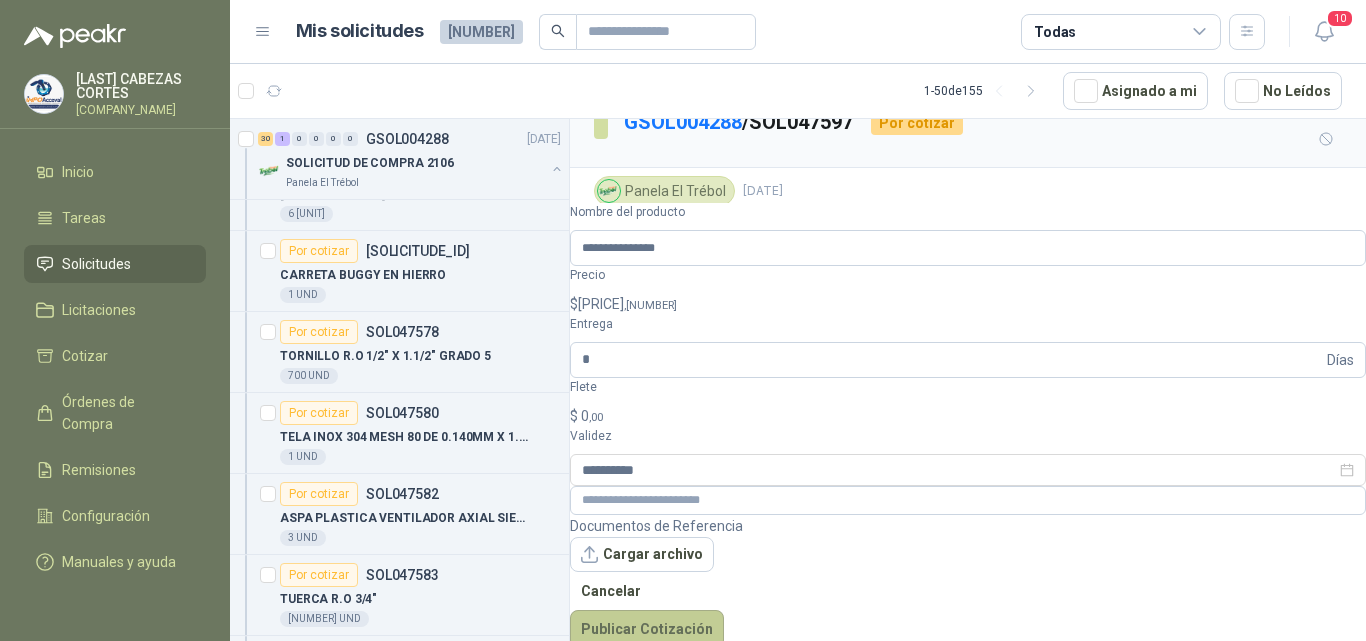 click on "Publicar Cotización" at bounding box center (647, 629) 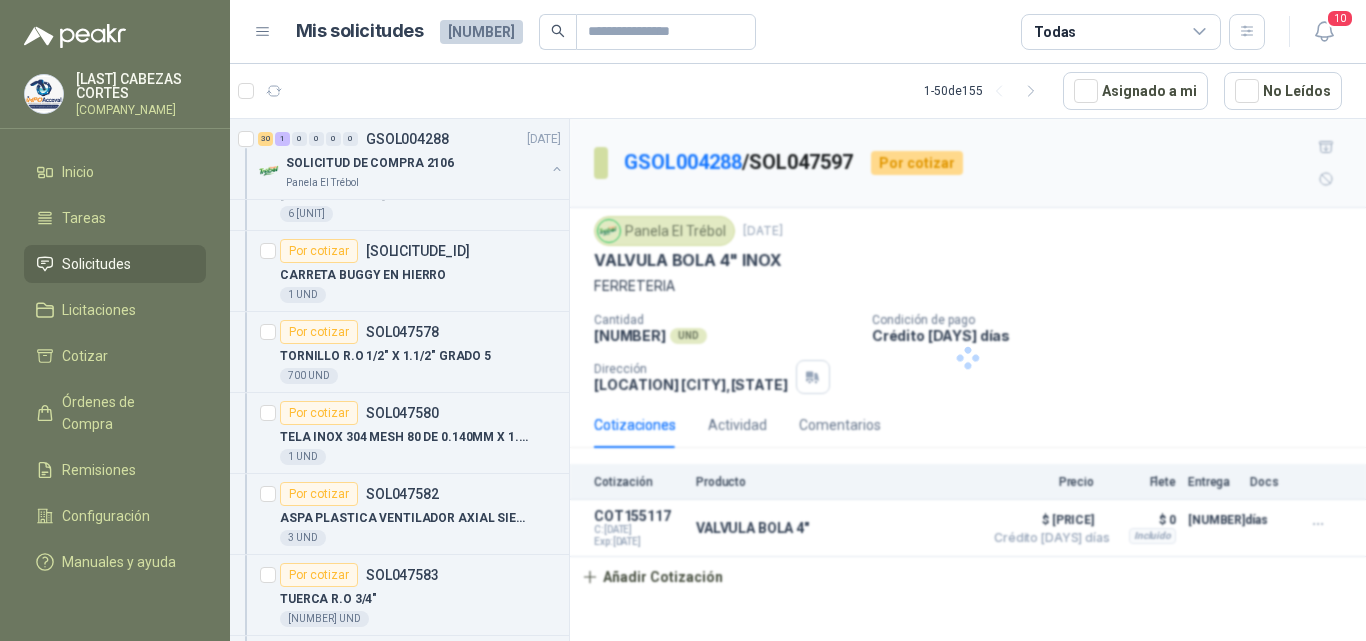 scroll, scrollTop: 0, scrollLeft: 0, axis: both 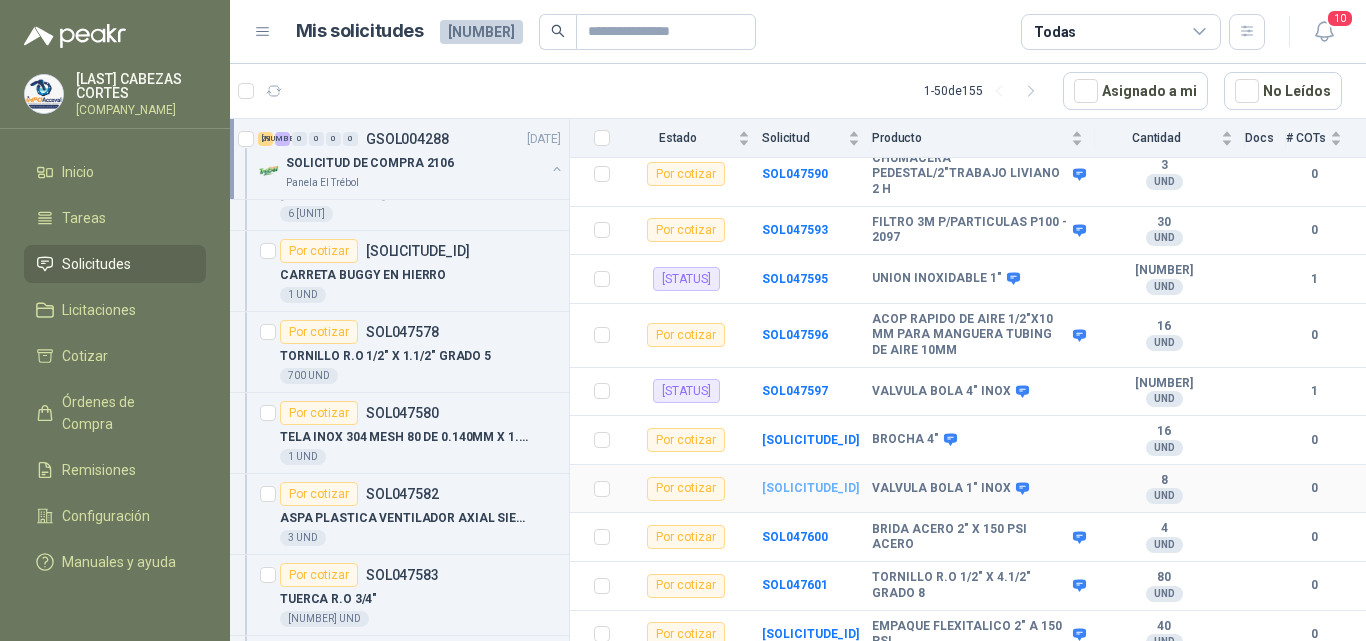 click on "SOL047599" at bounding box center [810, 488] 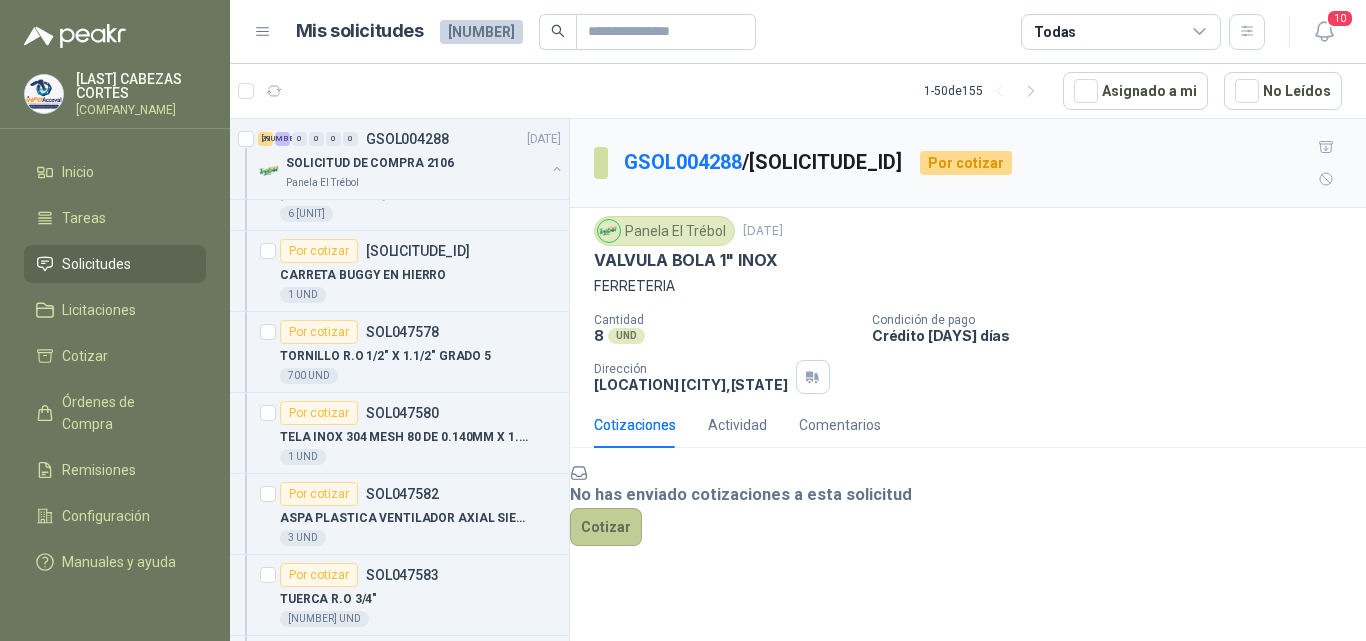 click on "Cotizar" at bounding box center (606, 527) 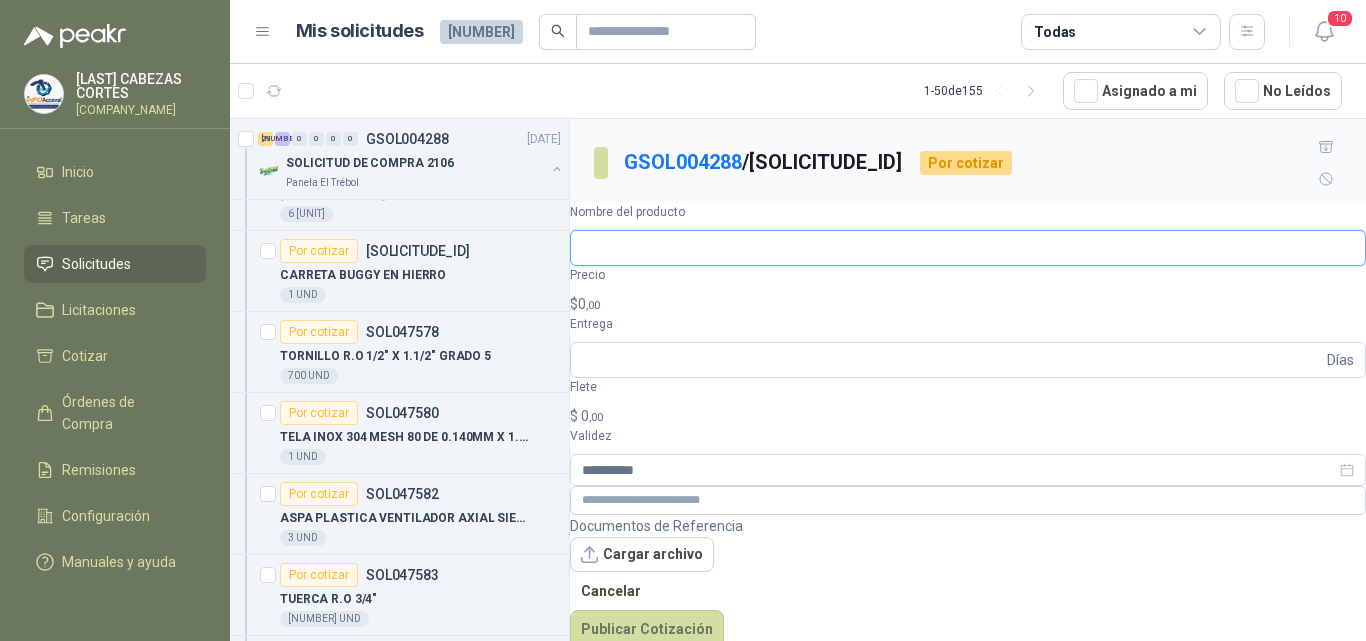 click on "Nombre del producto" at bounding box center [968, 248] 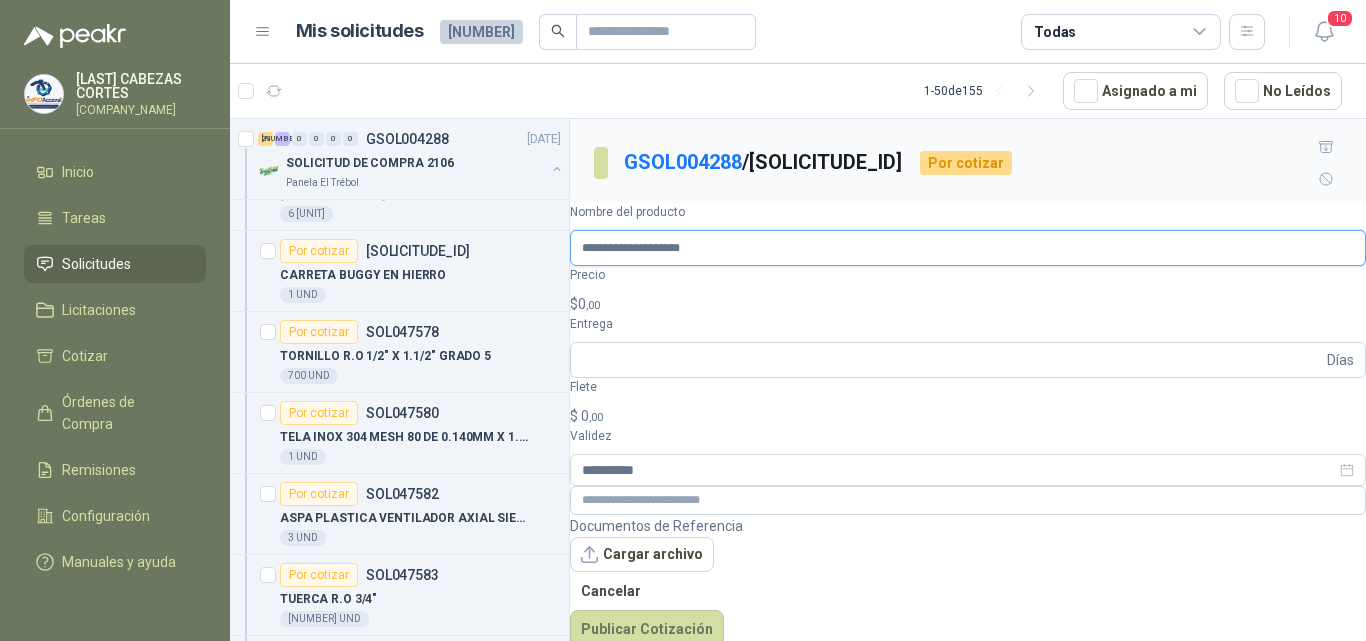 type on "**********" 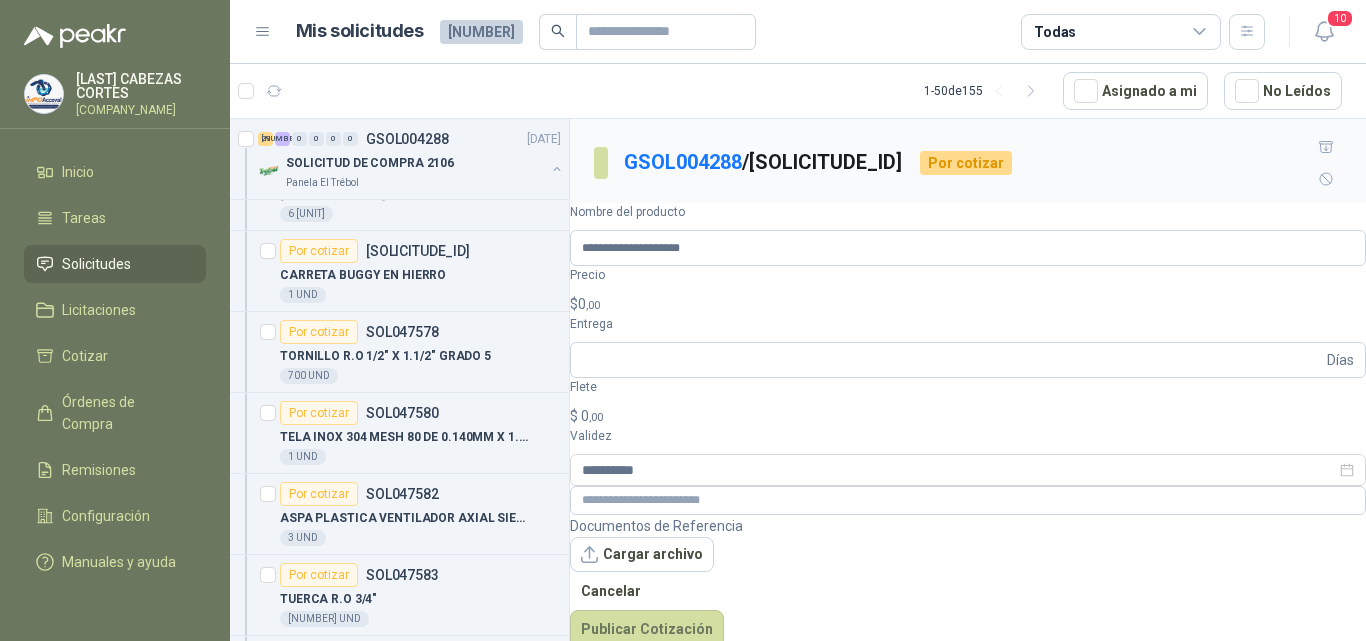 click on ",00" at bounding box center (593, 305) 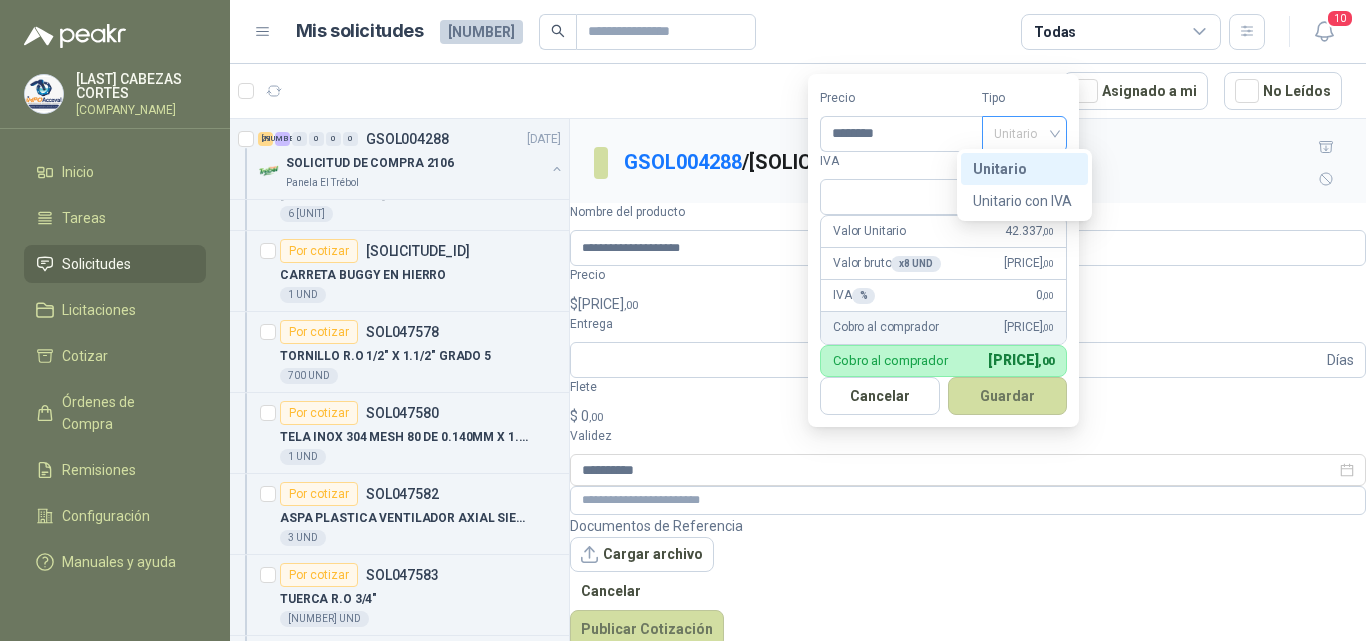 click on "Unitario" at bounding box center (1024, 134) 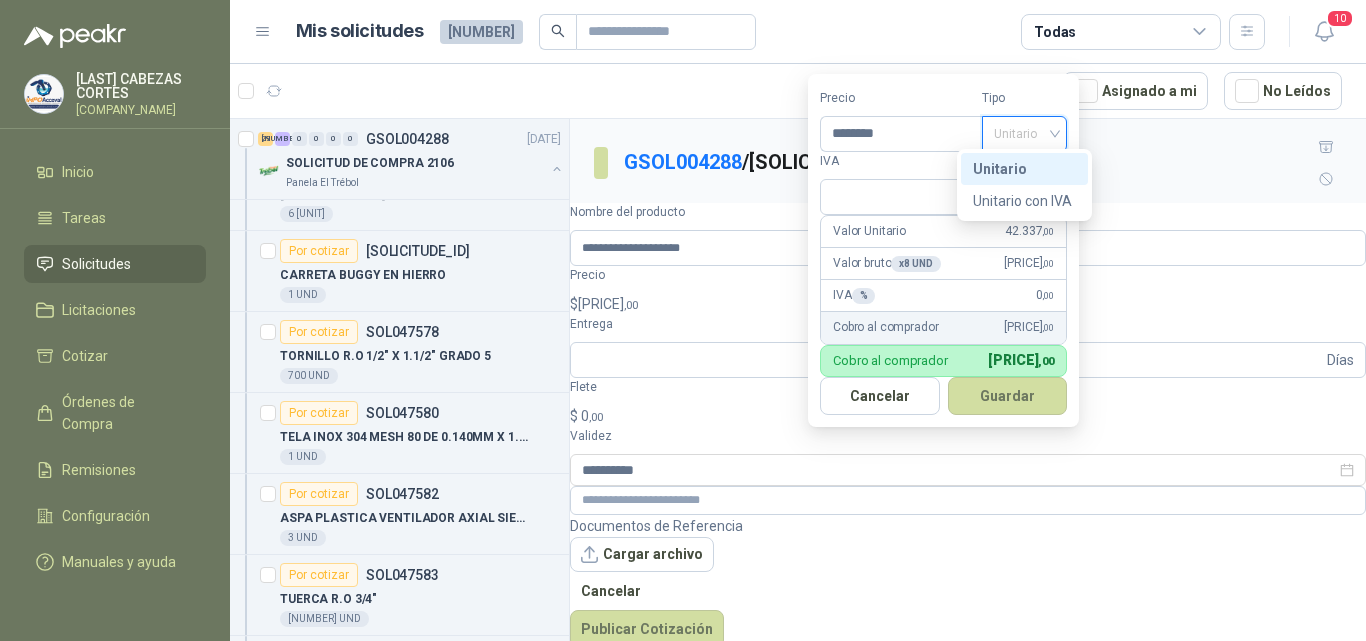 click on "Unitario" at bounding box center [1024, 169] 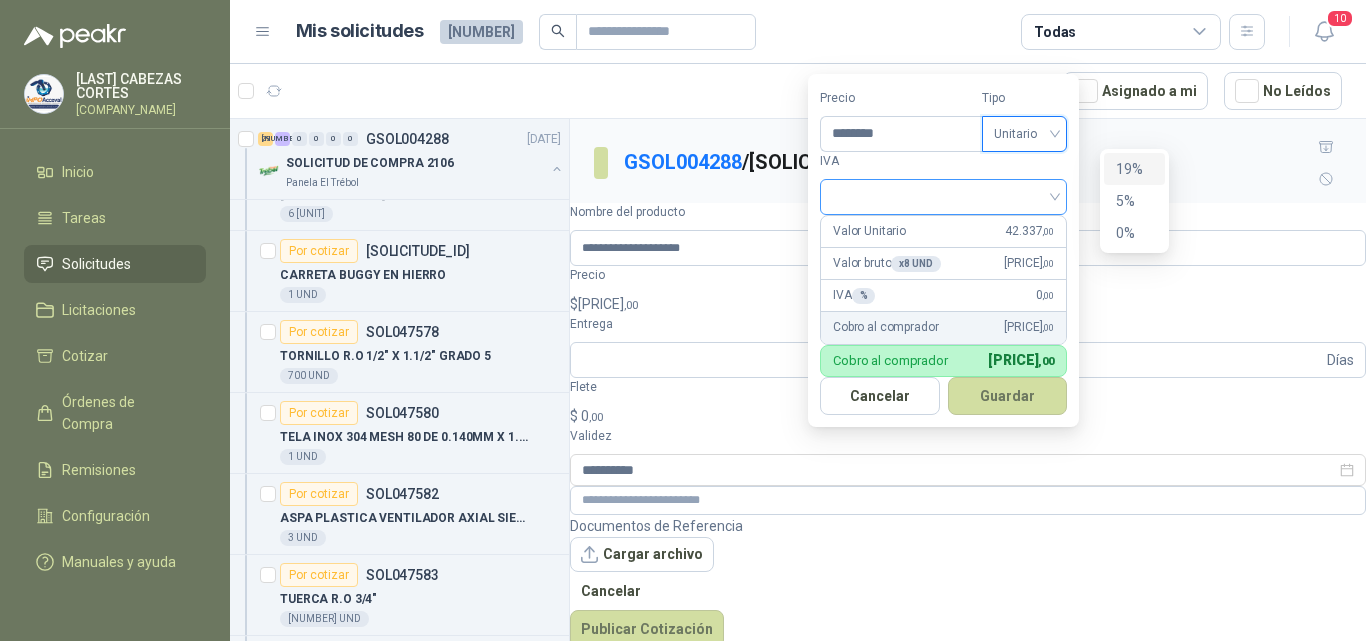 click at bounding box center (943, 197) 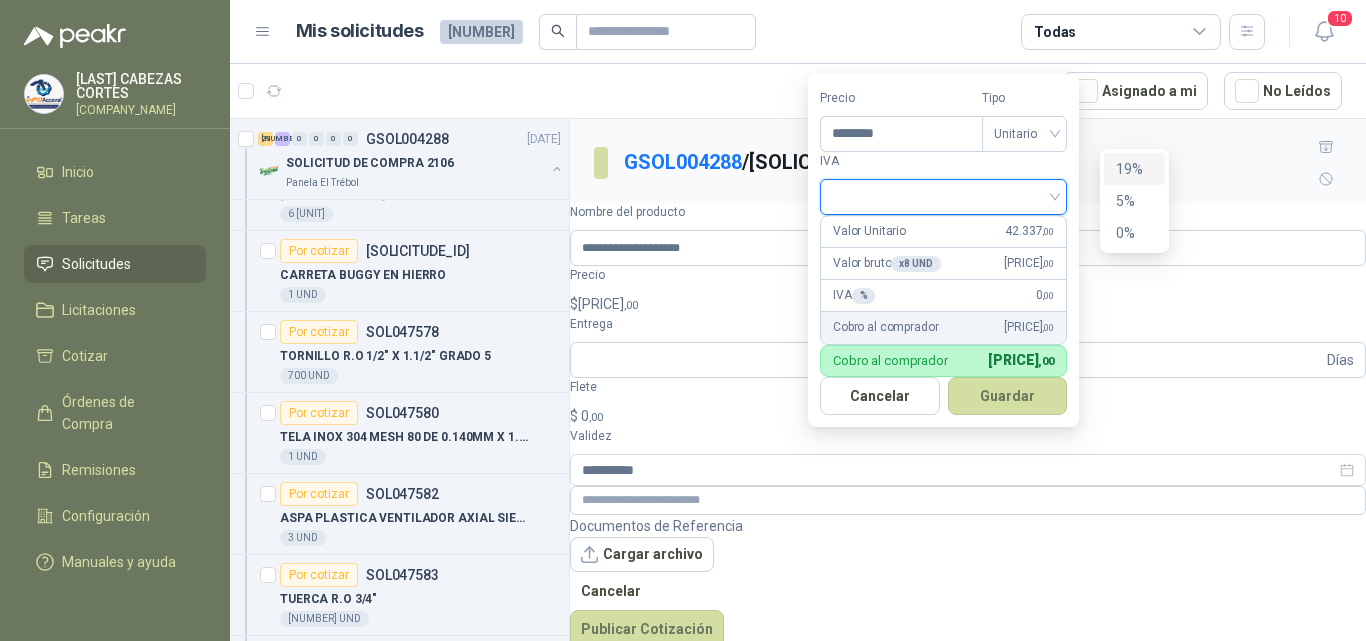 click on "19%" at bounding box center (0, 0) 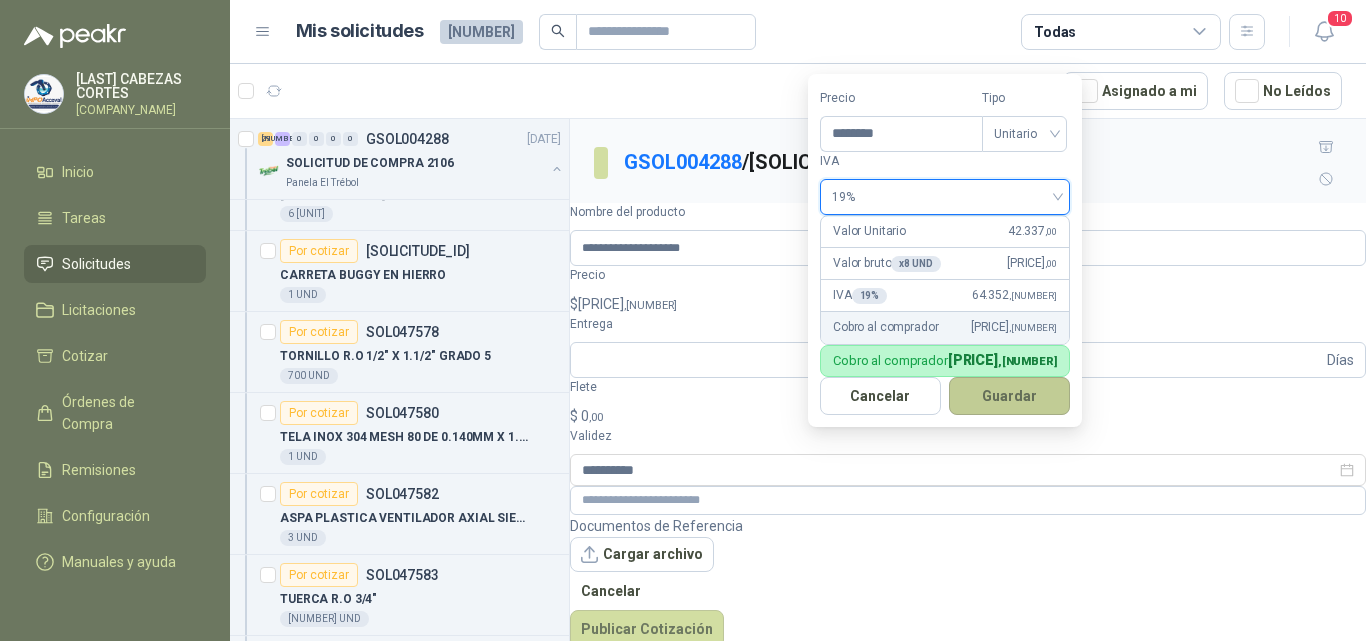 click on "Guardar" at bounding box center [1009, 396] 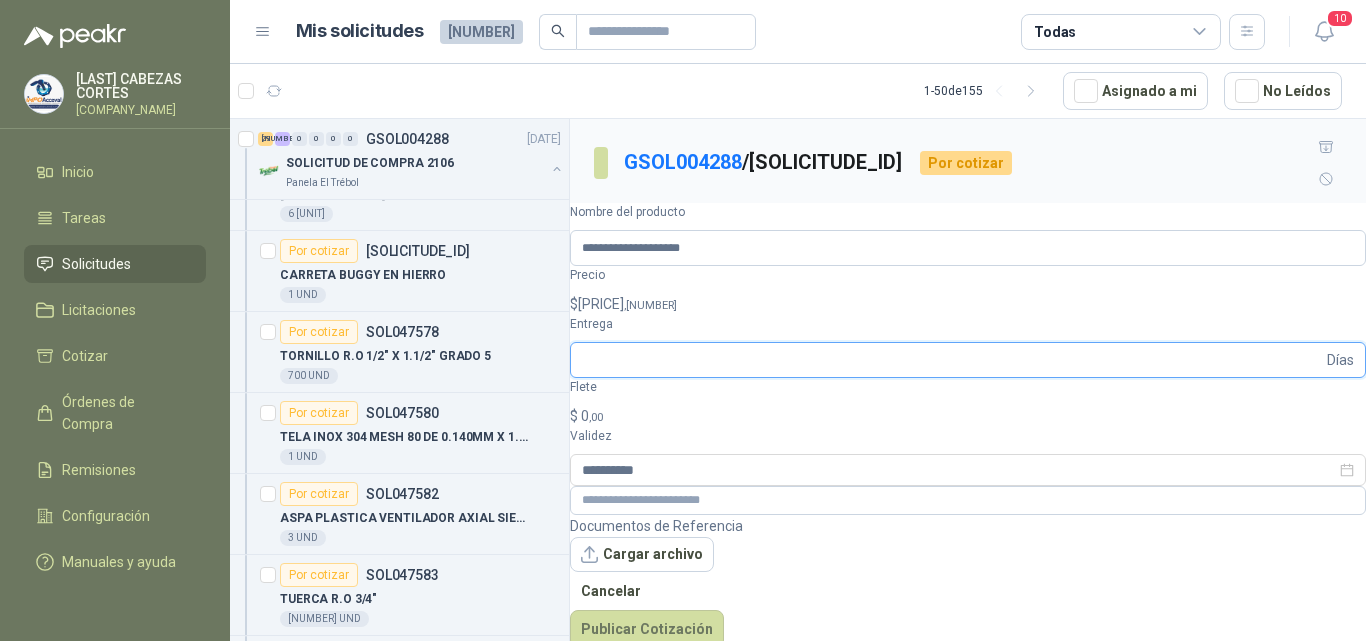 click on "Entrega" at bounding box center (952, 360) 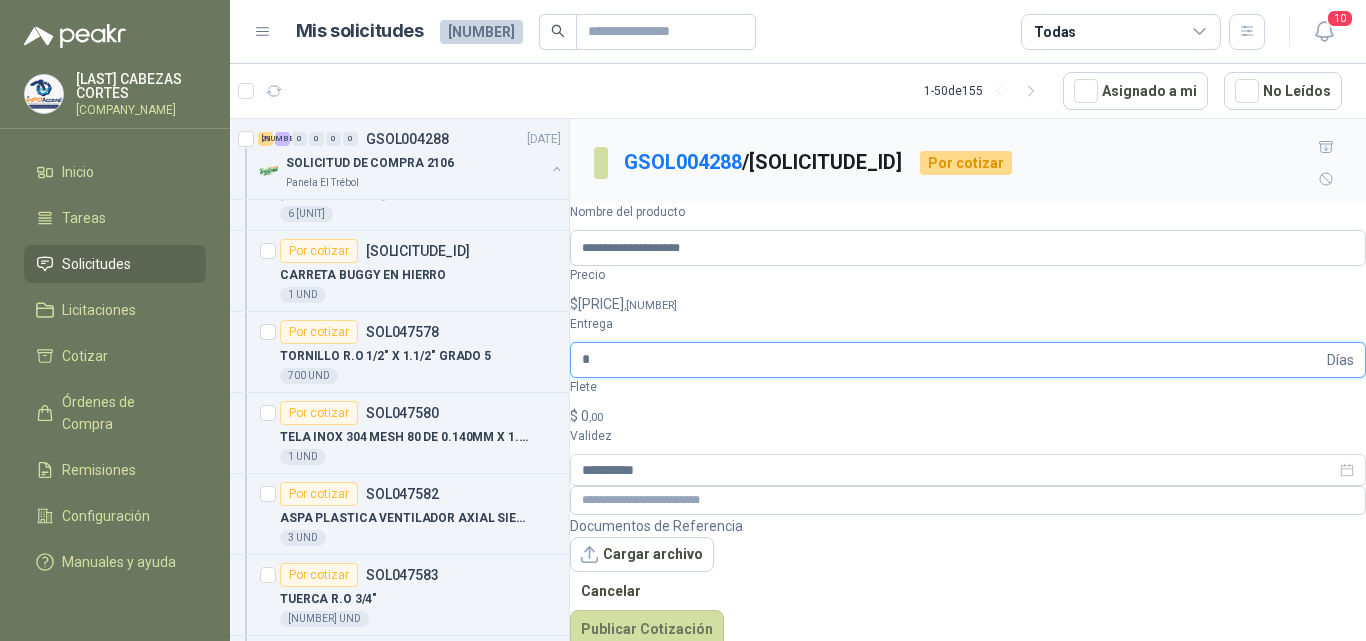 type on "*" 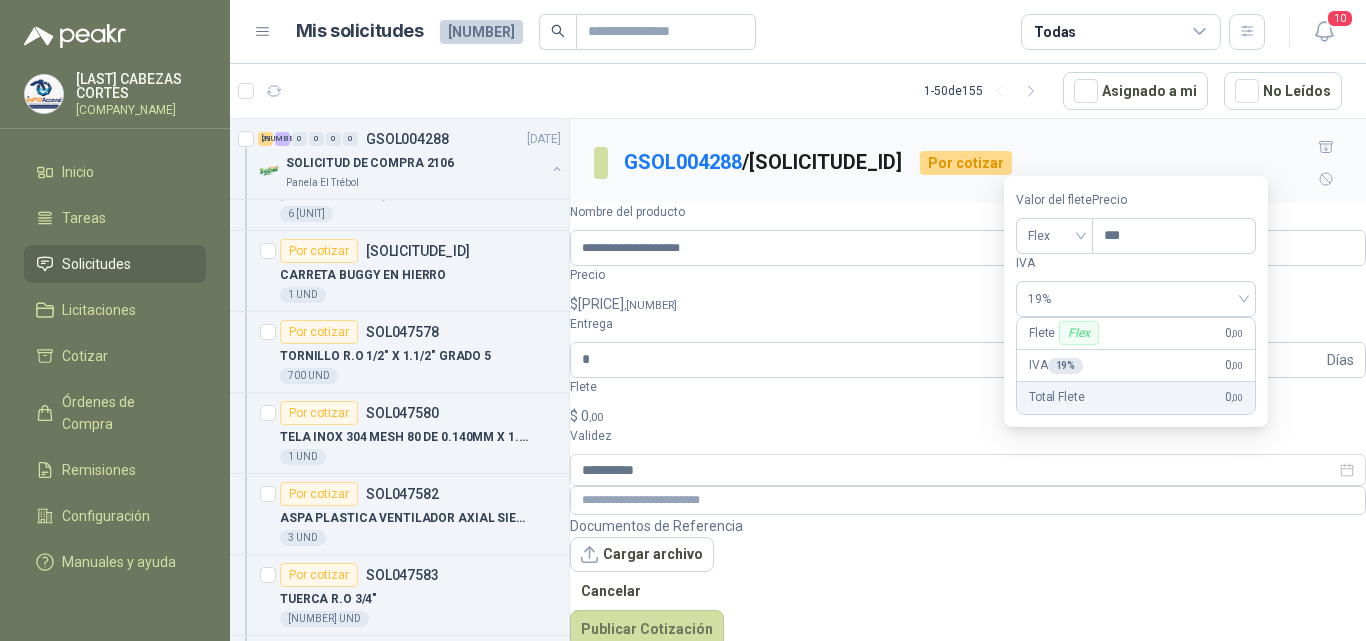 click on "$    0 ,00" at bounding box center [968, 416] 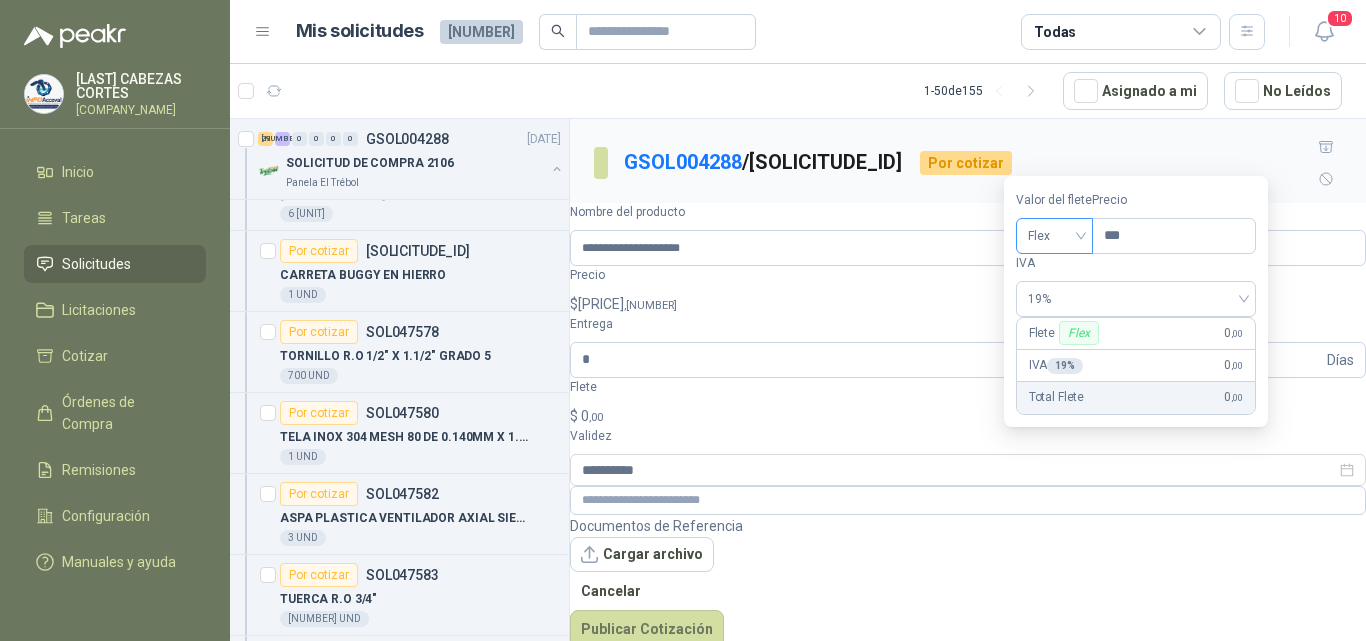 click on "Flex" at bounding box center (1054, 236) 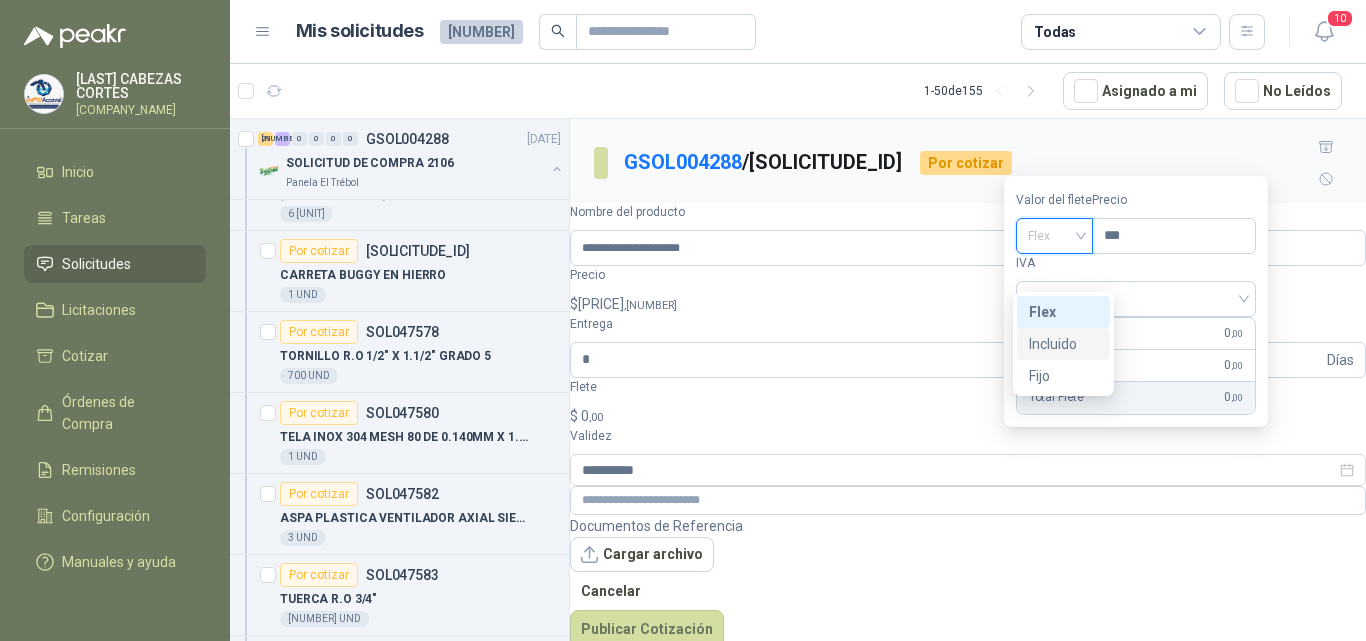 click on "Incluido" at bounding box center [0, 0] 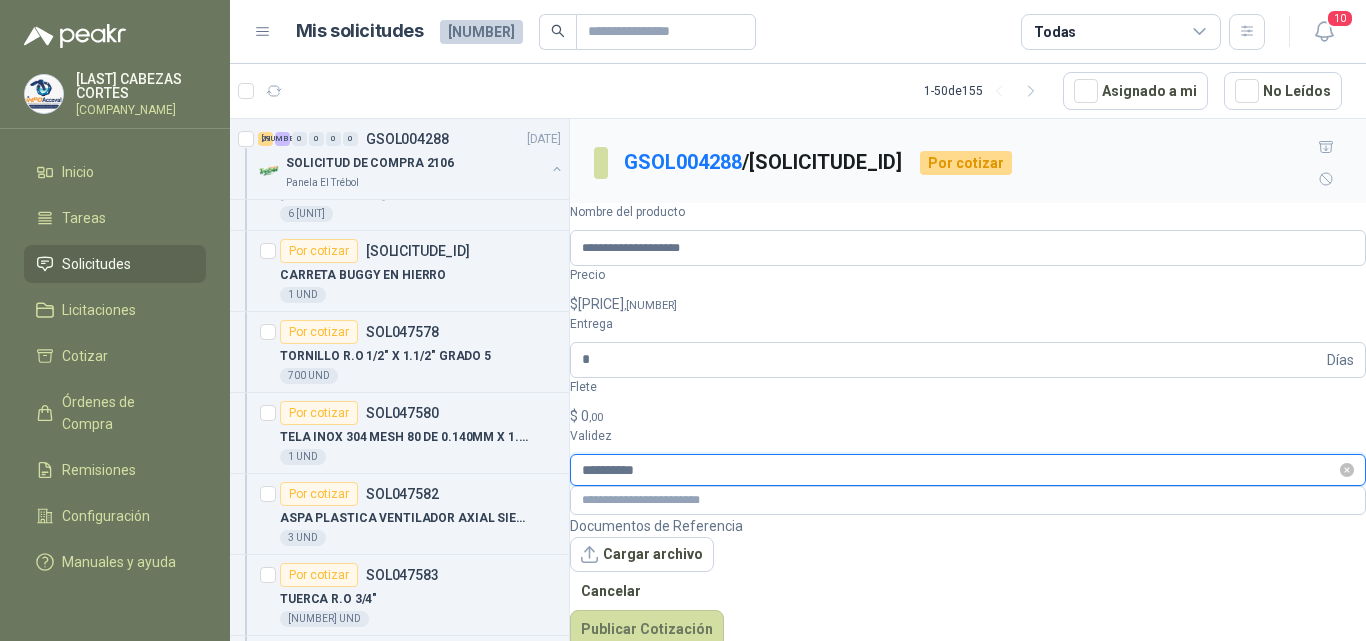 click on "**********" at bounding box center [959, 470] 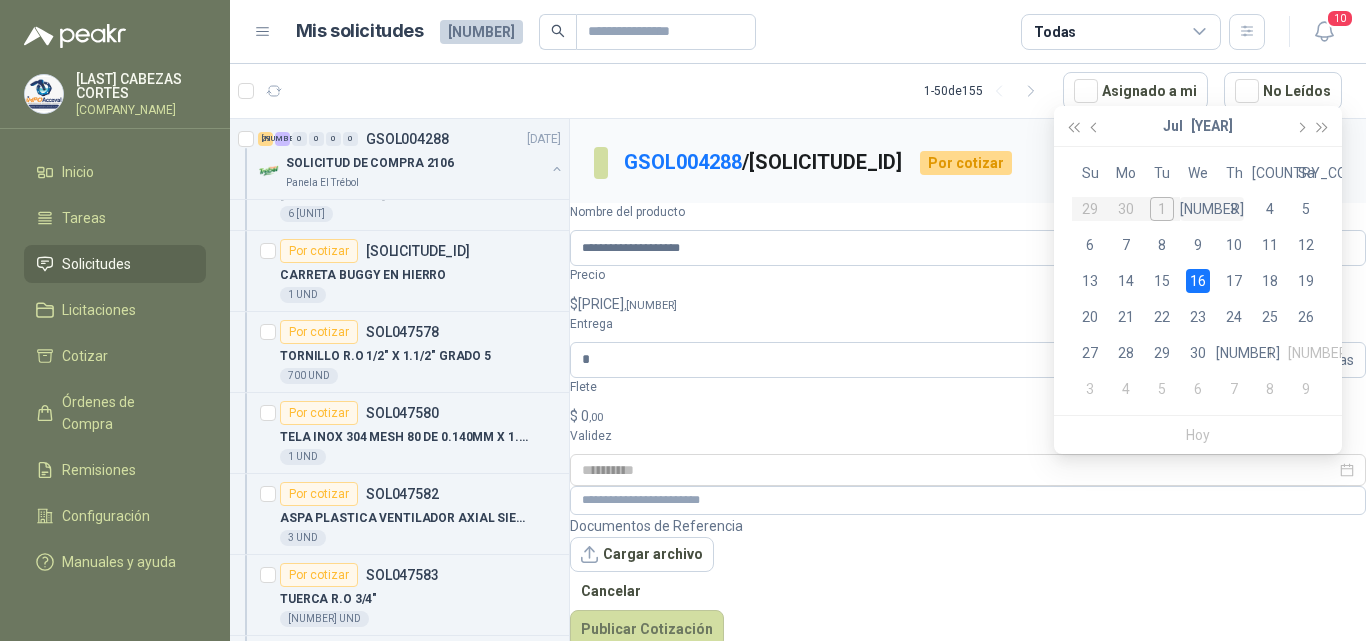 click on "2" at bounding box center (1212, 209) 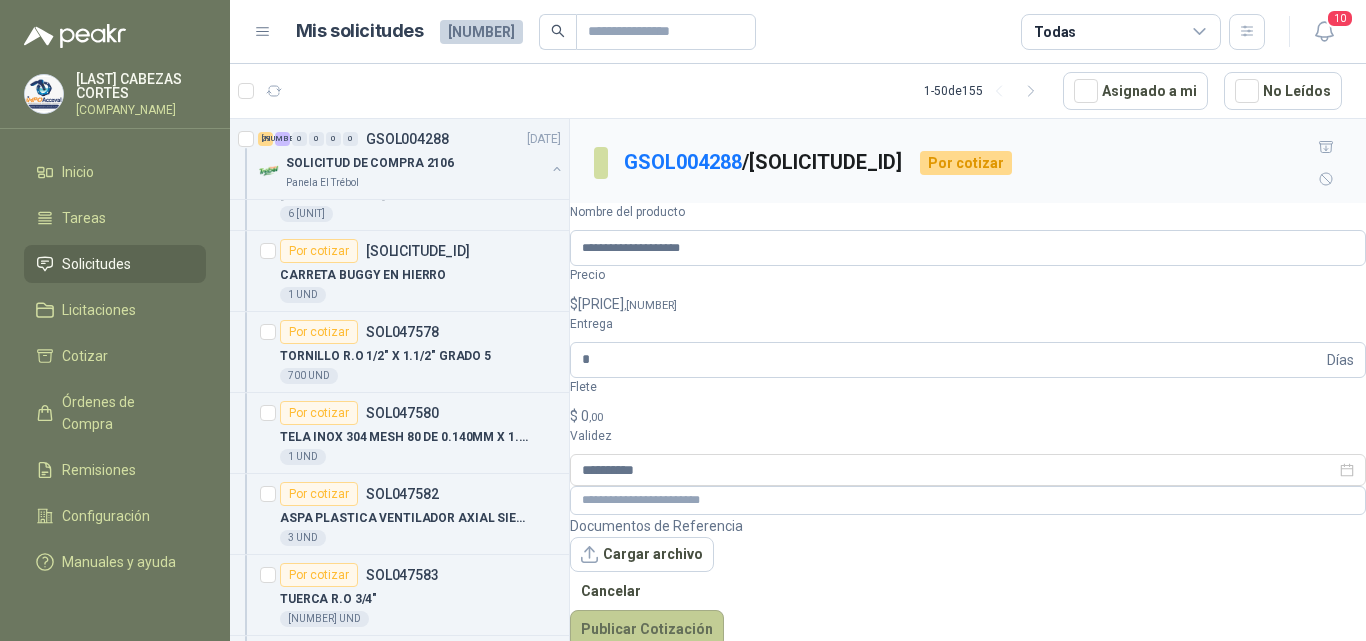 click on "Publicar Cotización" at bounding box center (647, 629) 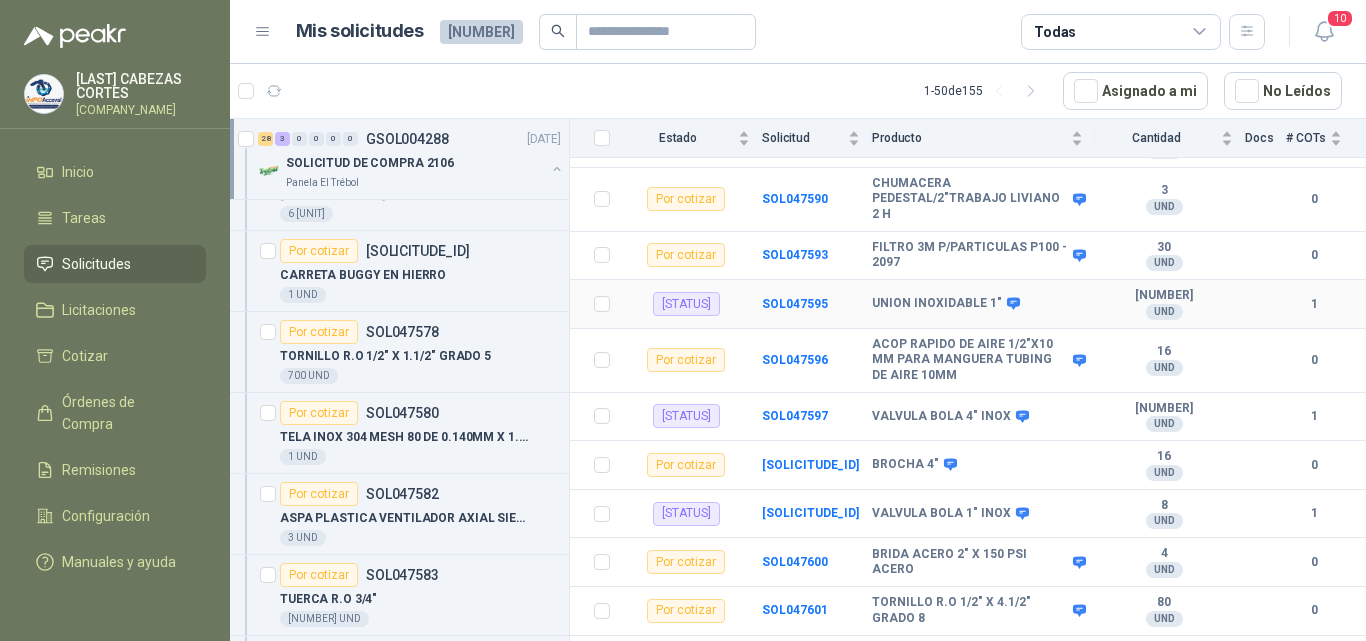 scroll, scrollTop: 1100, scrollLeft: 0, axis: vertical 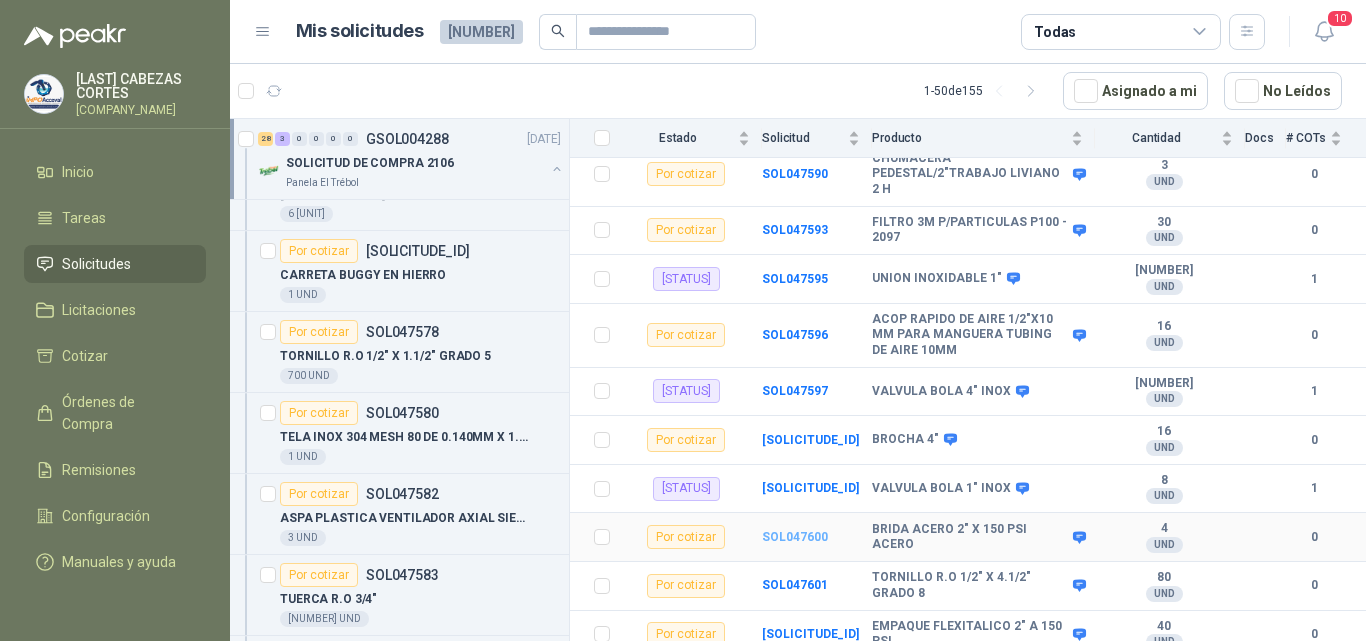 click on "SOL047600" at bounding box center (795, 537) 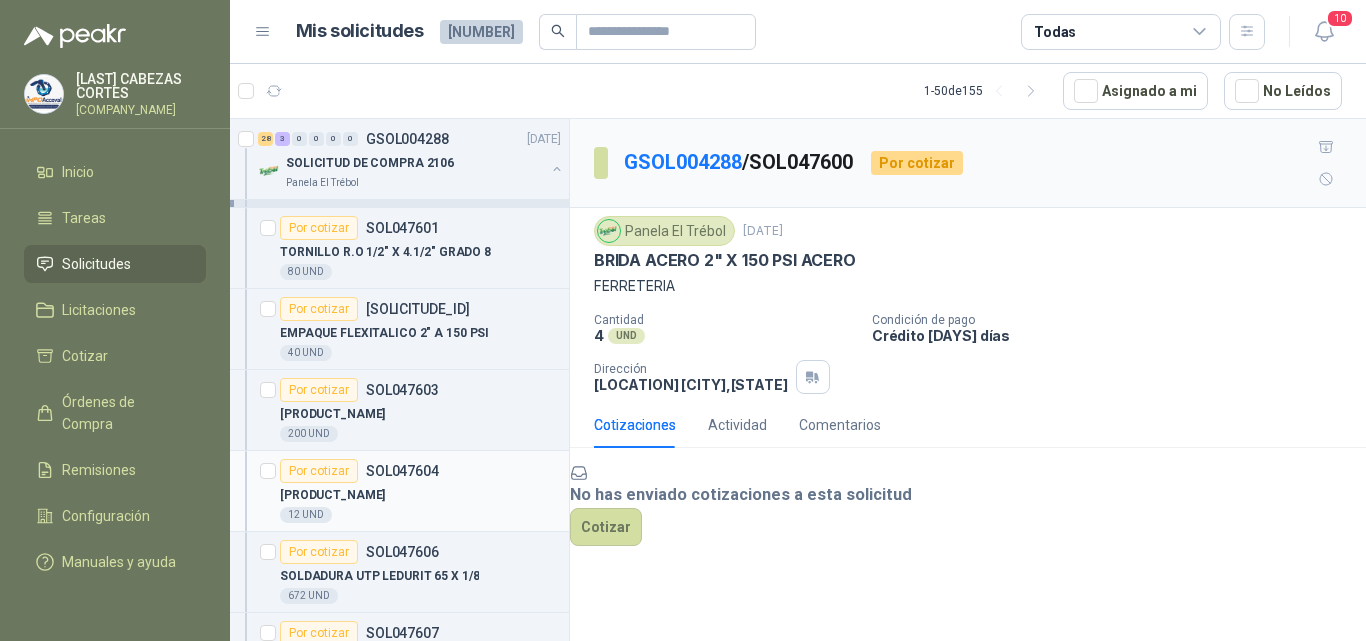 scroll, scrollTop: 2300, scrollLeft: 0, axis: vertical 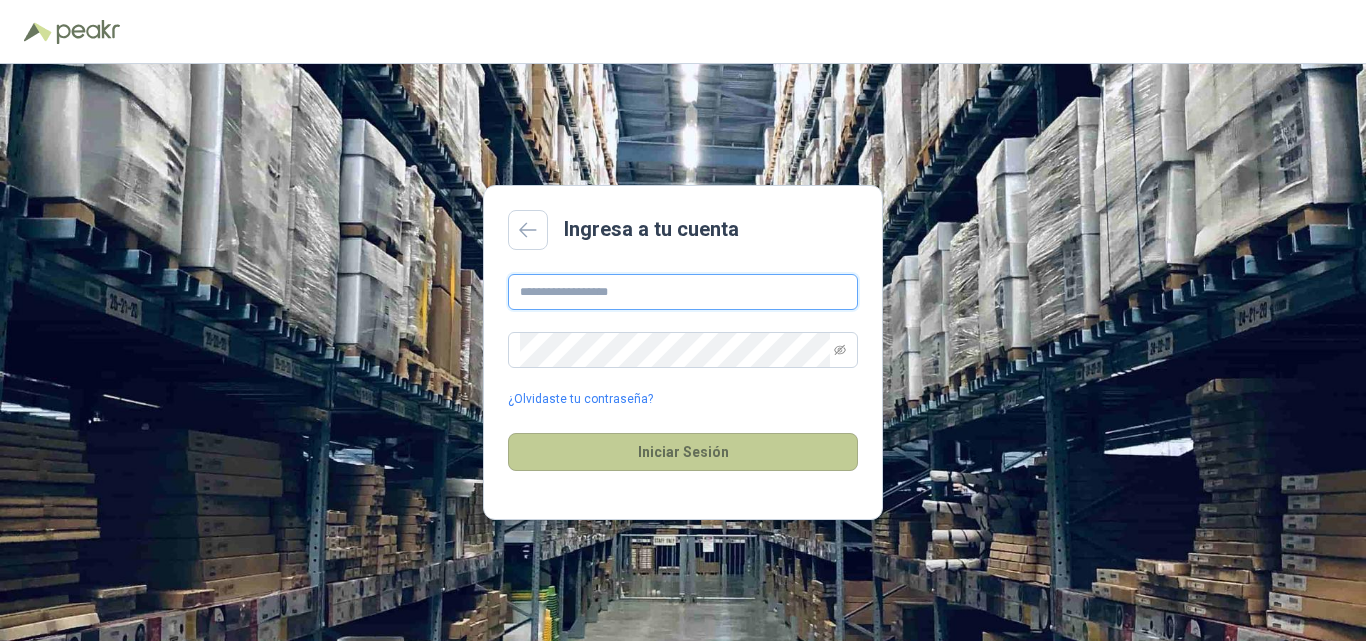 type on "**********" 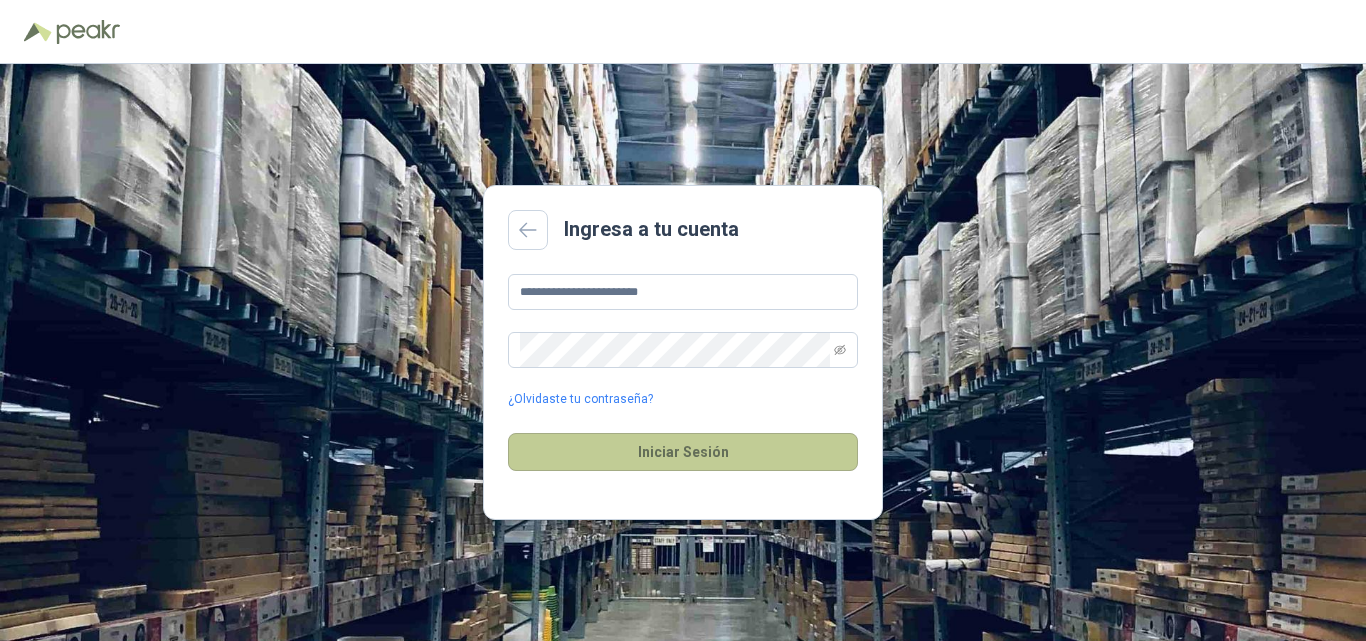 click on "Iniciar Sesión" at bounding box center [683, 452] 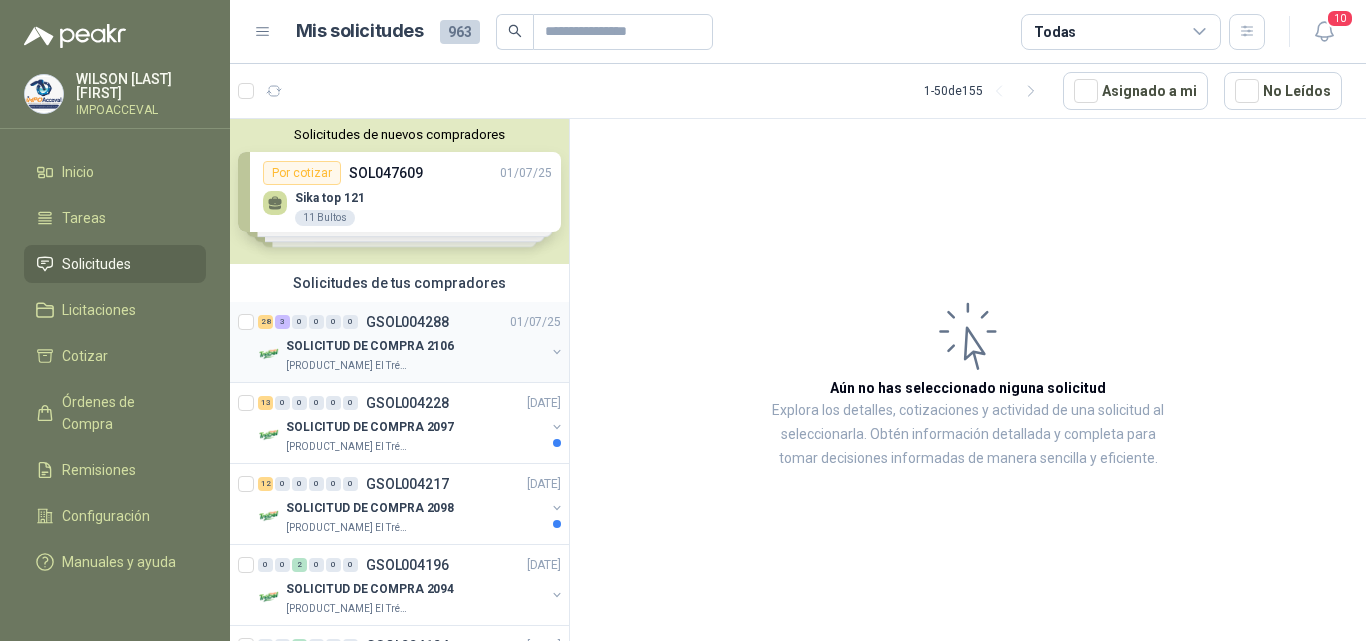 click on "GSOL004288" at bounding box center (407, 322) 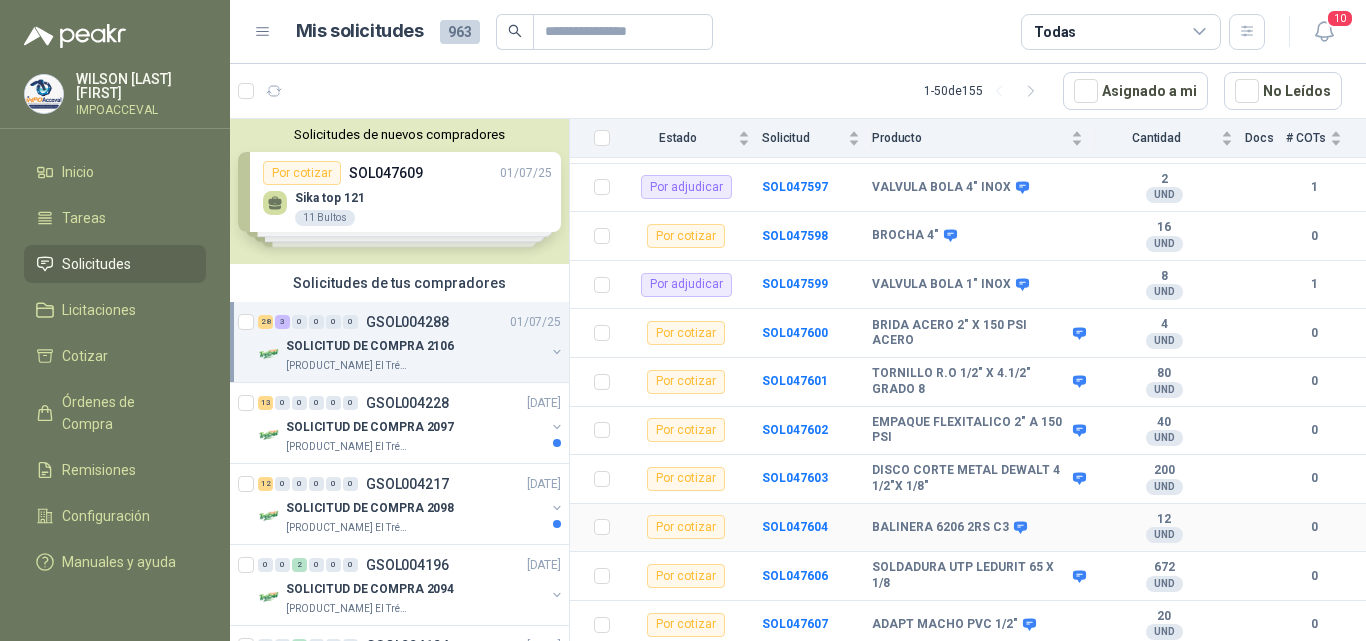 scroll, scrollTop: 1305, scrollLeft: 0, axis: vertical 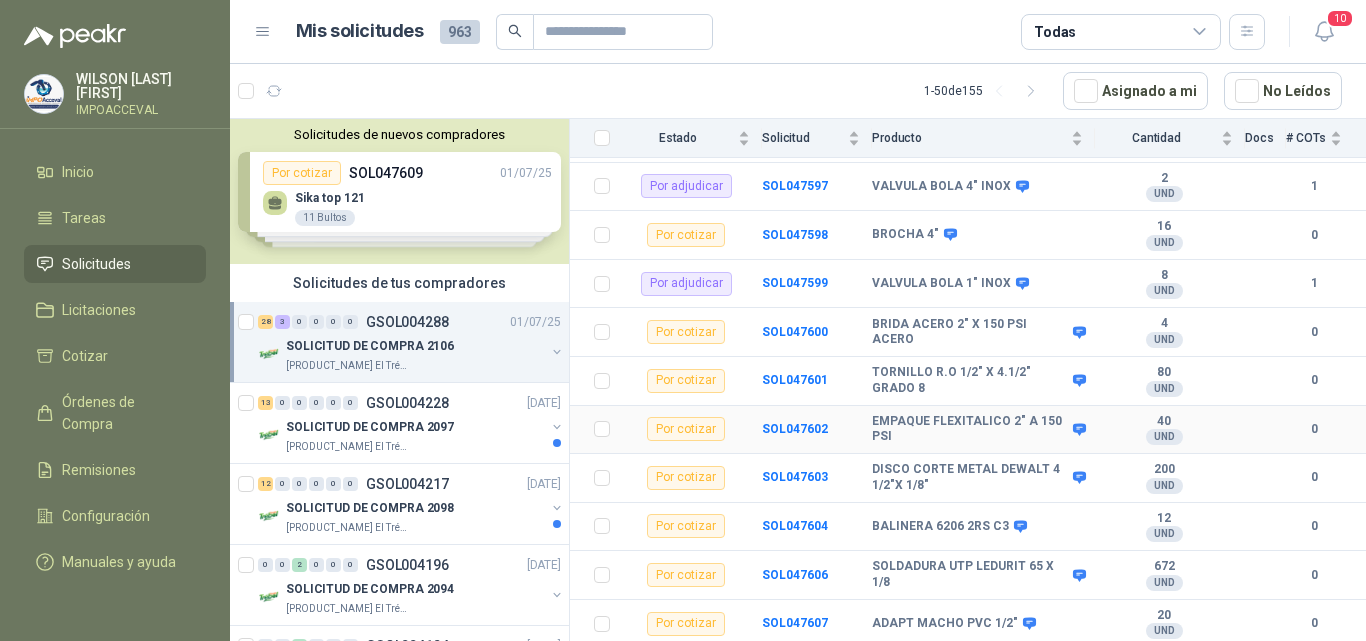click on "EMPAQUE FLEXITALICO 2" A 150 PSI" at bounding box center (970, 429) 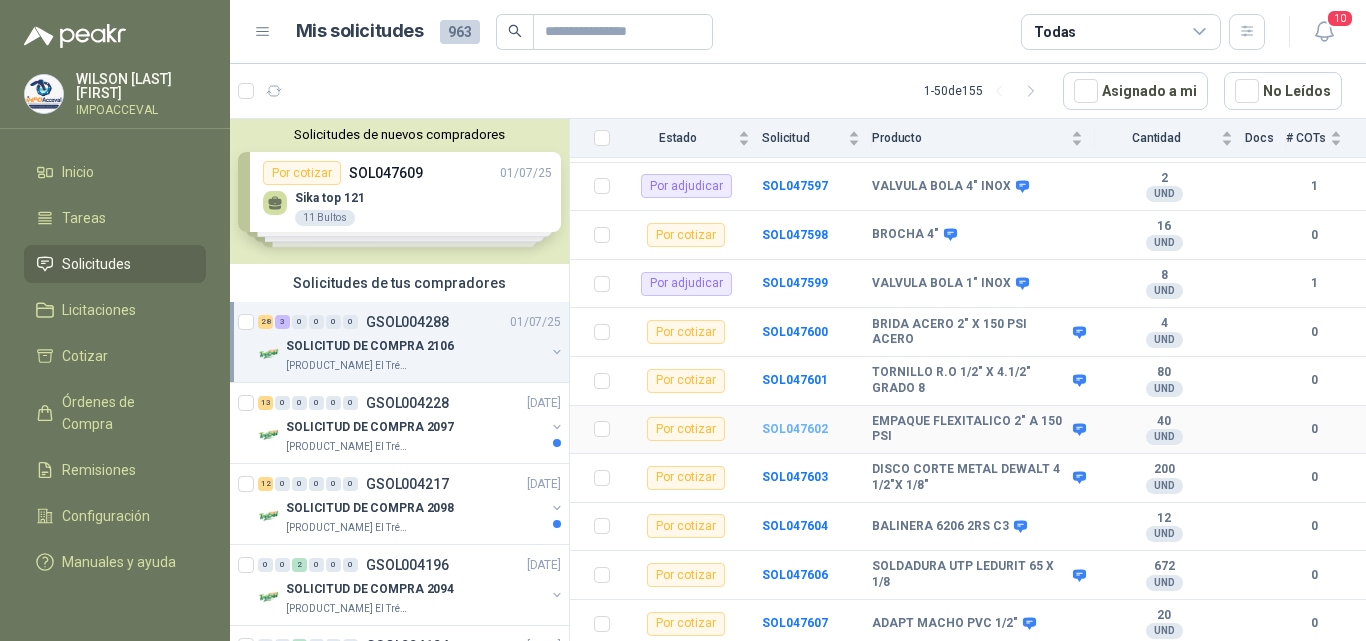 click on "SOL047602" at bounding box center (795, 429) 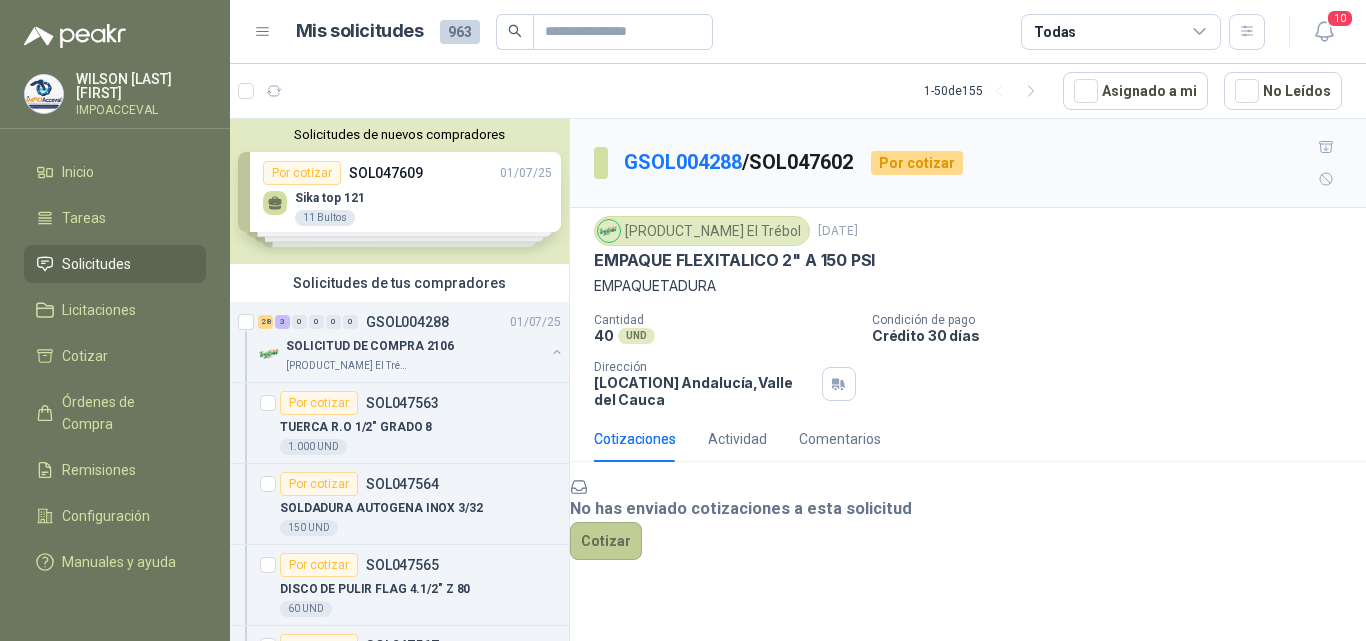 click on "Cotizar" at bounding box center (606, 541) 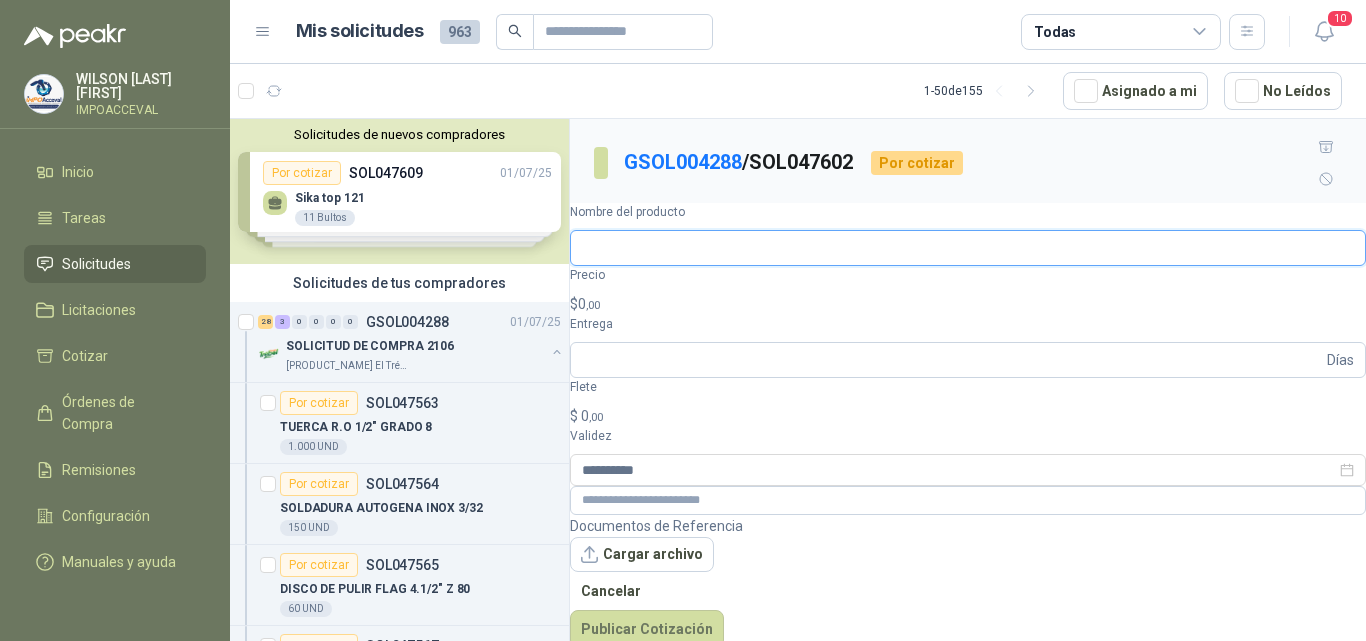 click on "Nombre del producto" at bounding box center [968, 248] 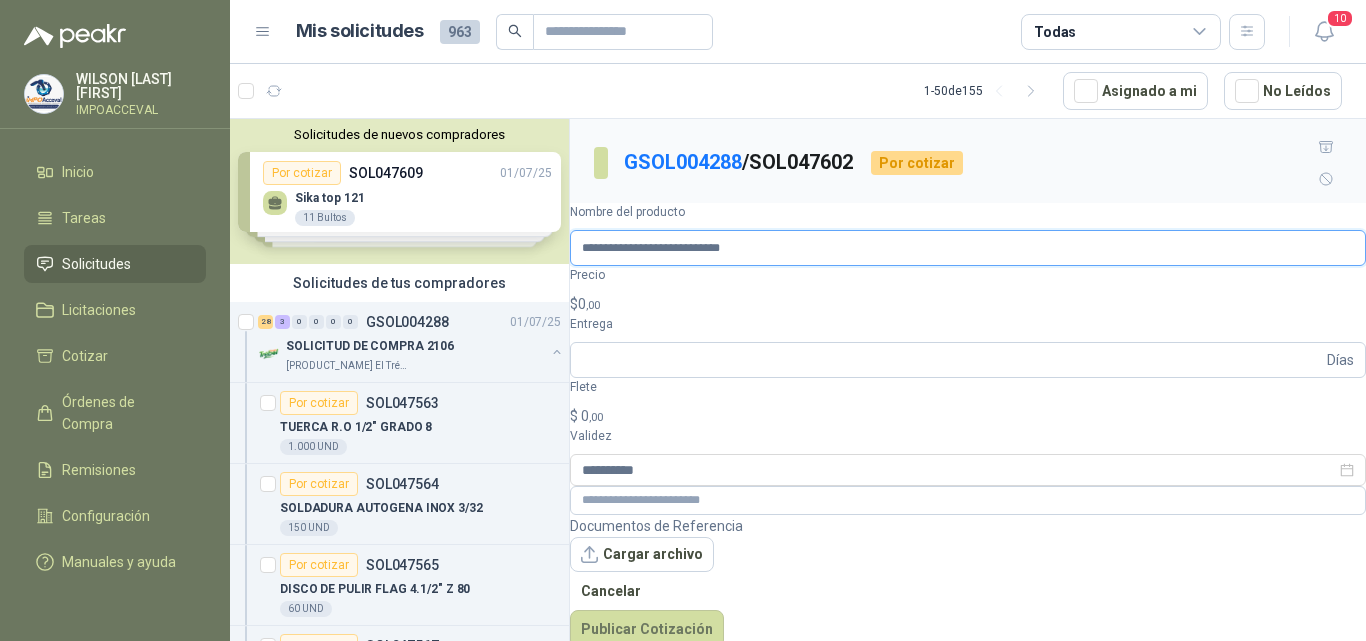 type on "**********" 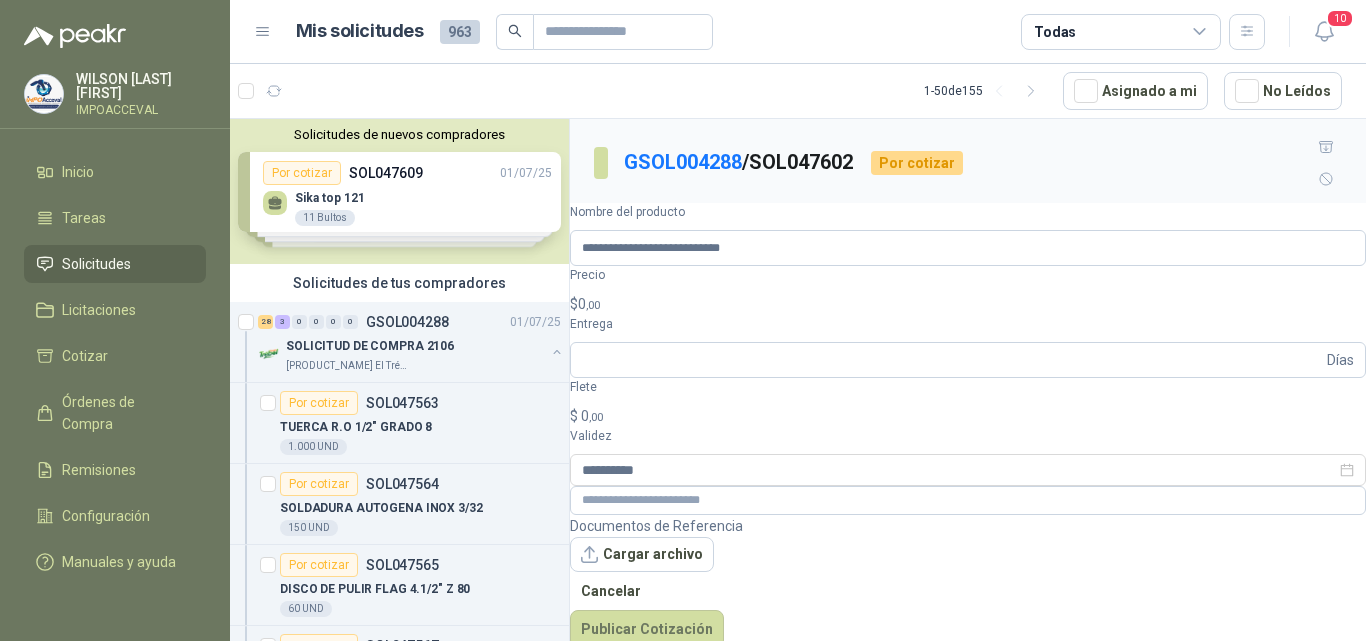 click on "$  0 ,00" at bounding box center (968, 304) 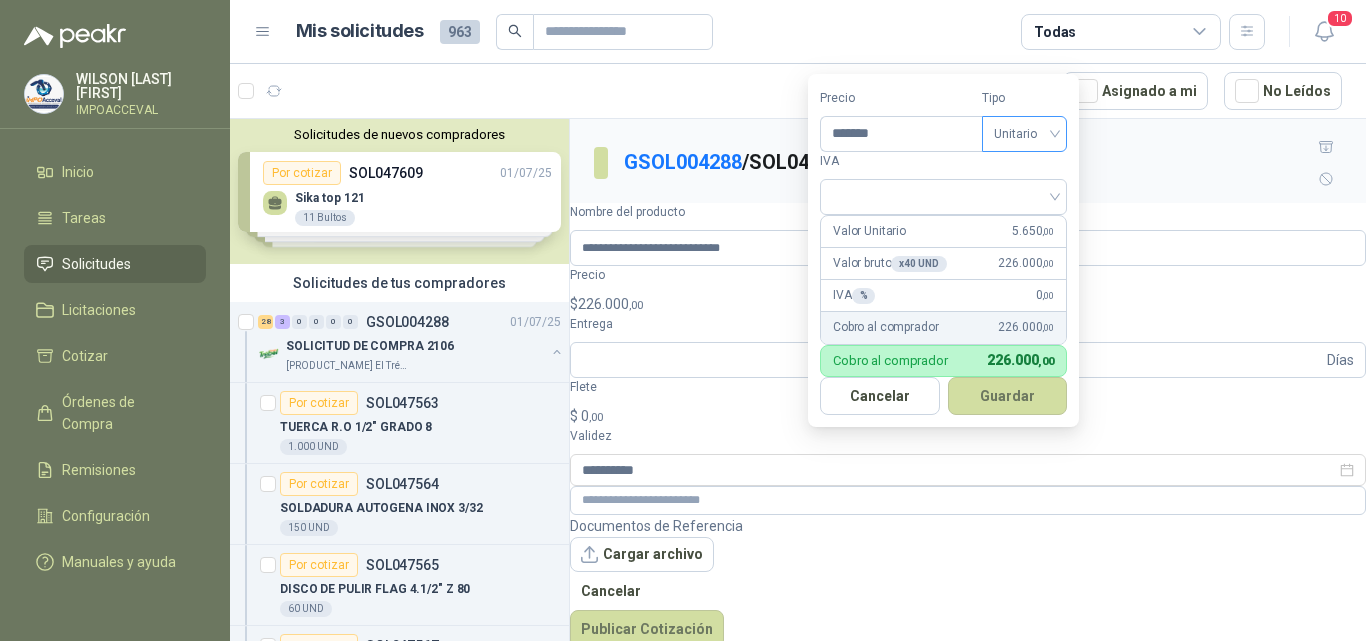 click on "Unitario" at bounding box center (1024, 134) 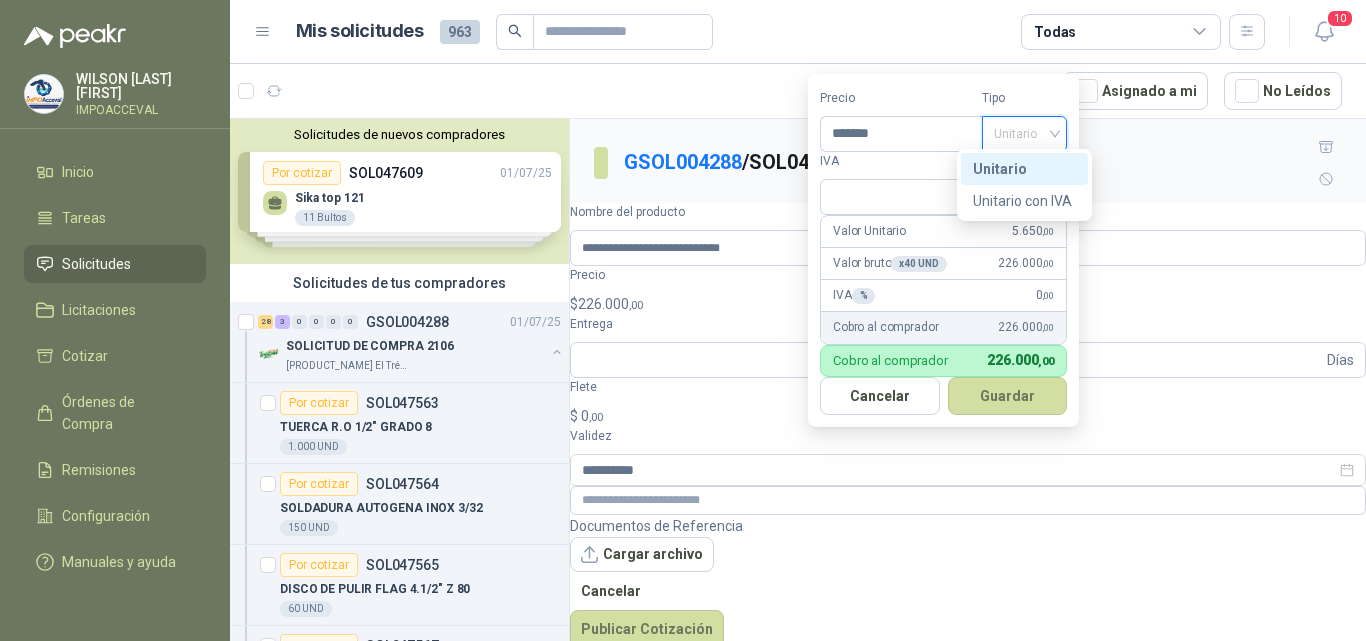 click on "Unitario" at bounding box center (1024, 169) 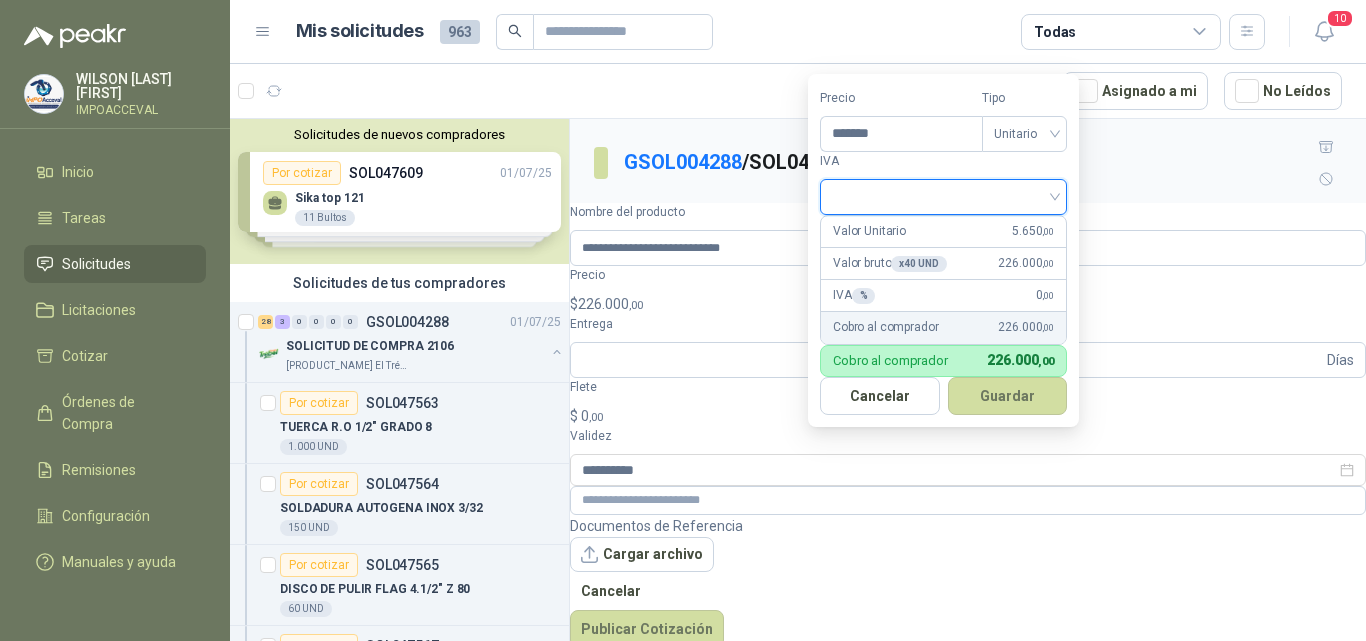 click at bounding box center (943, 195) 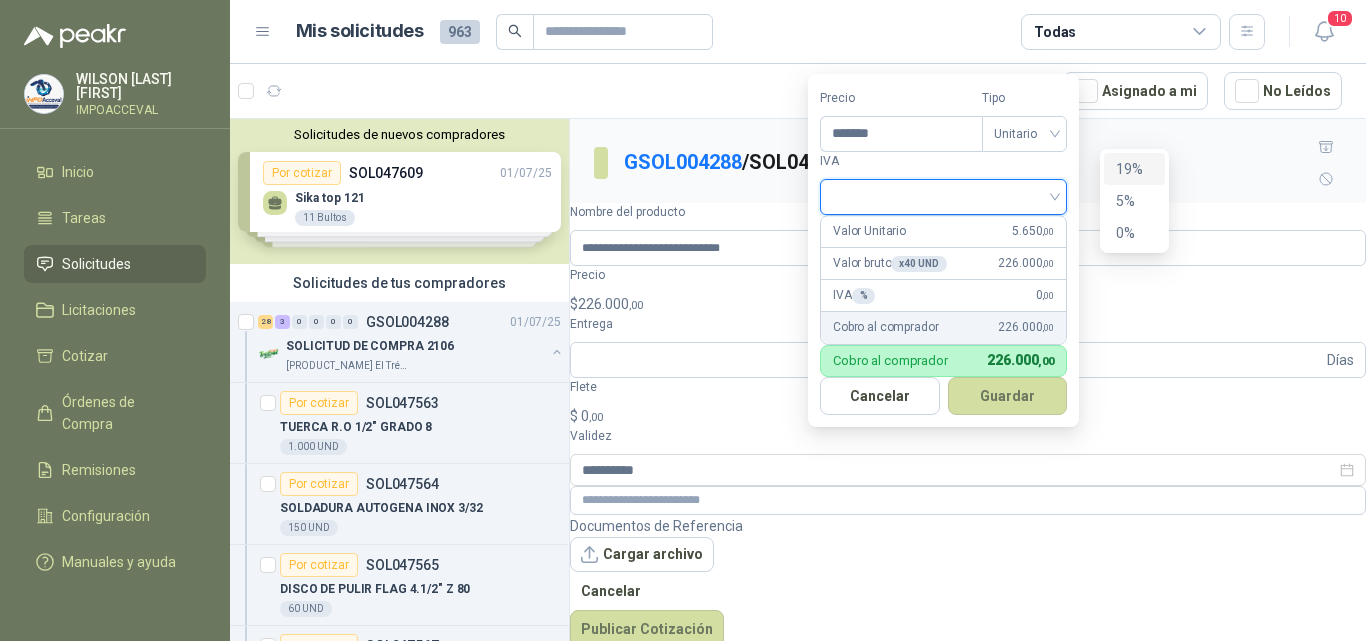 click on "19%" at bounding box center [0, 0] 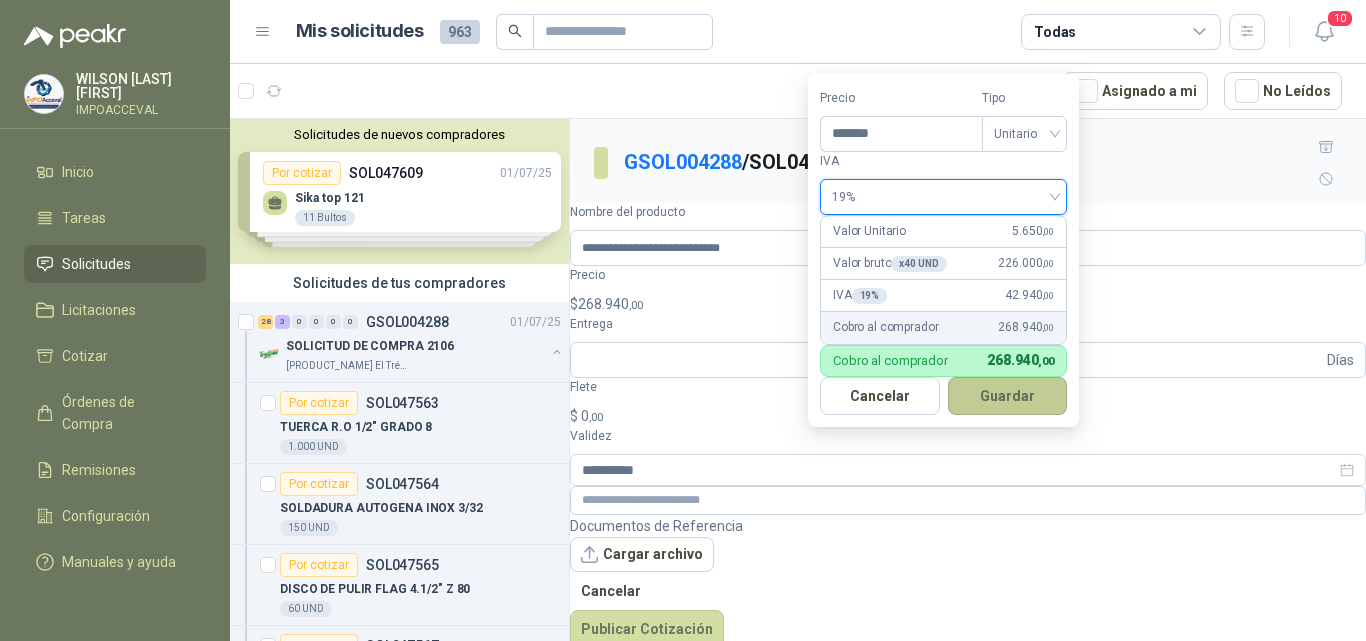 click on "Guardar" at bounding box center [1008, 396] 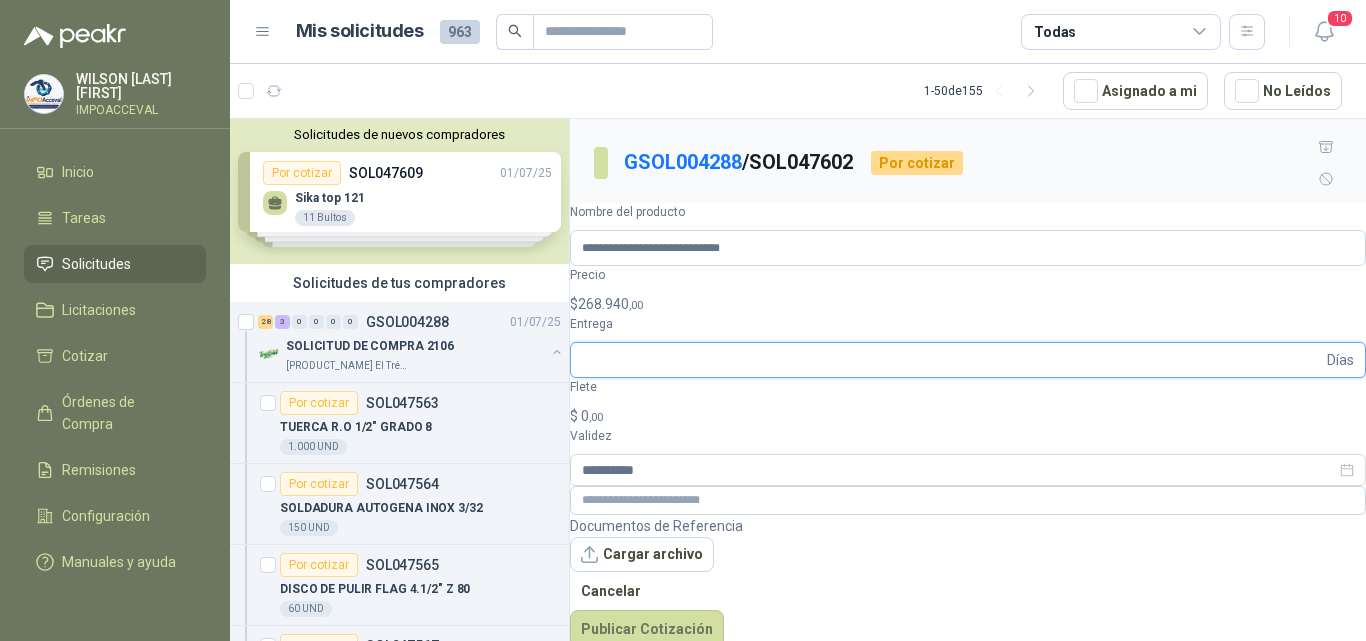 click on "Entrega" at bounding box center (952, 360) 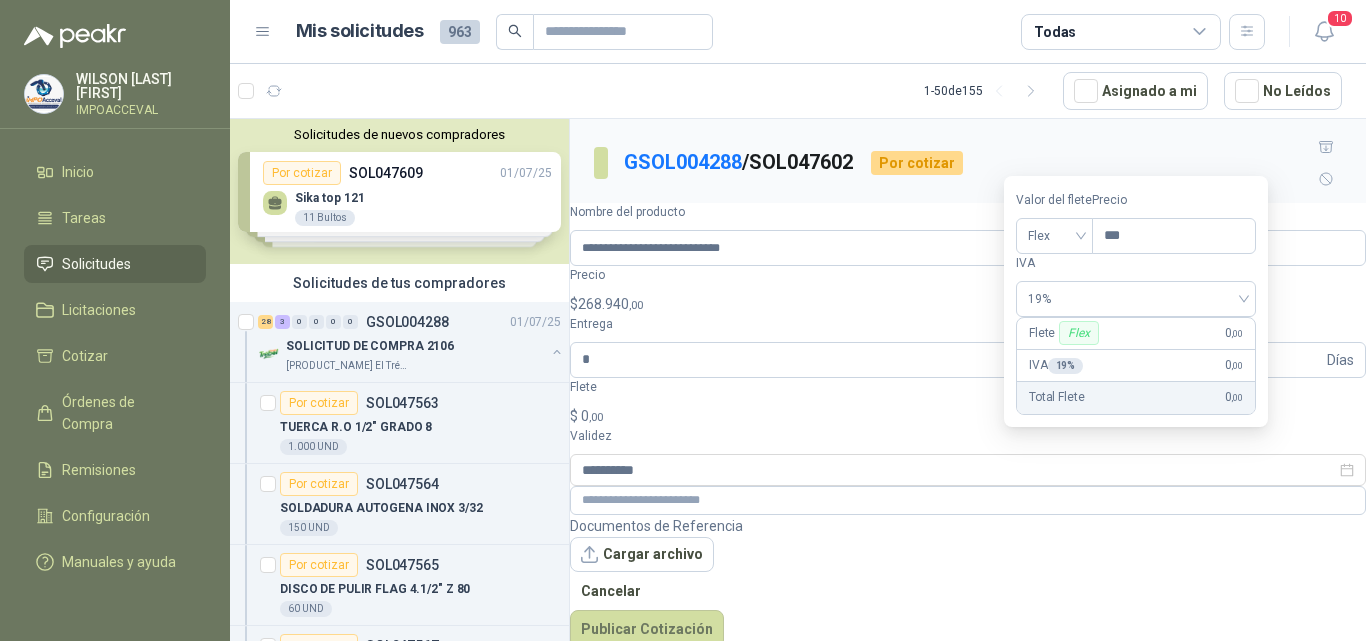 click on ",00" at bounding box center (596, 417) 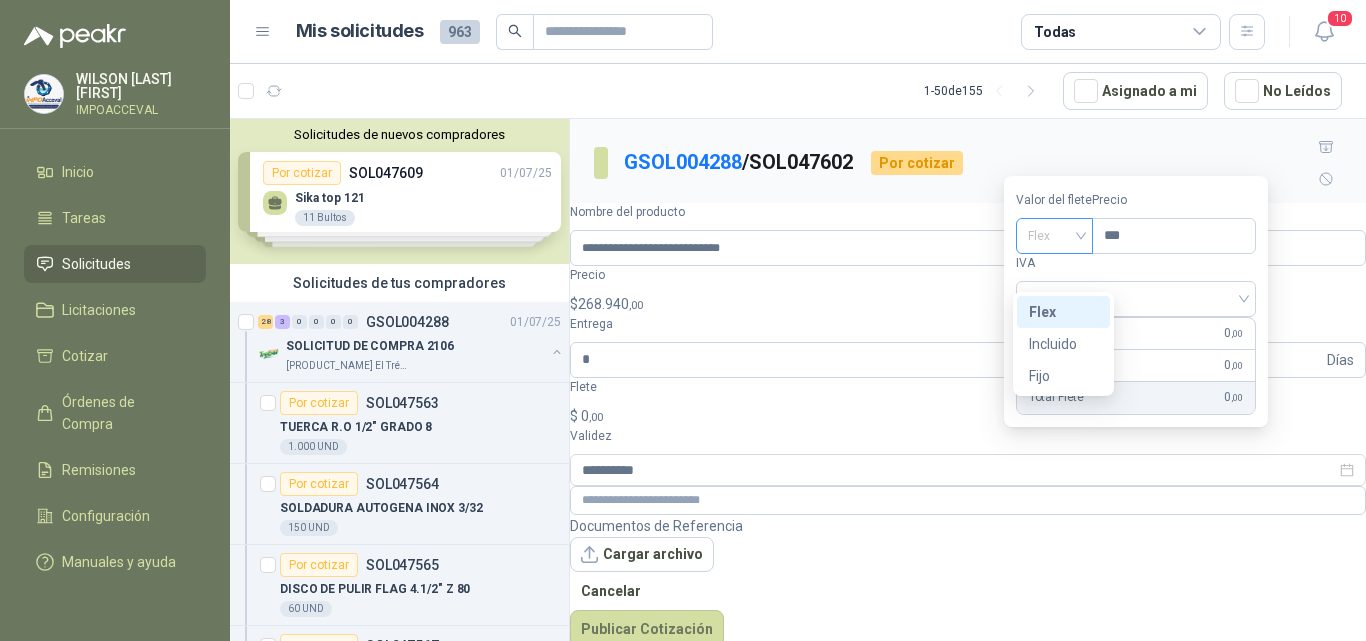 click on "Flex" at bounding box center [1054, 236] 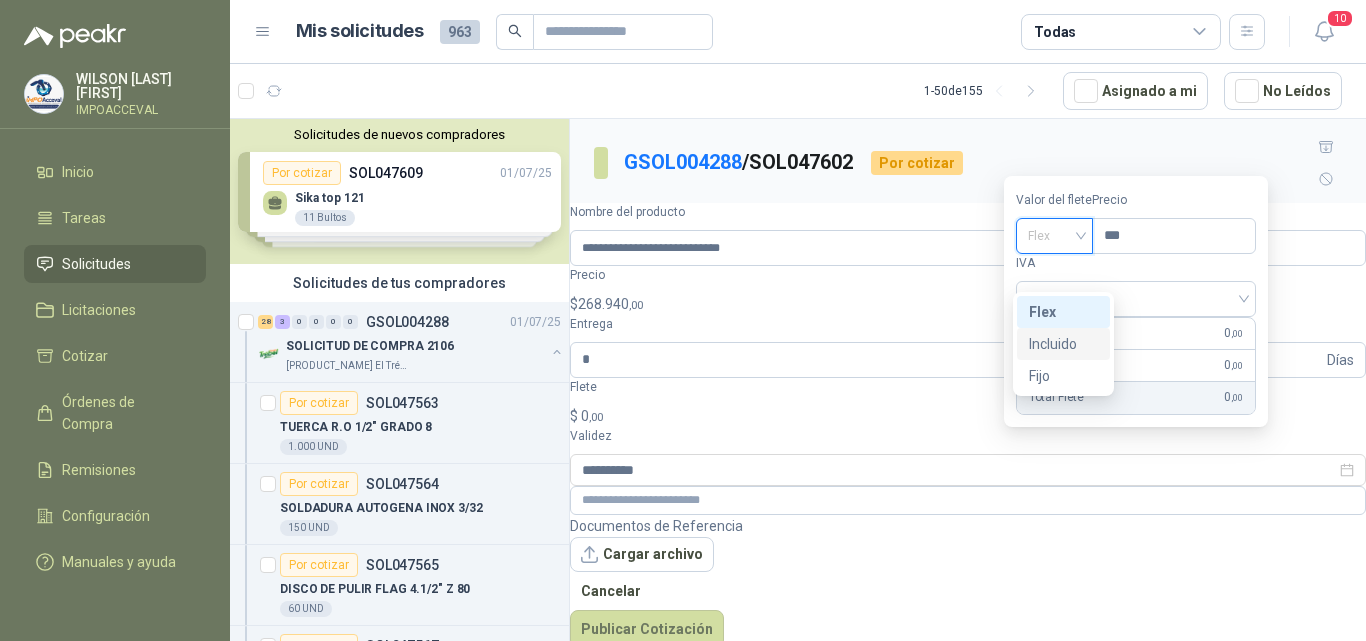 click on "Incluido" at bounding box center [0, 0] 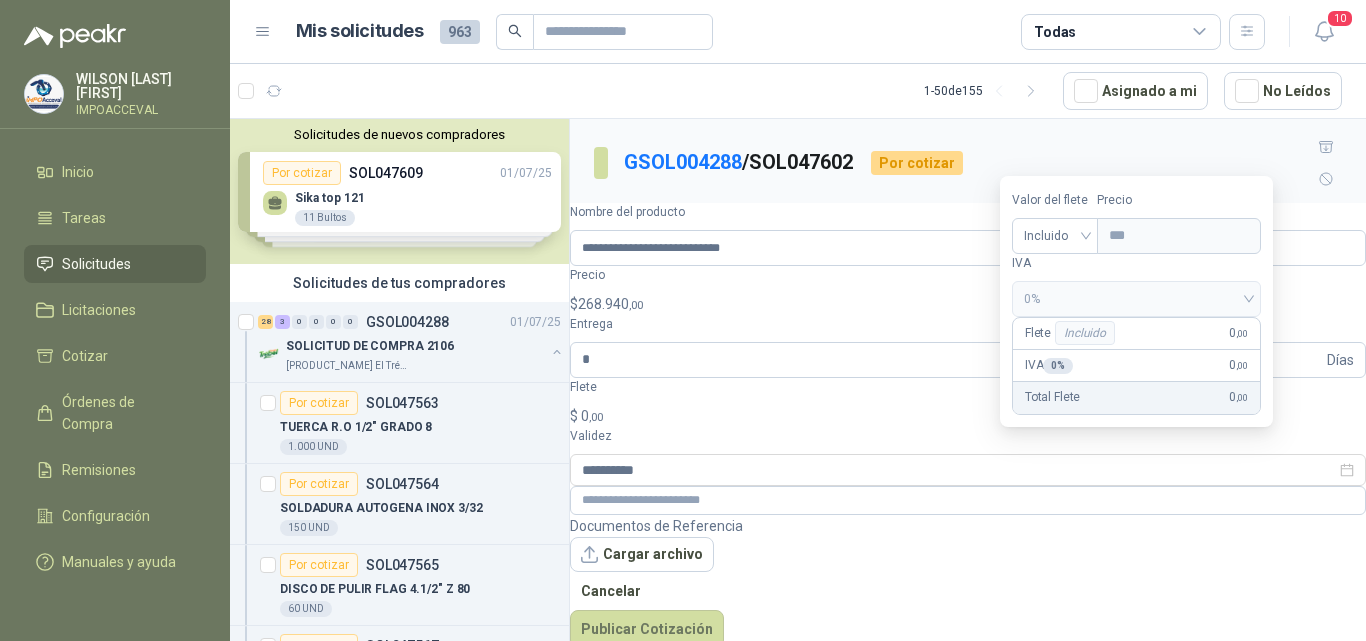 click on ",00" at bounding box center (596, 417) 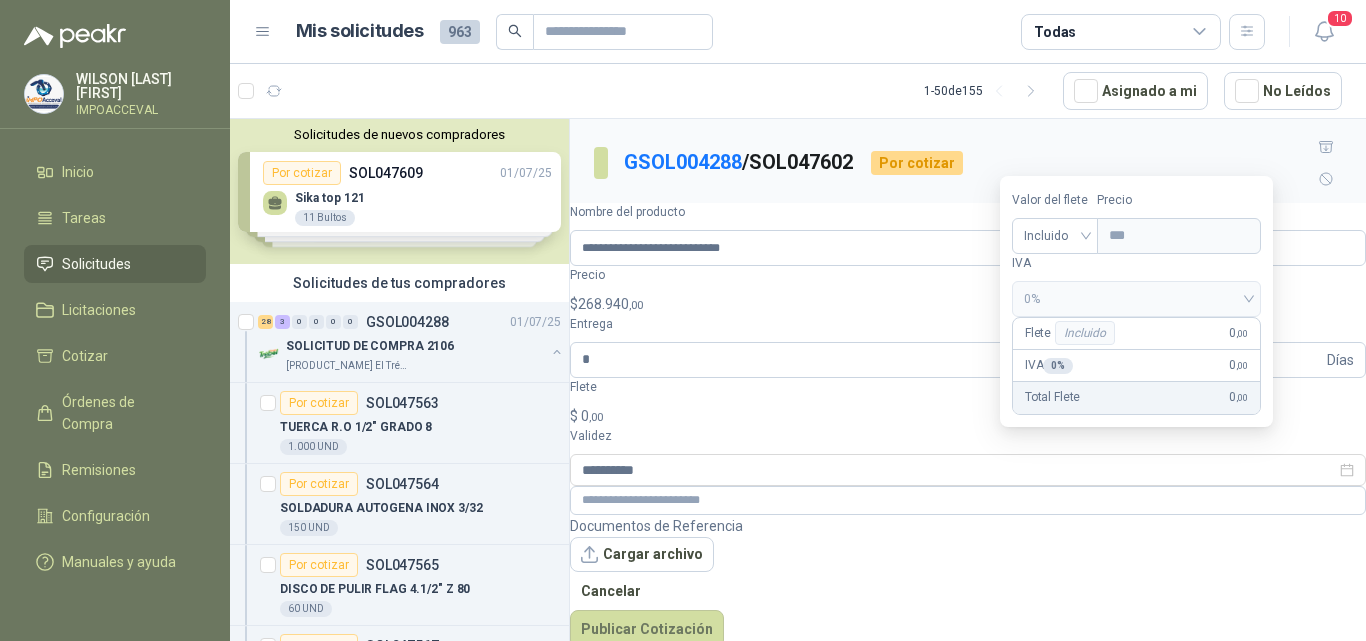 click on ",00" at bounding box center [596, 417] 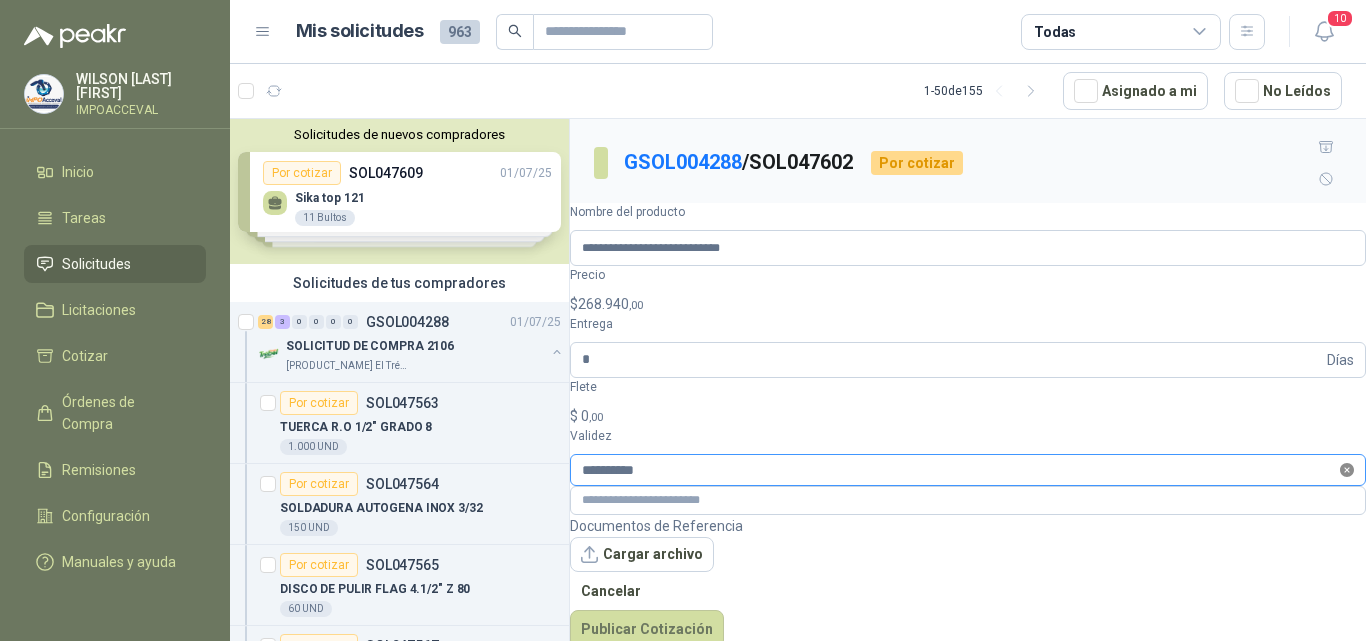 click at bounding box center [1347, 470] 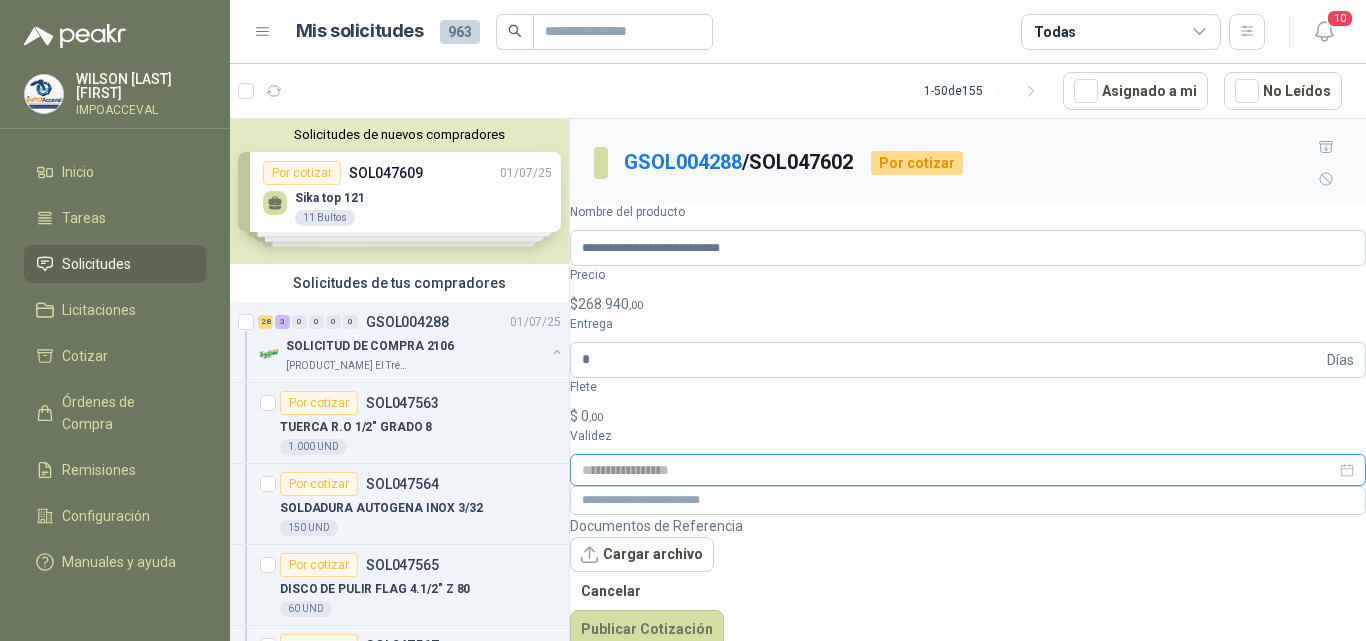 click at bounding box center [968, 470] 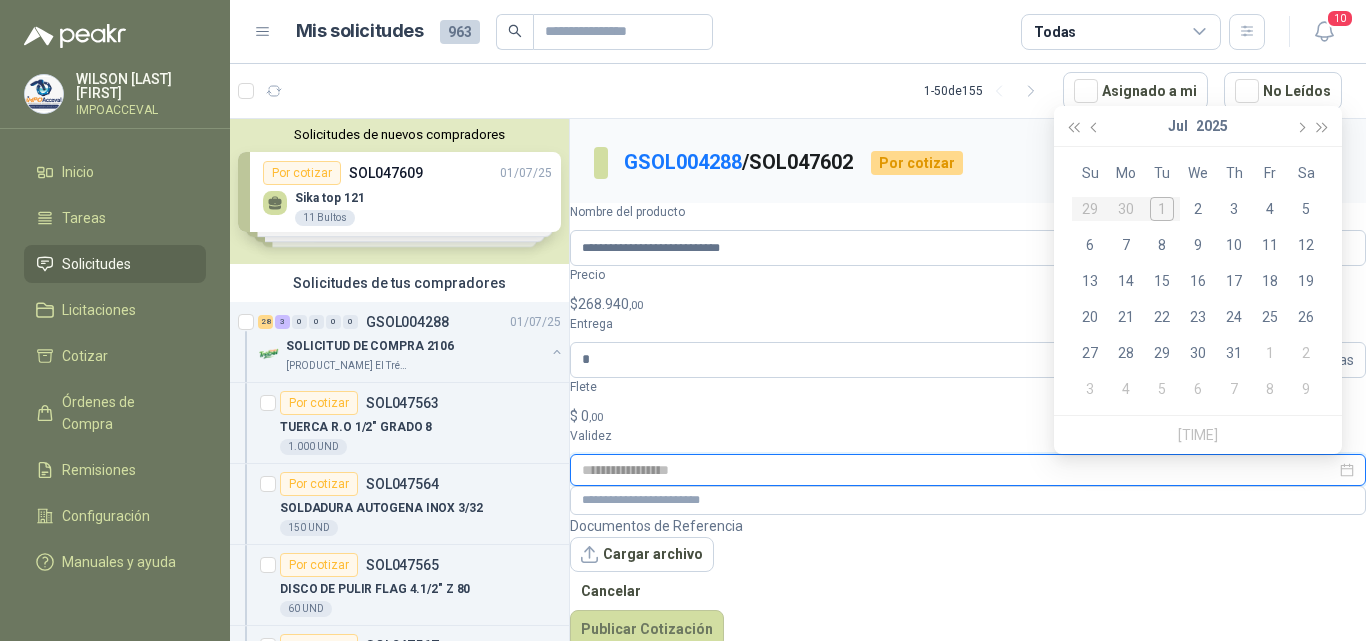 click at bounding box center [968, 470] 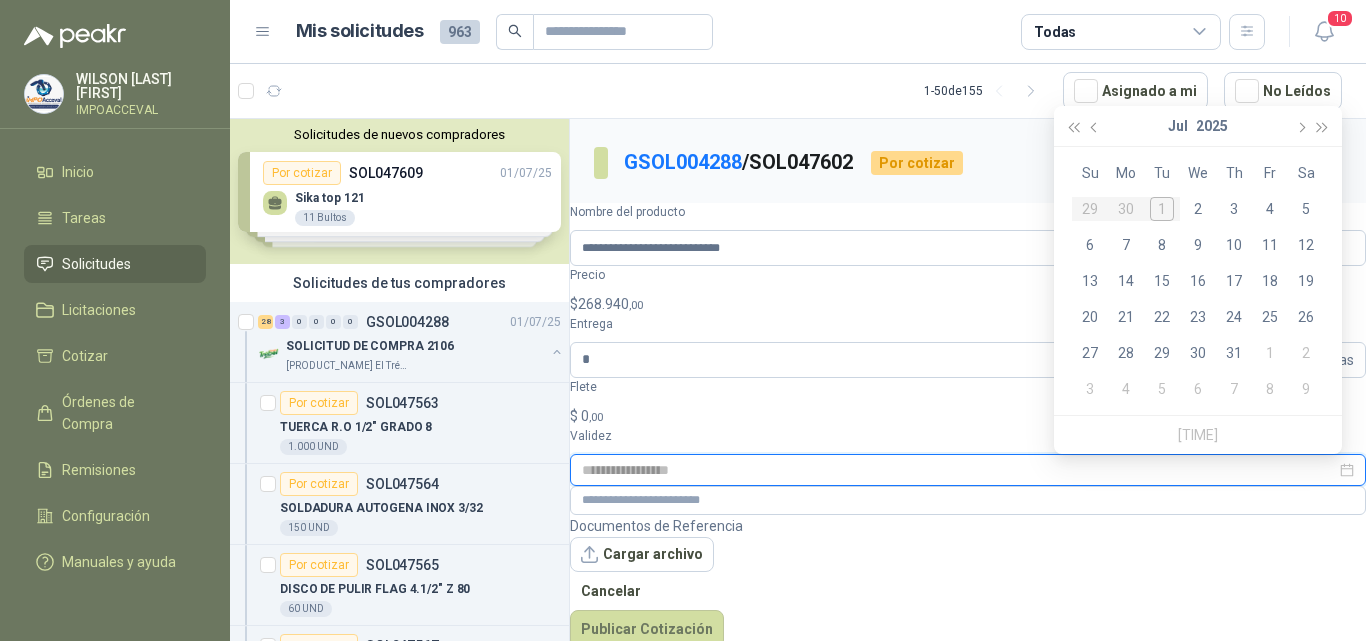 click at bounding box center [959, 470] 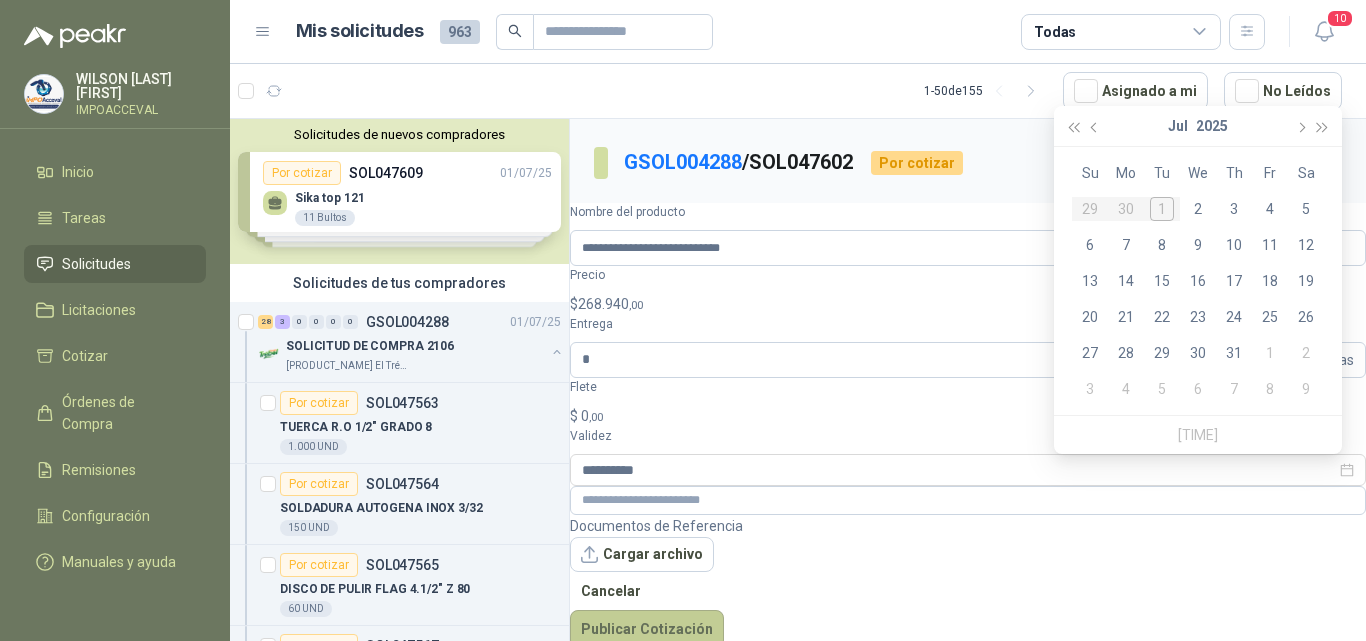 click on "Publicar Cotización" at bounding box center [647, 629] 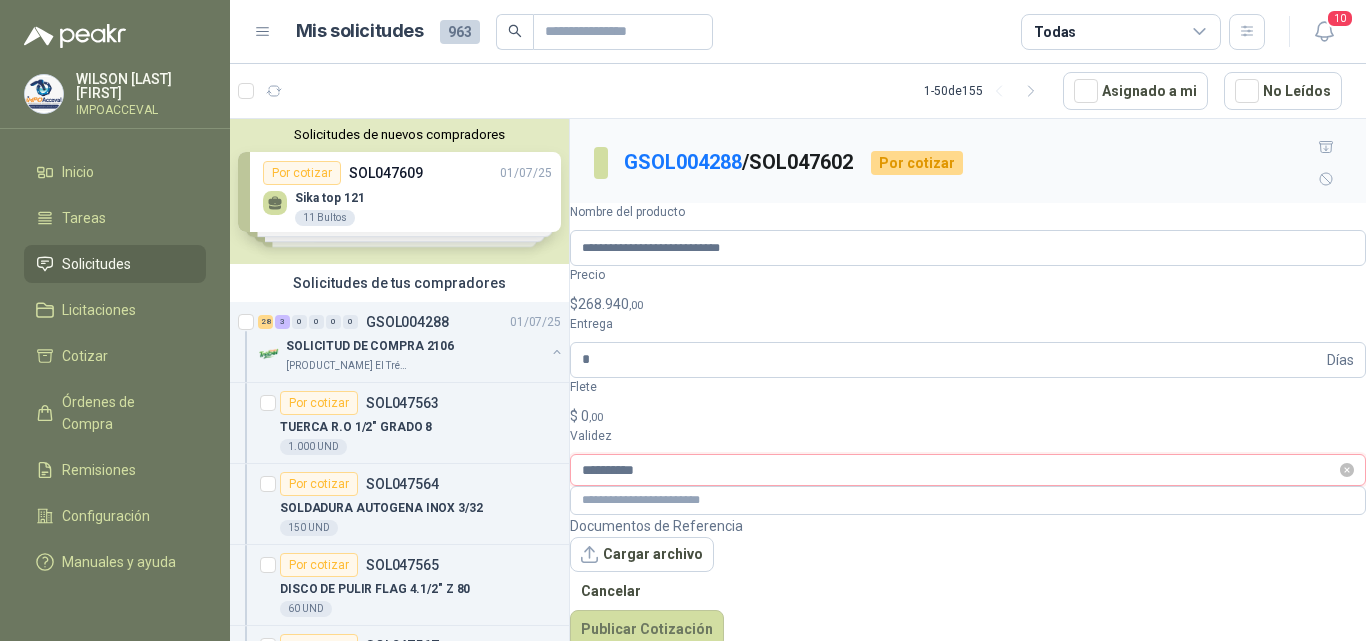 click on "**********" at bounding box center (959, 470) 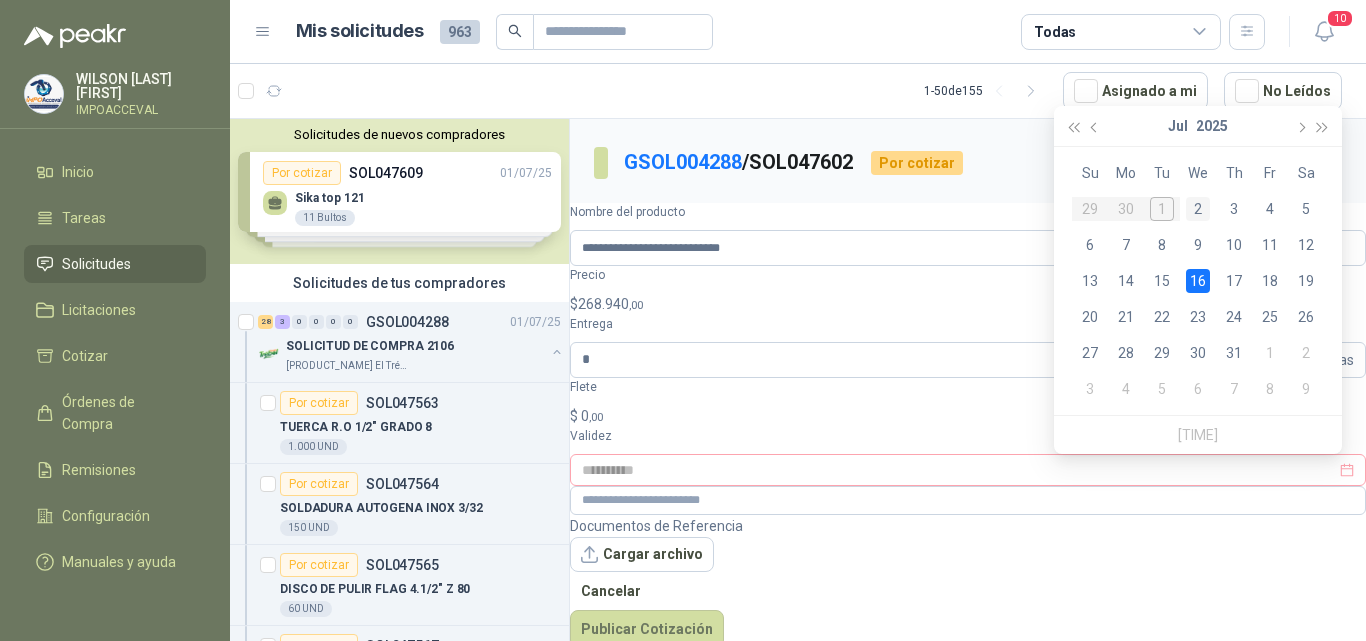 click on "2" at bounding box center (1198, 209) 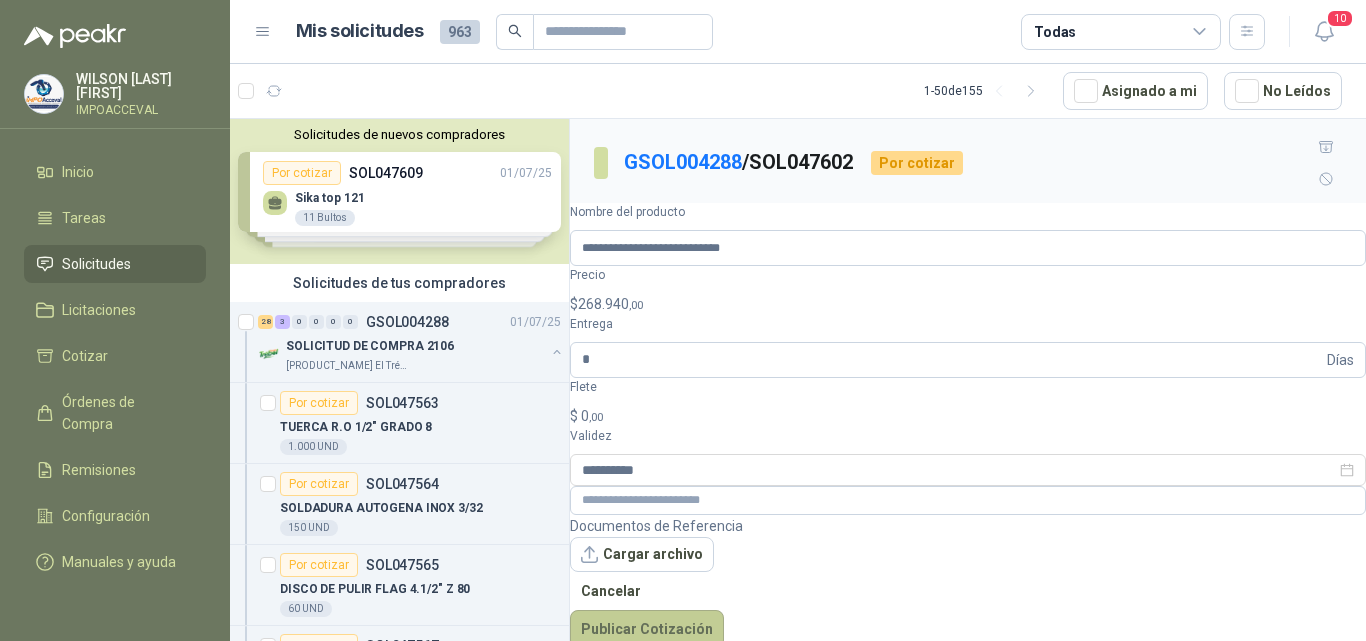 click on "Publicar Cotización" at bounding box center [647, 629] 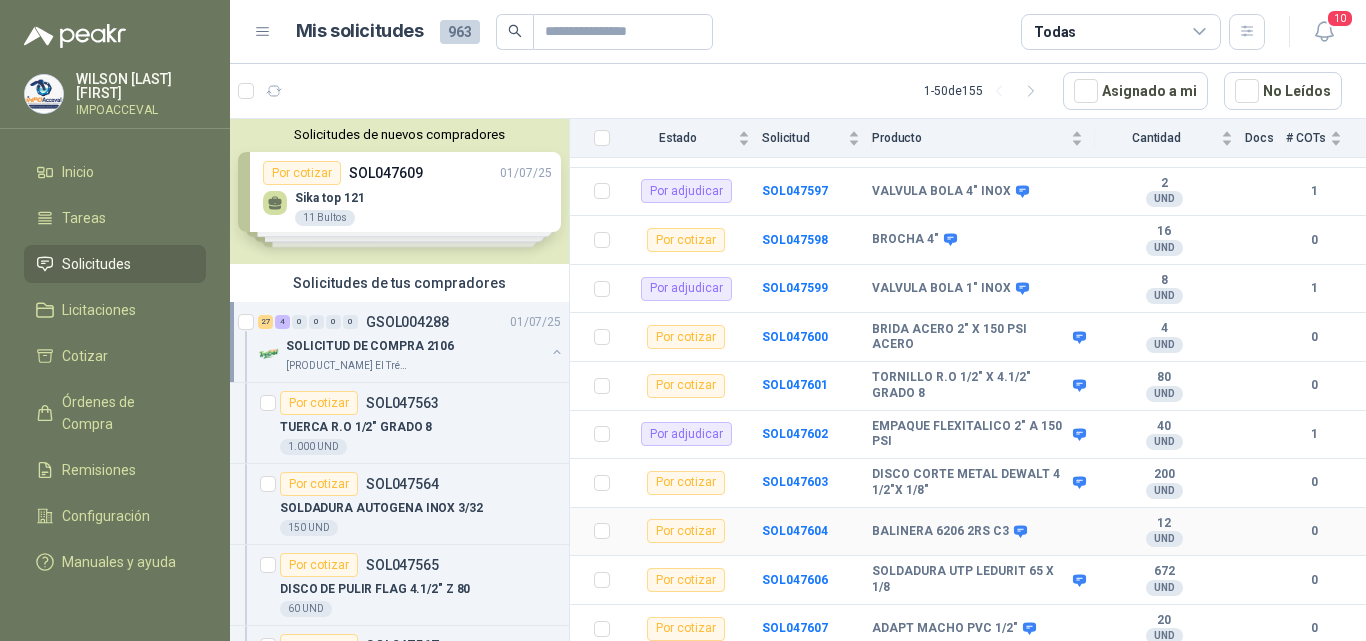 scroll, scrollTop: 1305, scrollLeft: 0, axis: vertical 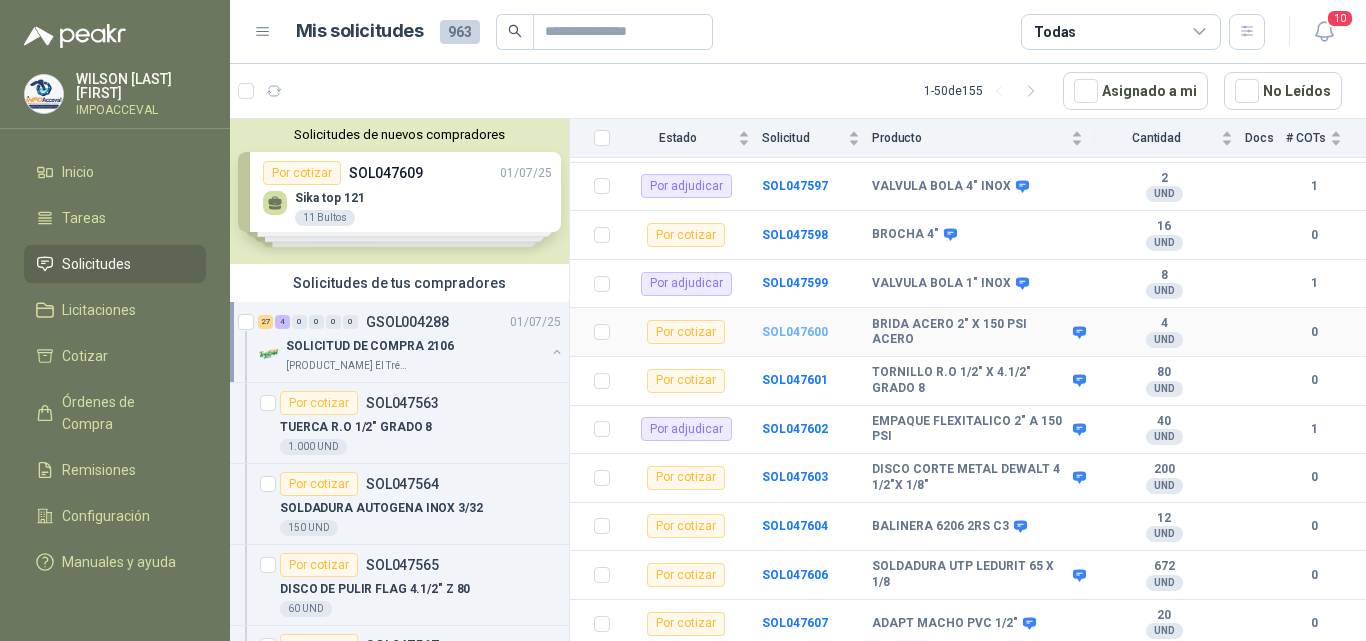 click on "SOL047600" at bounding box center [795, 332] 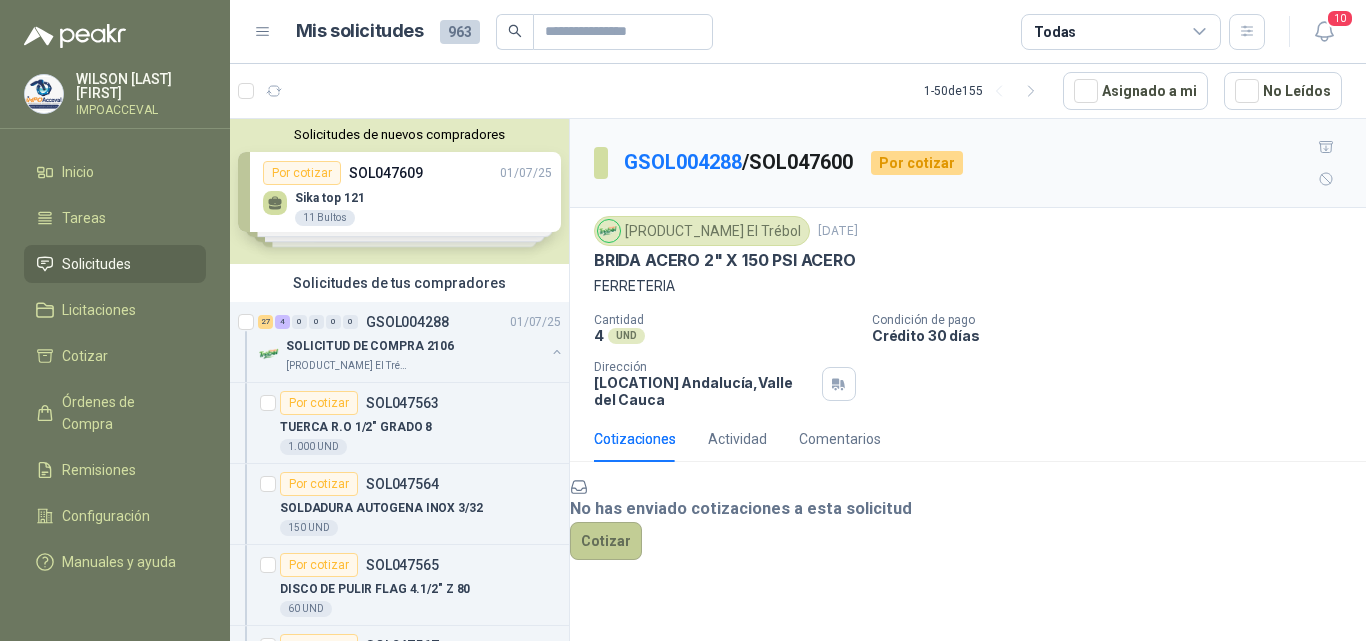 click on "Cotizar" at bounding box center [606, 541] 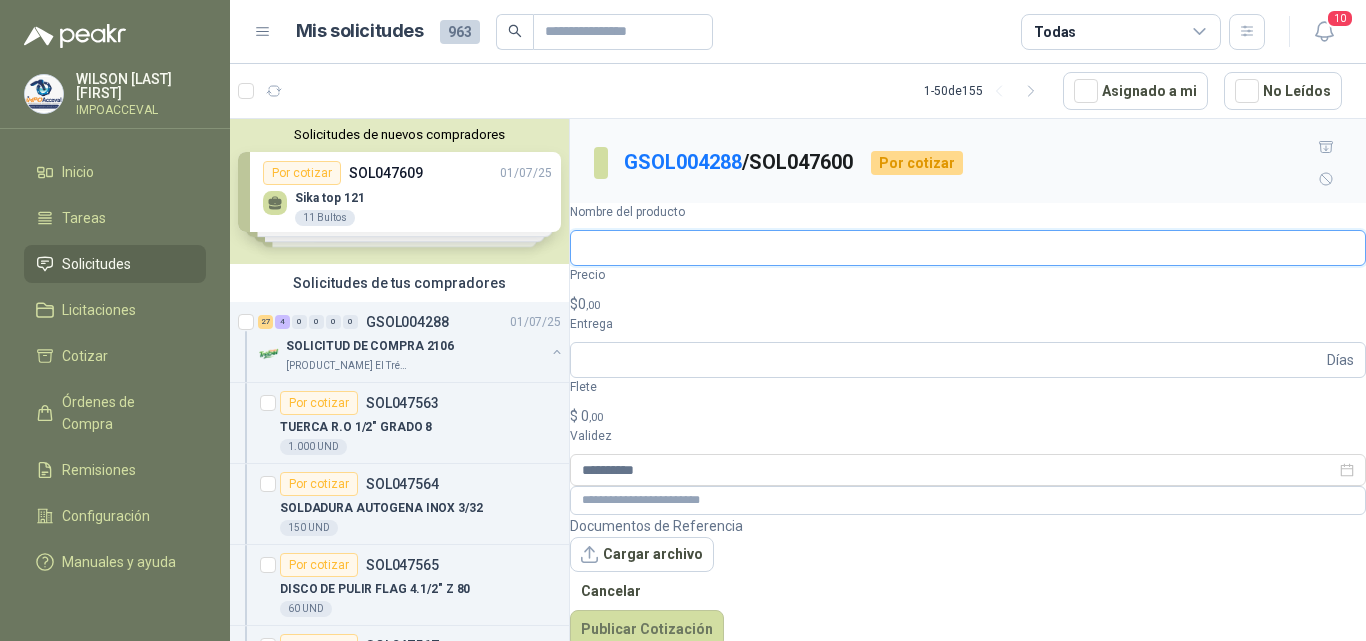 click on "Nombre del producto" at bounding box center [968, 248] 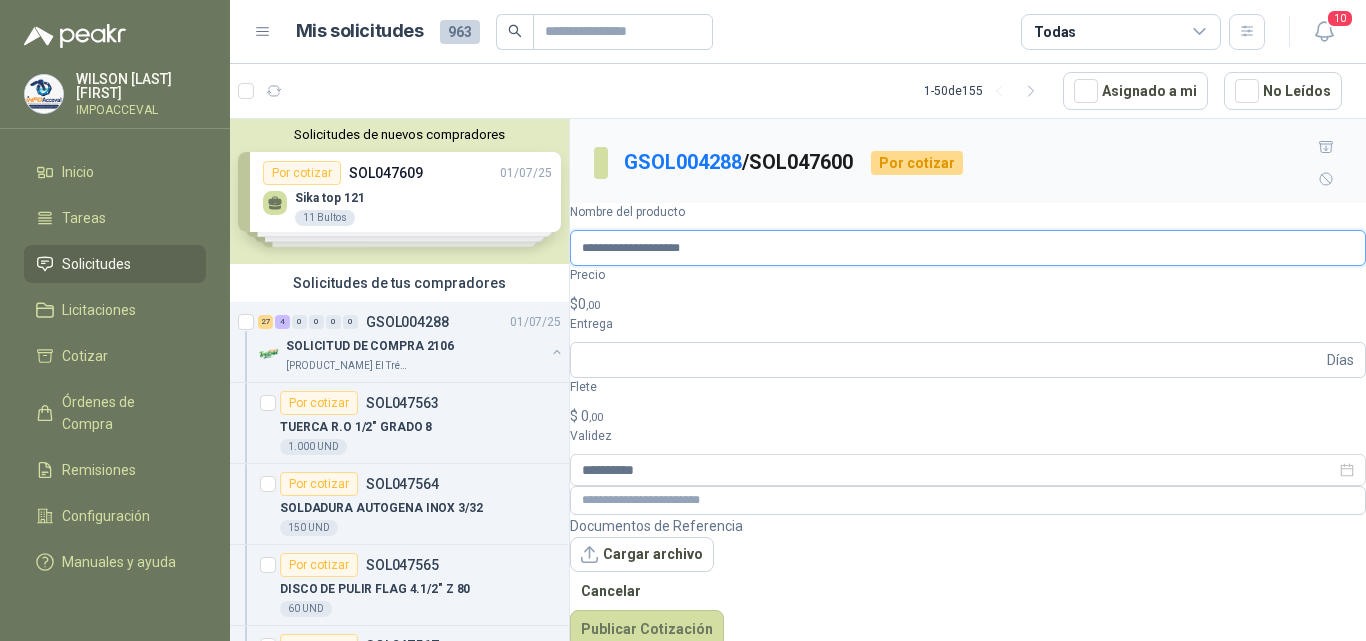 type on "**********" 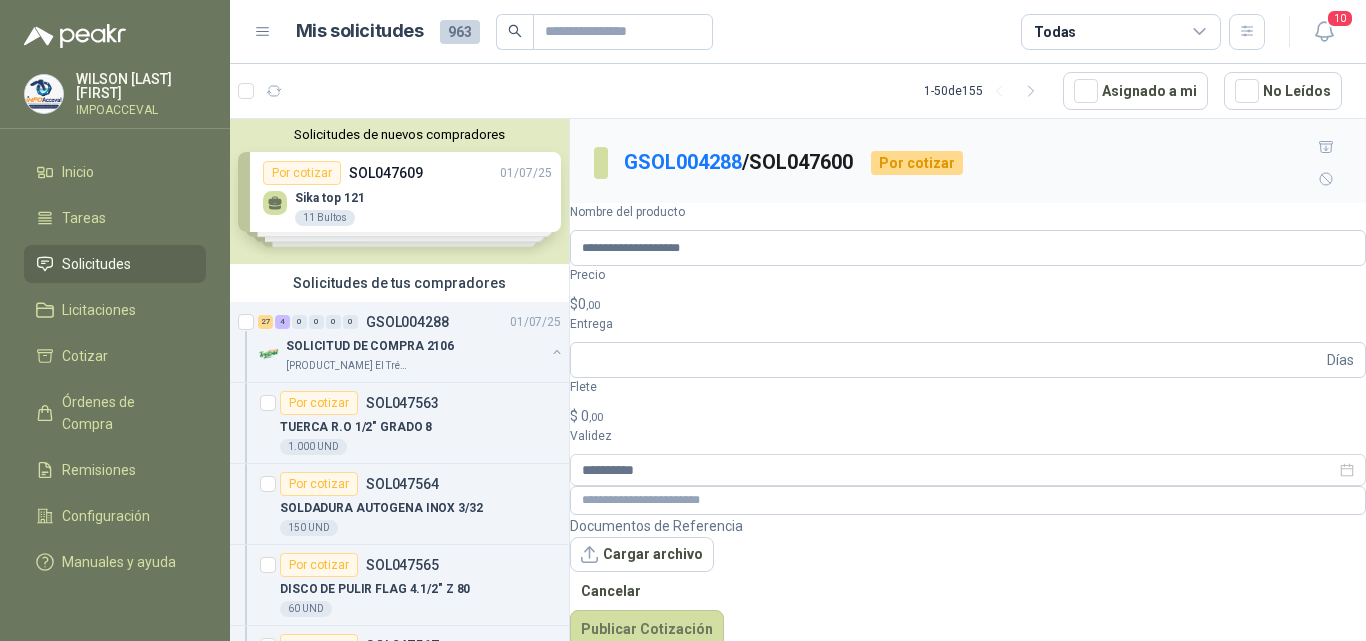 click on ",00" at bounding box center [593, 305] 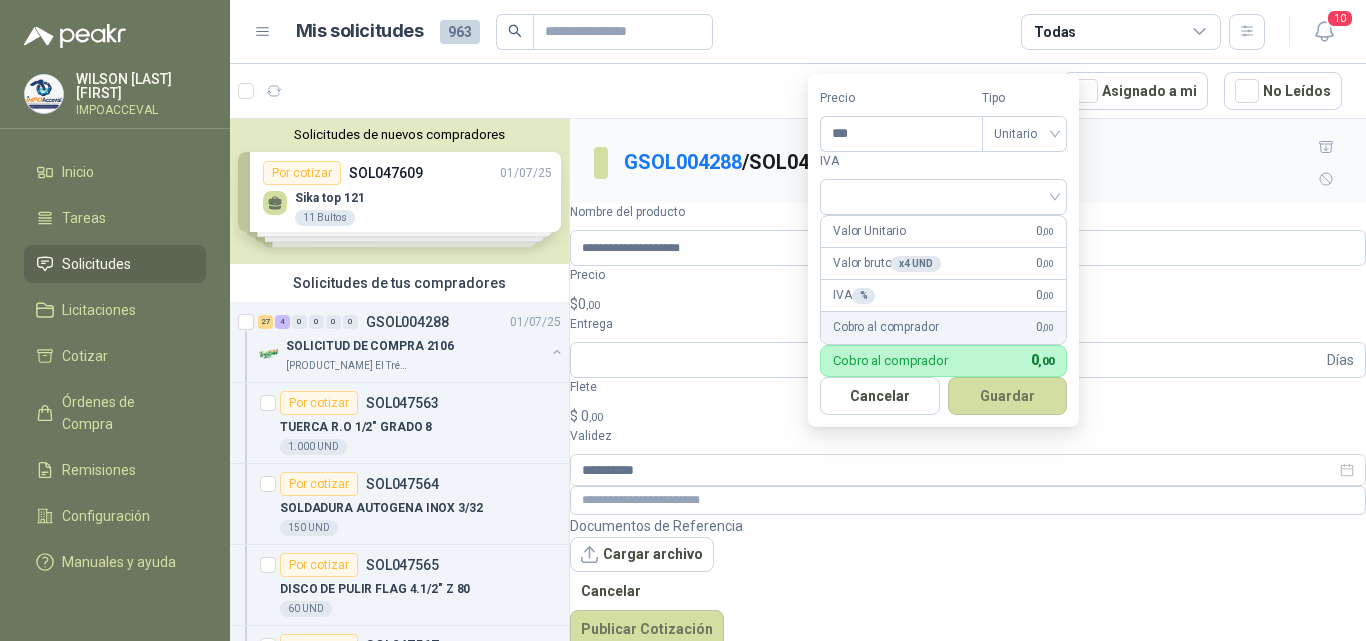 click on ",00" at bounding box center [593, 305] 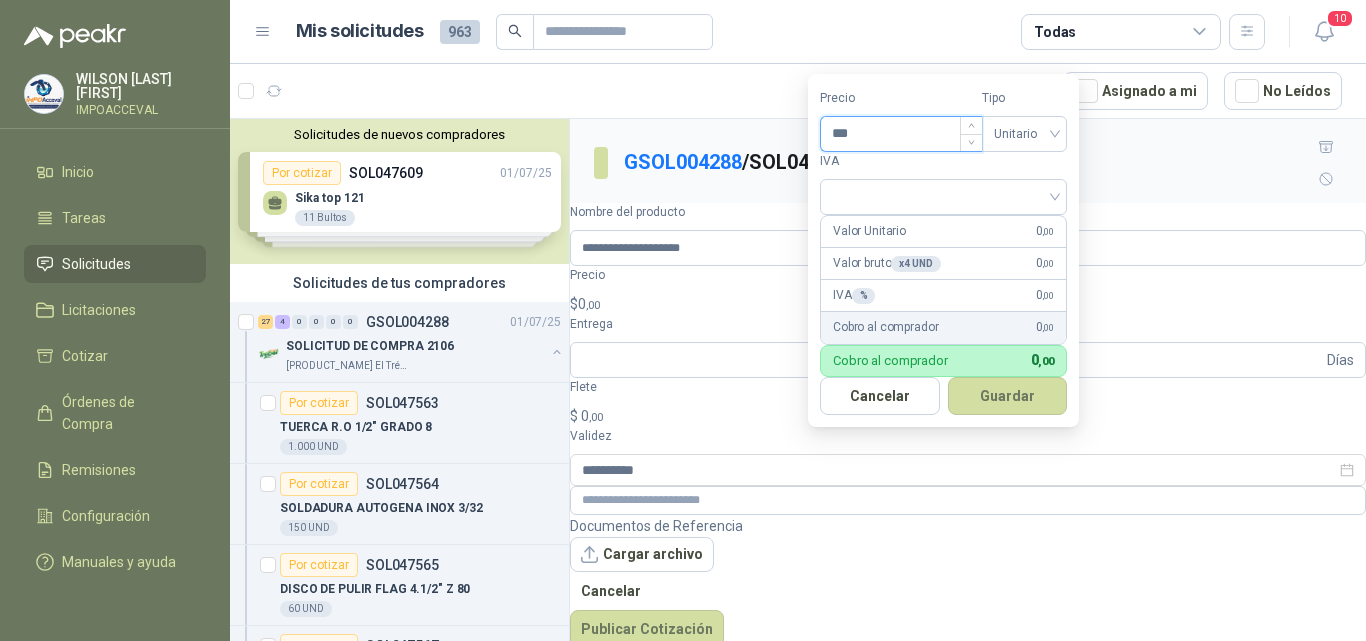 click on "***" at bounding box center [901, 134] 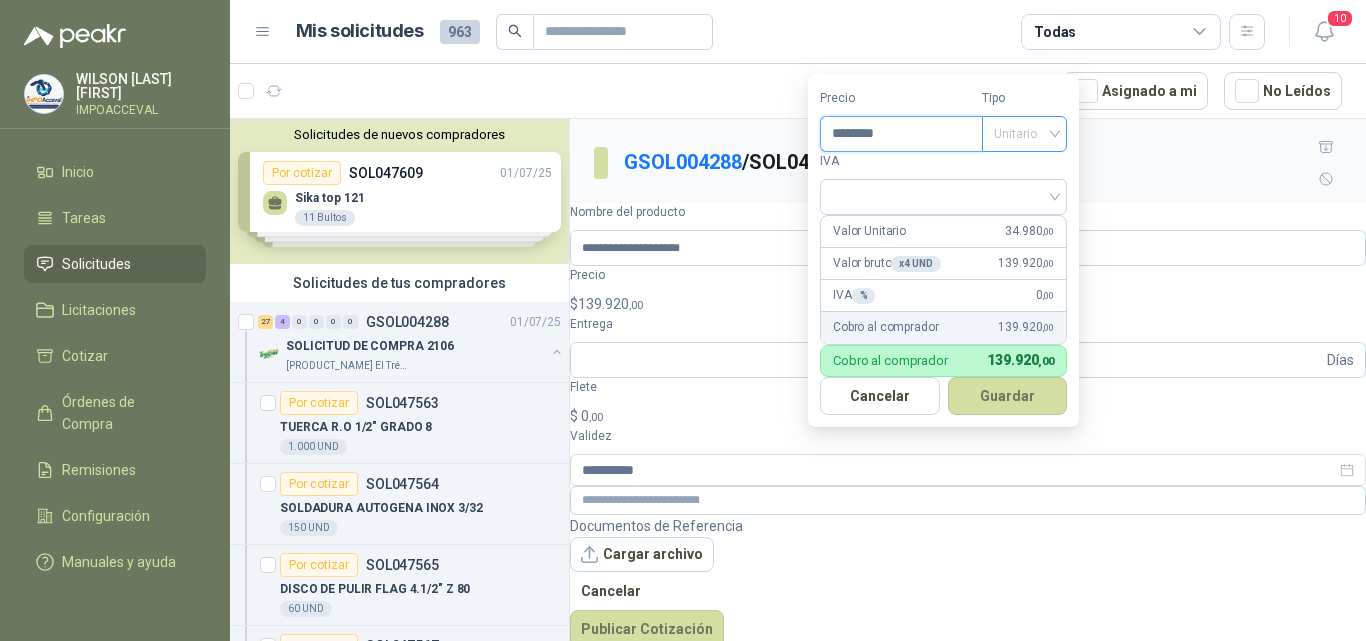 click on "Unitario" at bounding box center [1024, 134] 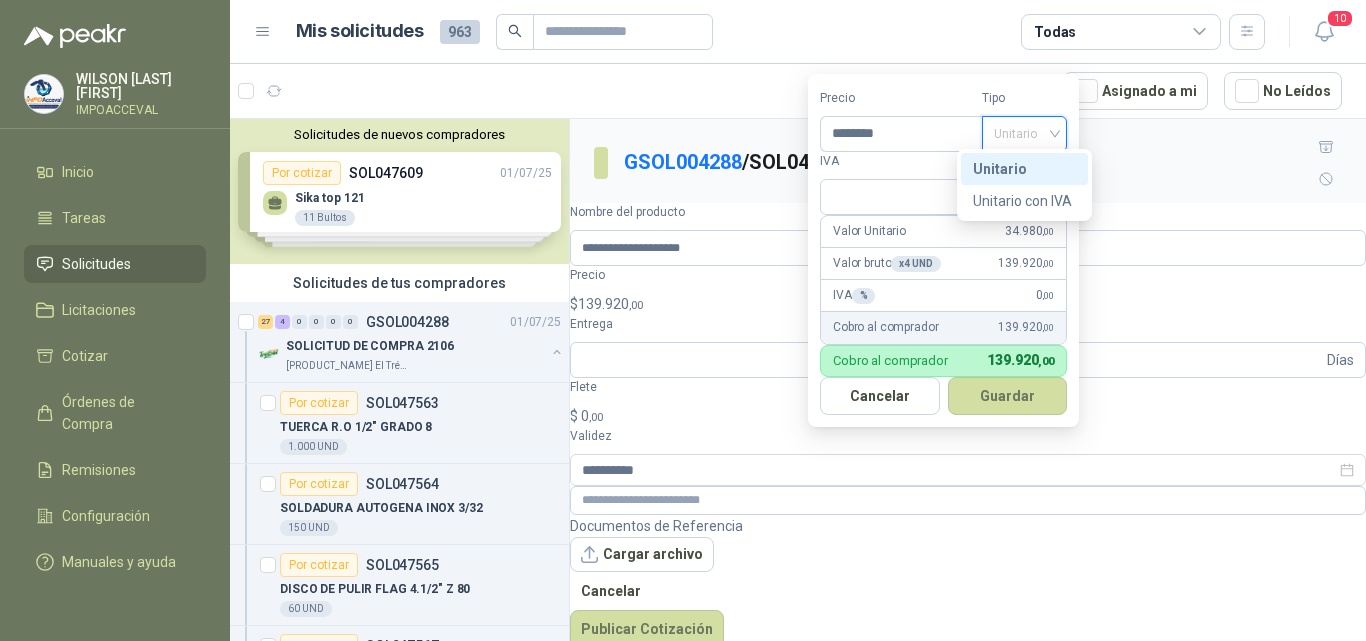 click on "Unitario" at bounding box center [1024, 169] 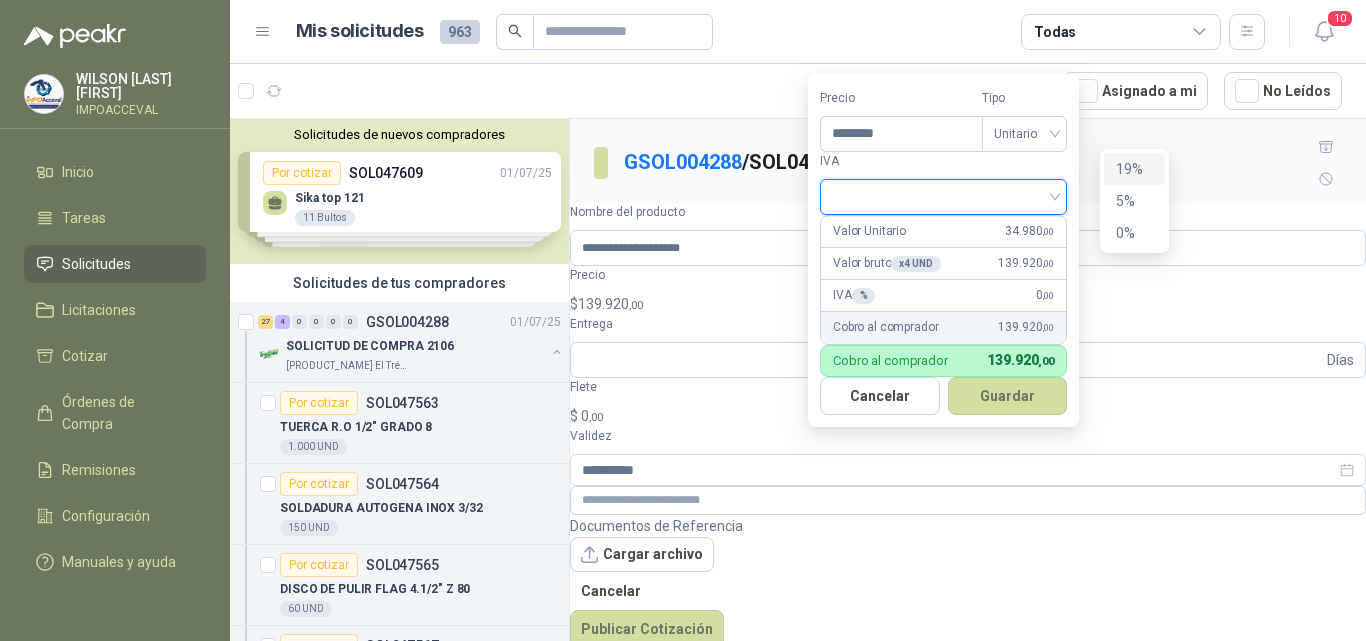 click at bounding box center [943, 197] 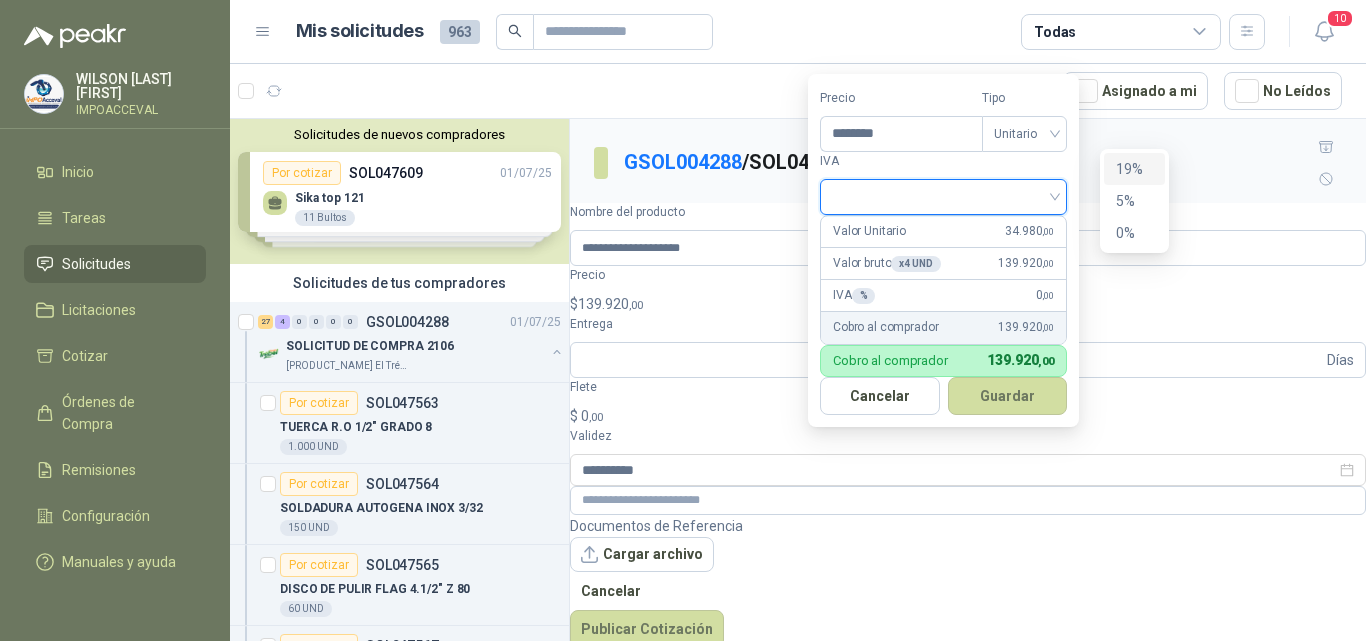 click on "19%" at bounding box center (0, 0) 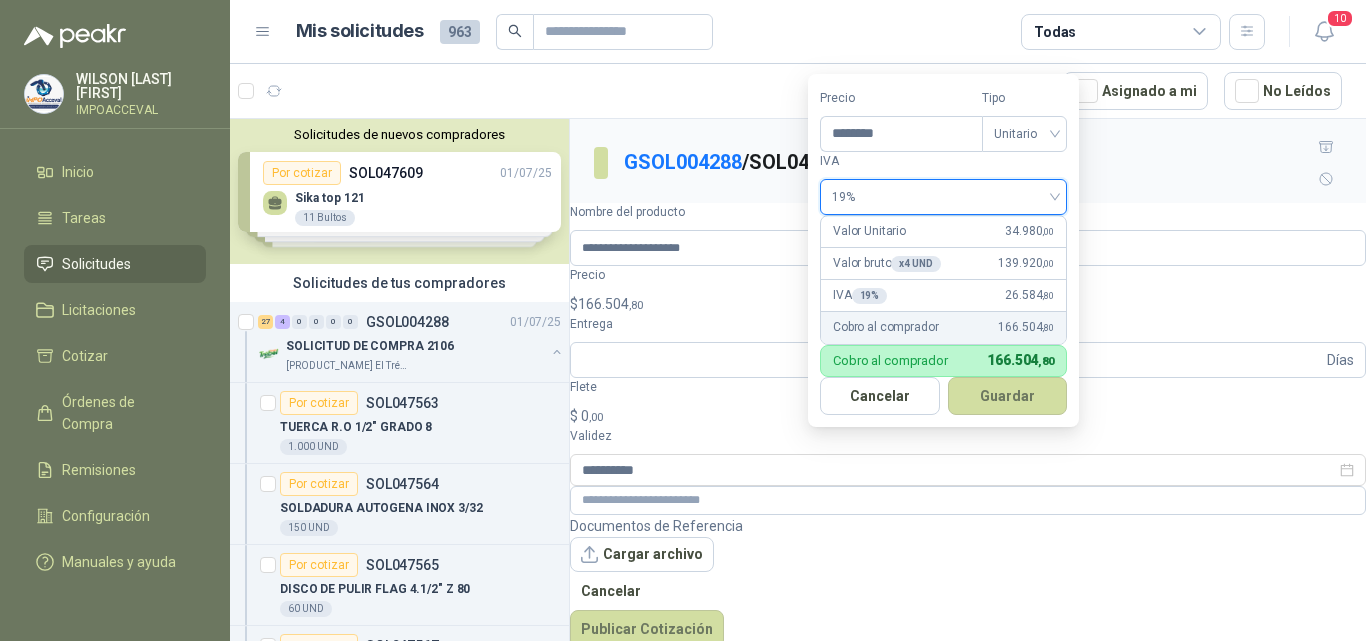 click on "Guardar" at bounding box center [1008, 396] 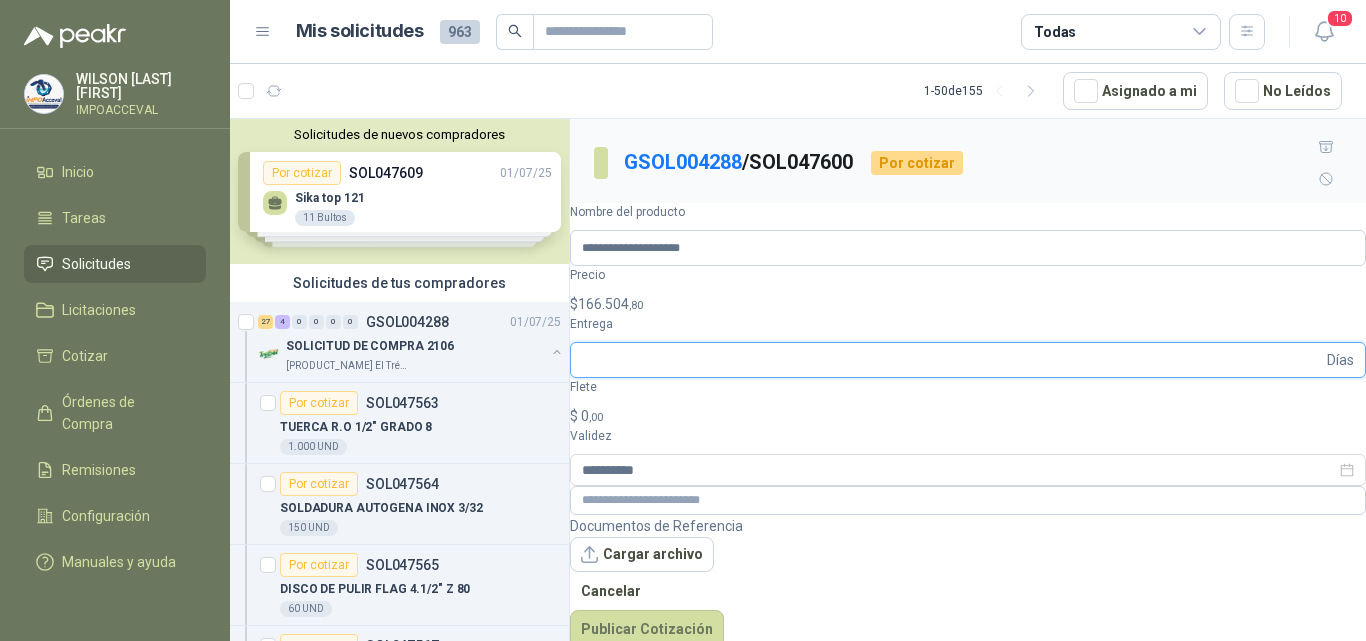 click on "Entrega" at bounding box center (952, 360) 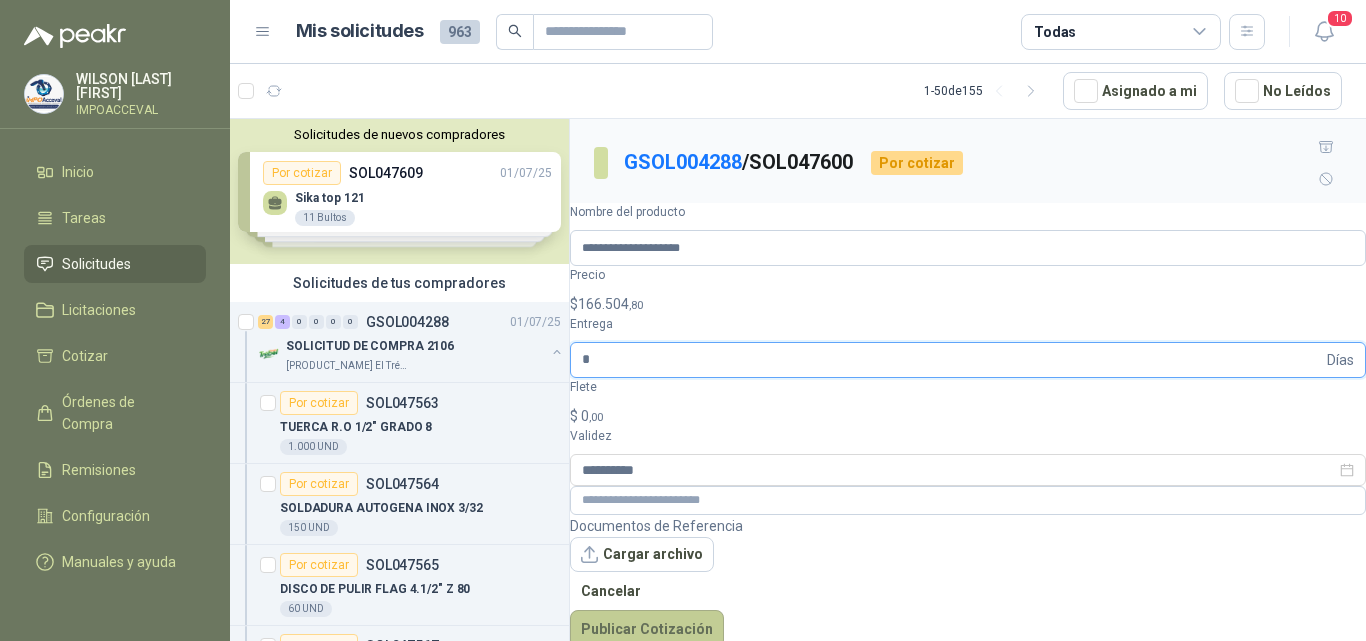 type on "*" 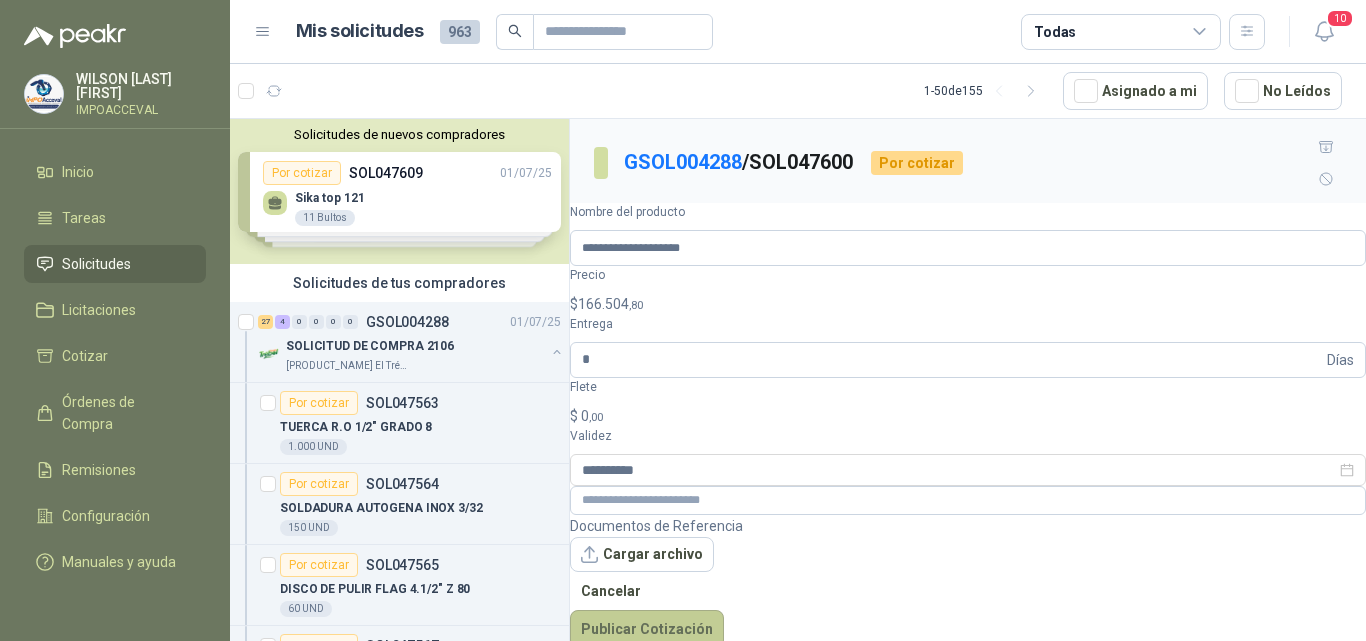 click on "Publicar Cotización" at bounding box center (647, 629) 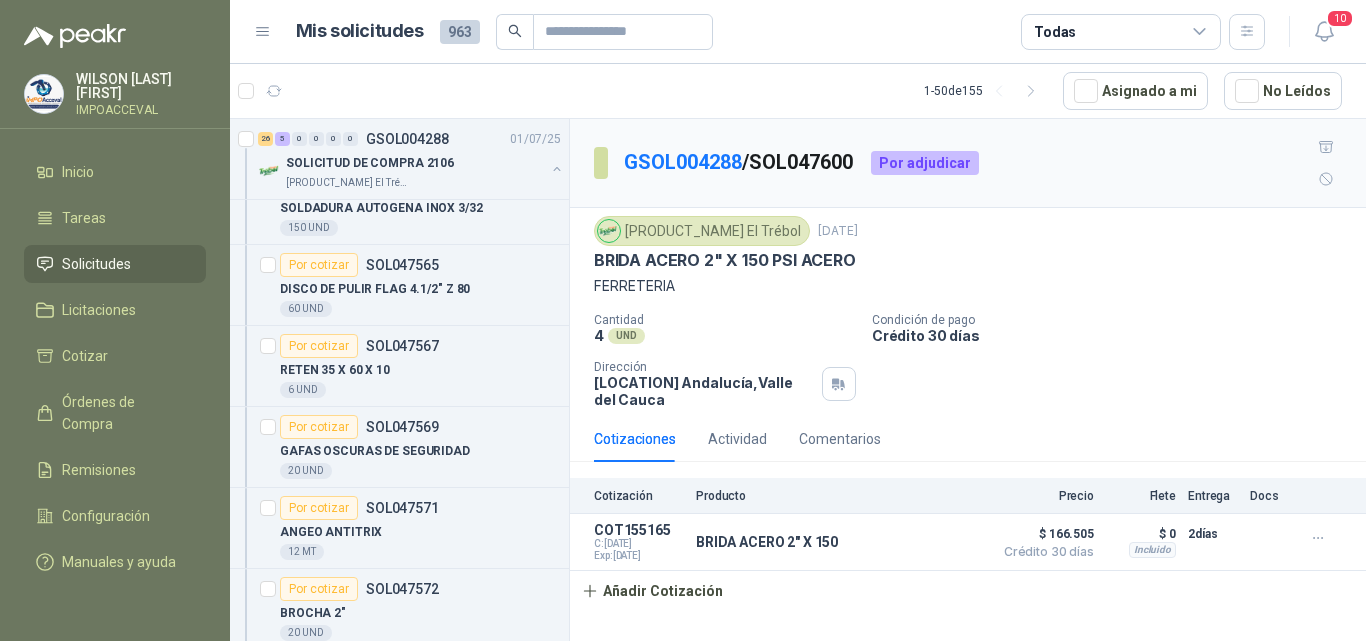 scroll, scrollTop: 0, scrollLeft: 0, axis: both 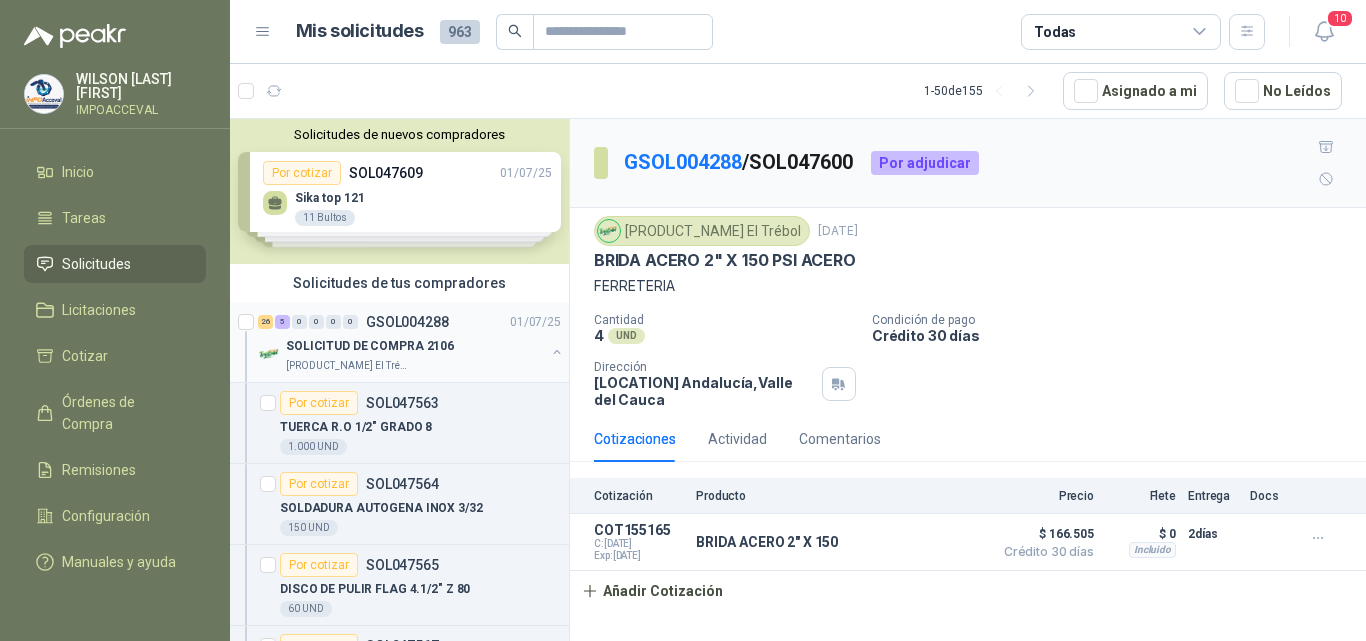 click on "SOLICITUD DE COMPRA 2106" at bounding box center (370, 346) 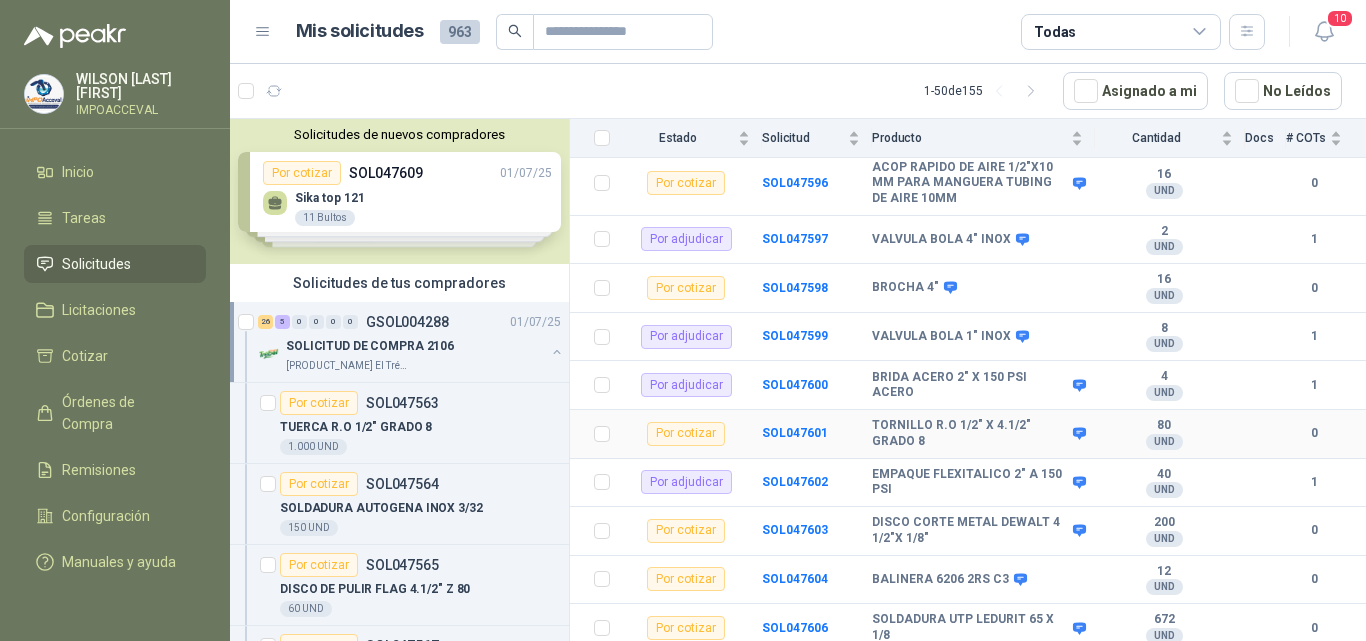 scroll, scrollTop: 1305, scrollLeft: 0, axis: vertical 